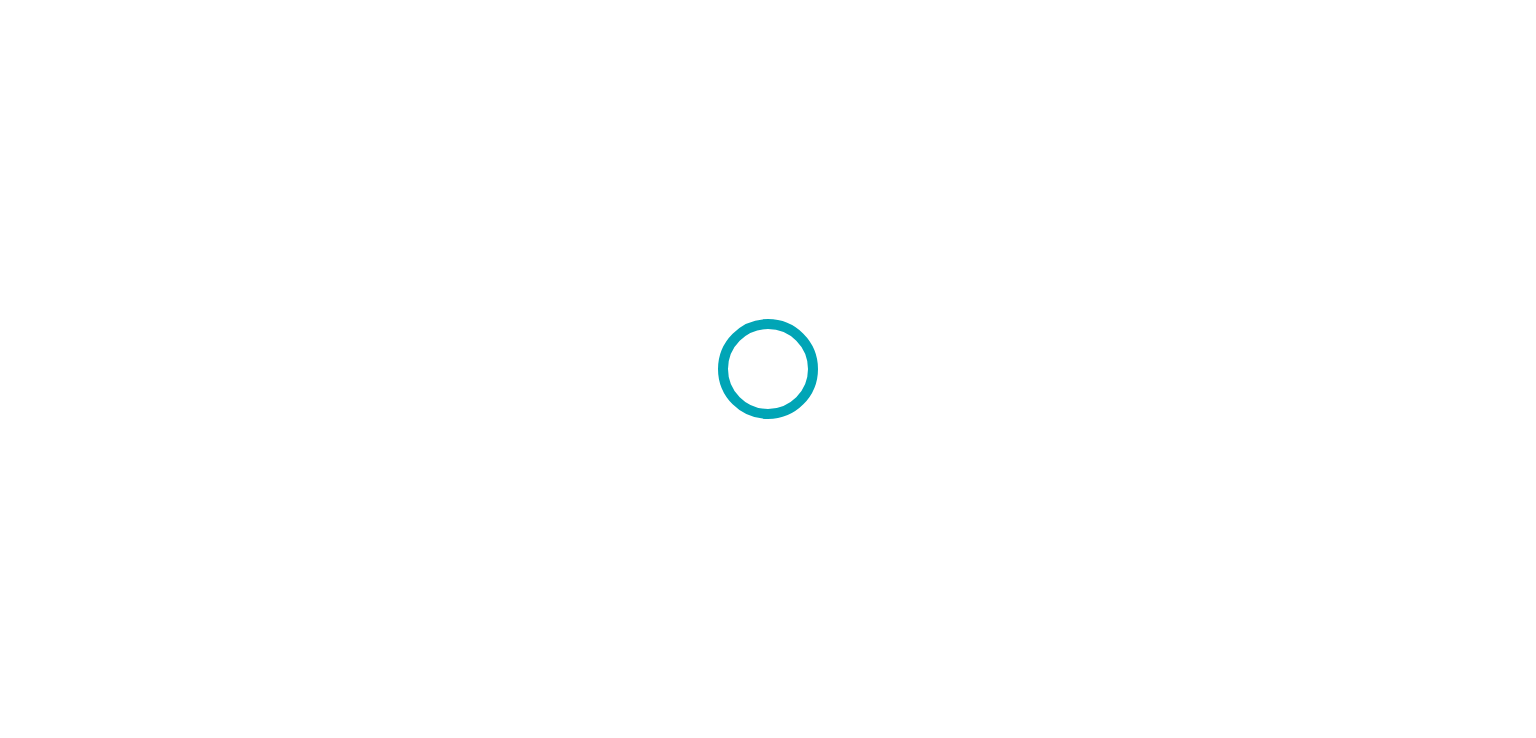 scroll, scrollTop: 0, scrollLeft: 0, axis: both 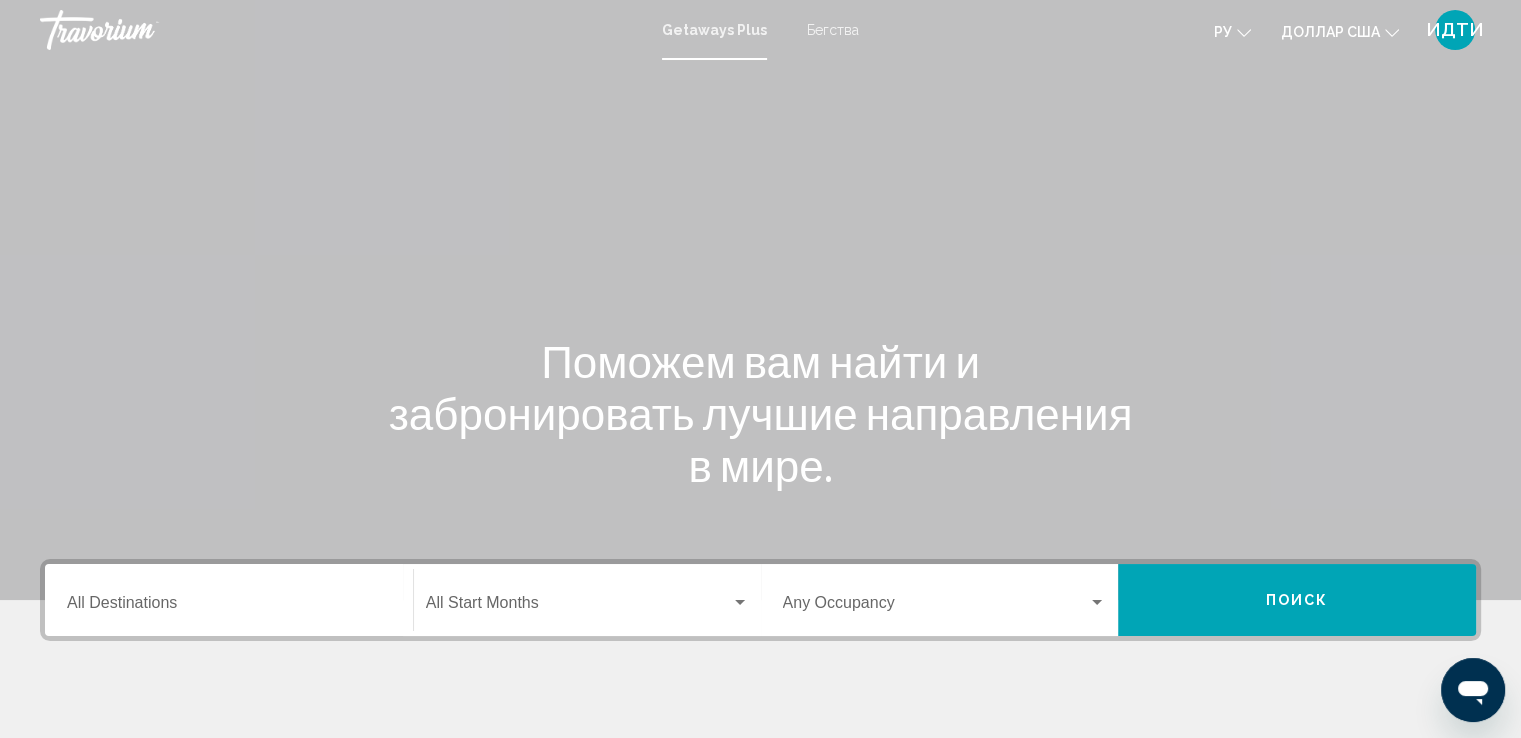 click on "Бегства" at bounding box center (833, 30) 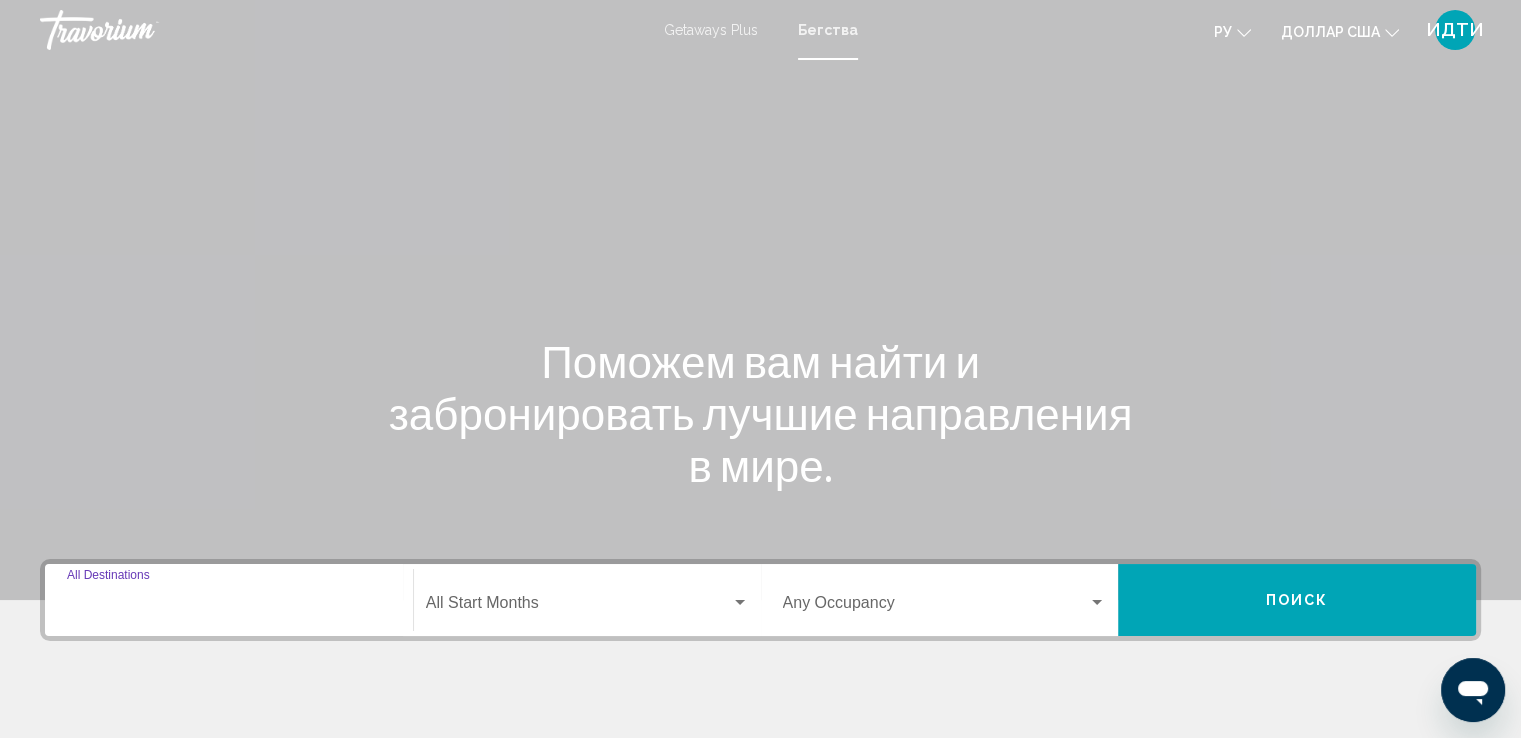 click on "Destination All Destinations" at bounding box center [229, 607] 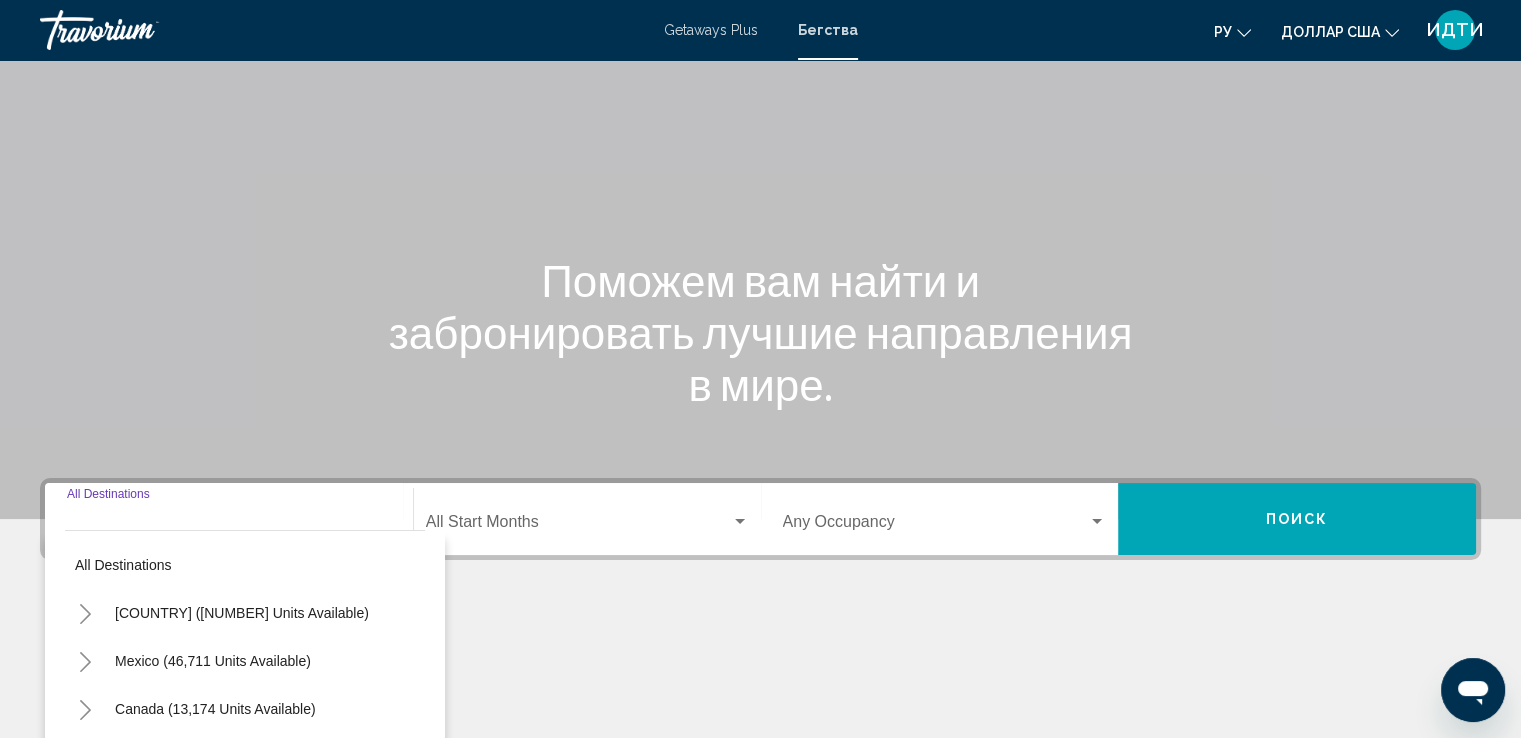 scroll, scrollTop: 348, scrollLeft: 0, axis: vertical 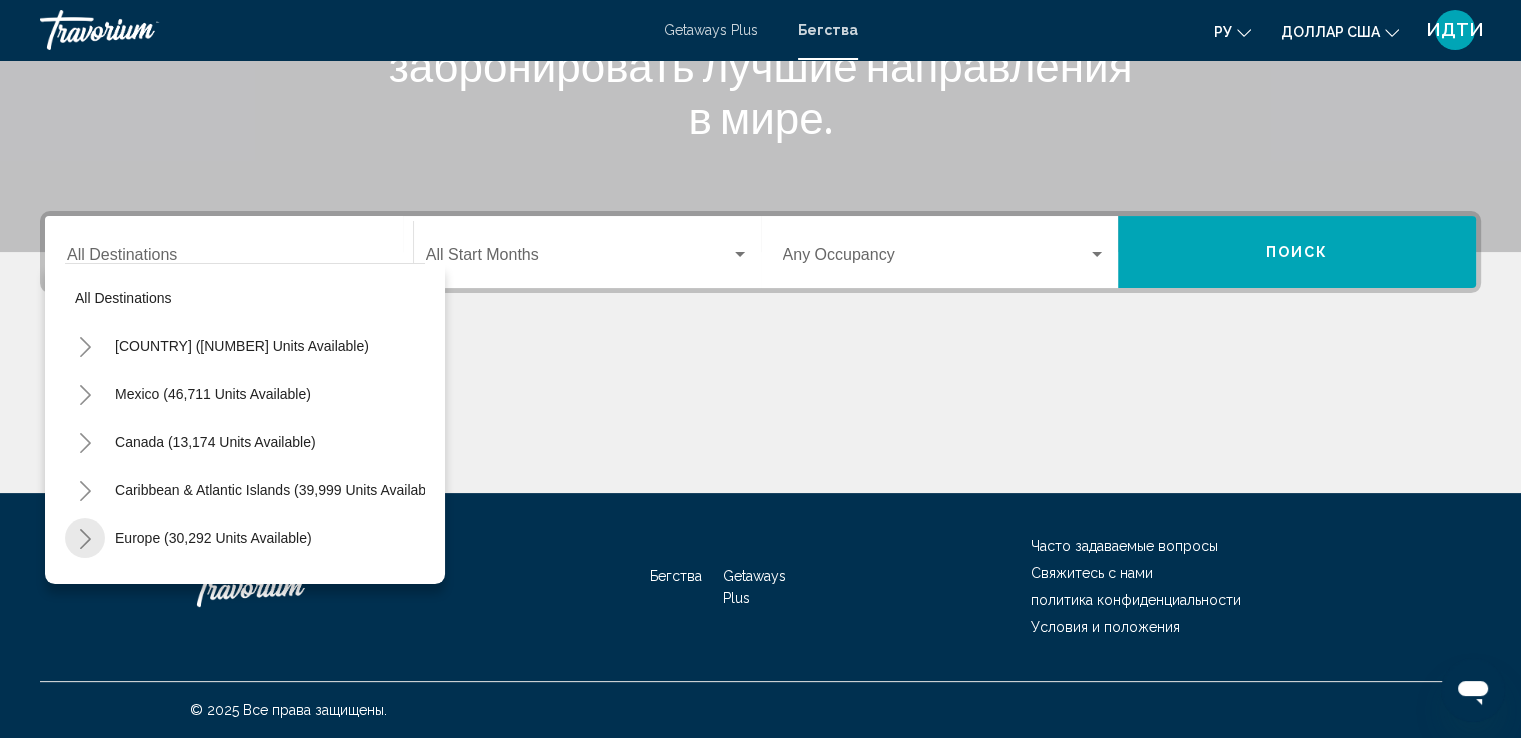 click 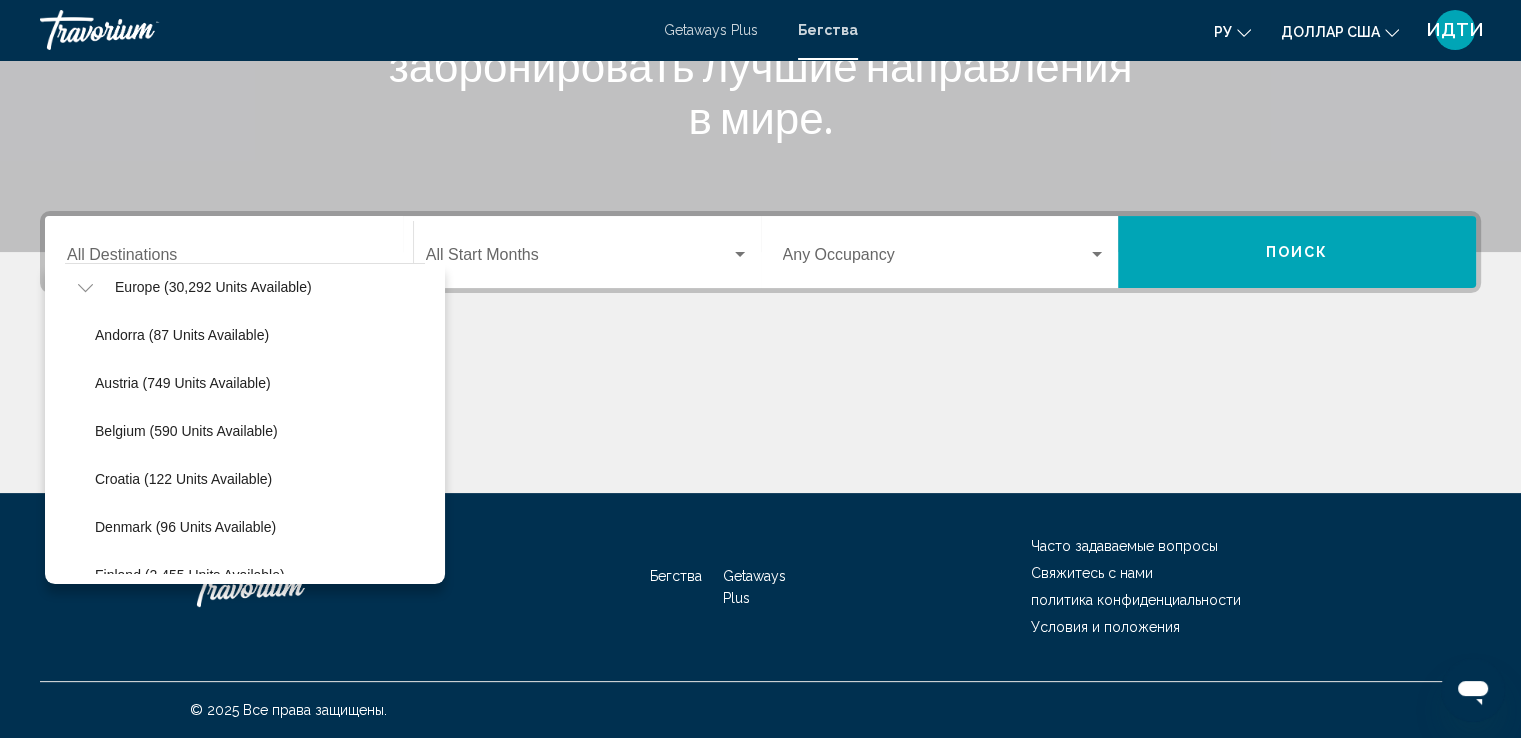 scroll, scrollTop: 300, scrollLeft: 0, axis: vertical 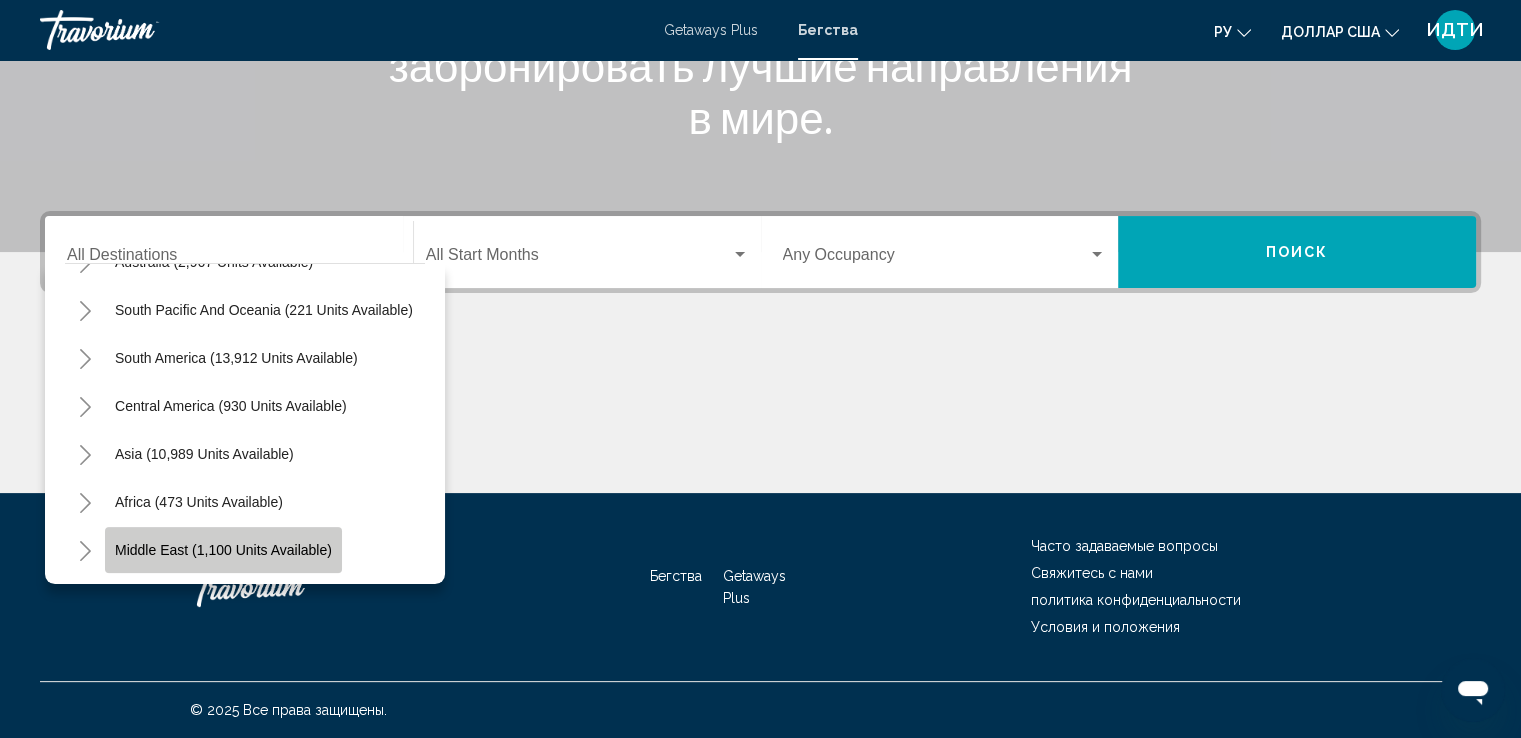 click on "Middle East (1,100 units available)" 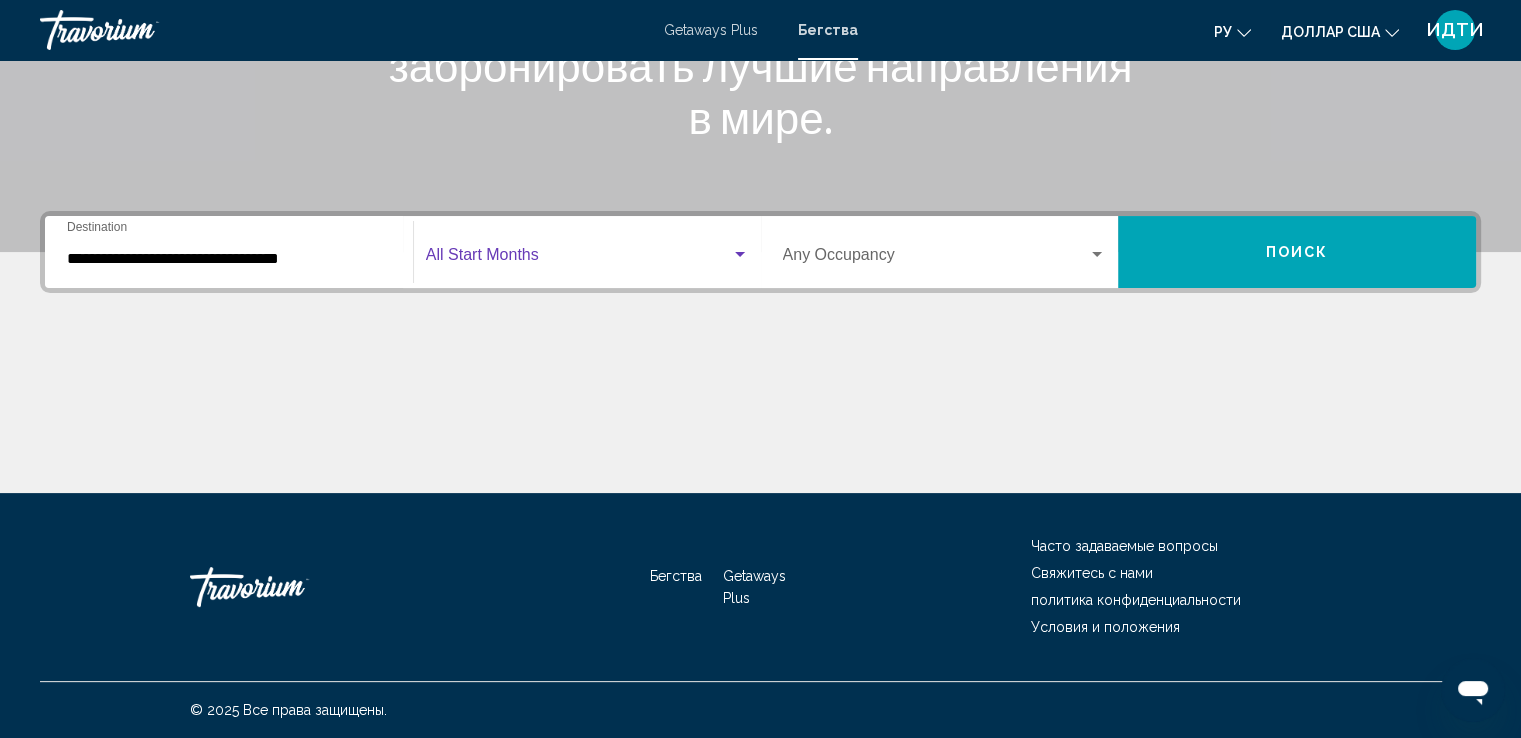 click at bounding box center [578, 259] 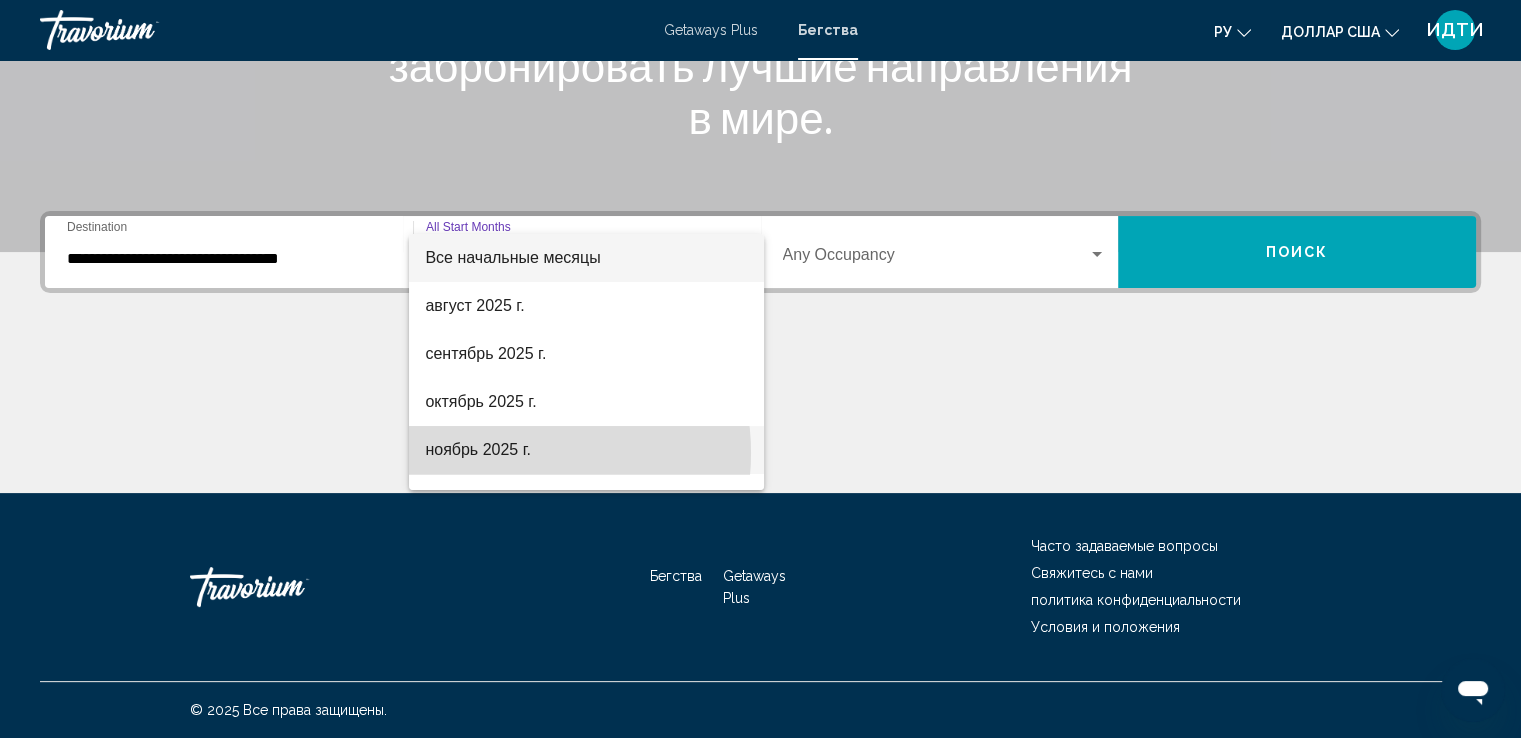 click on "ноябрь 2025 г." at bounding box center [478, 449] 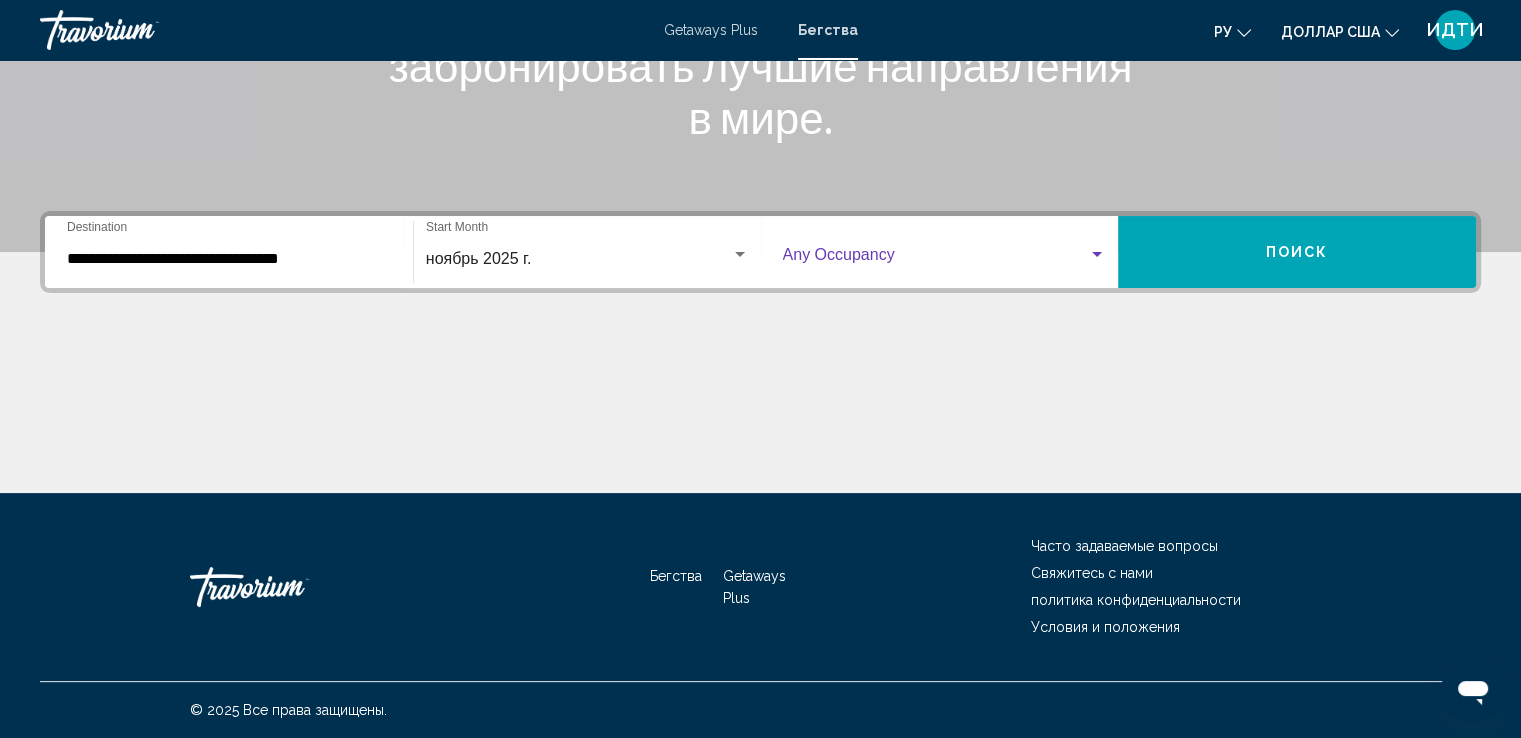 click at bounding box center (1097, 255) 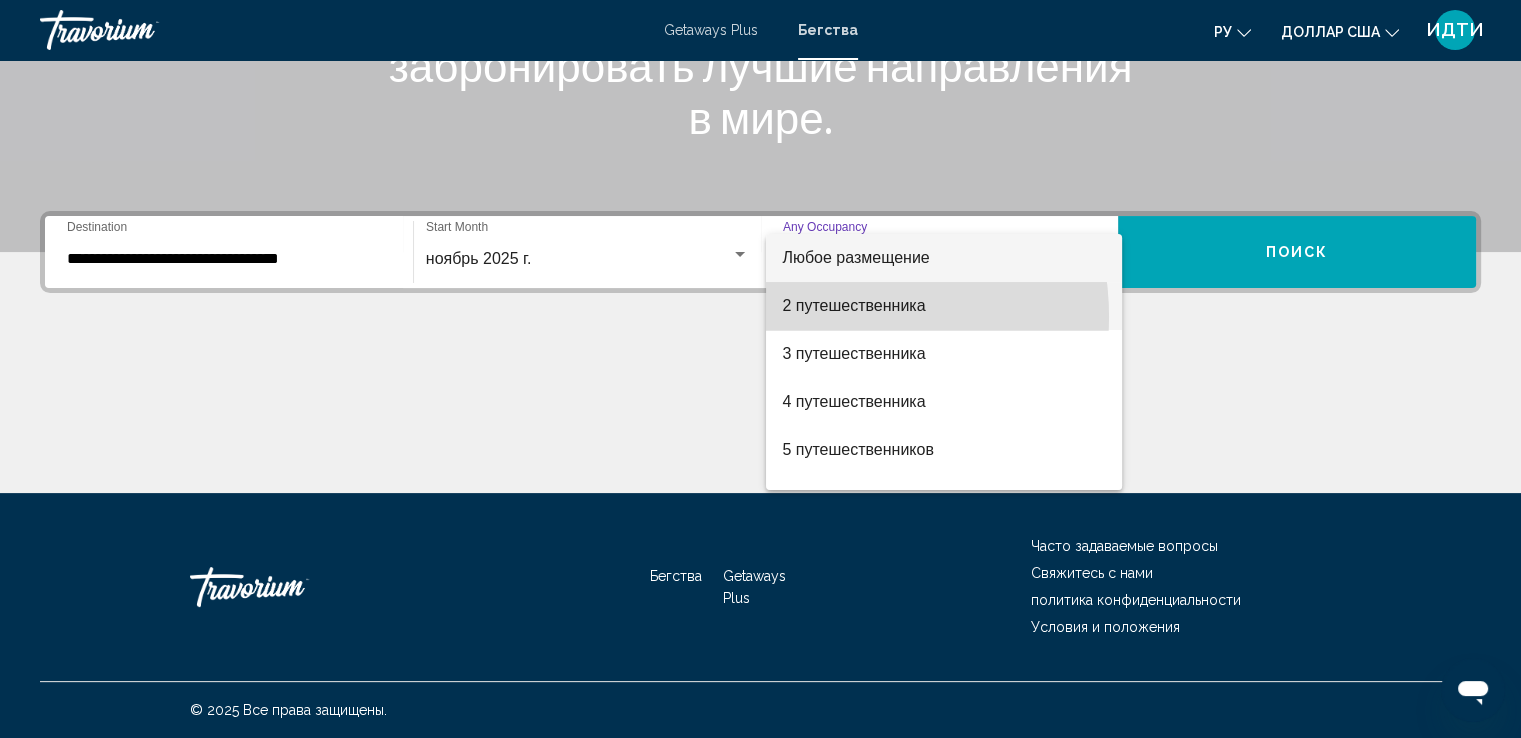 click on "2 путешественника" at bounding box center (944, 306) 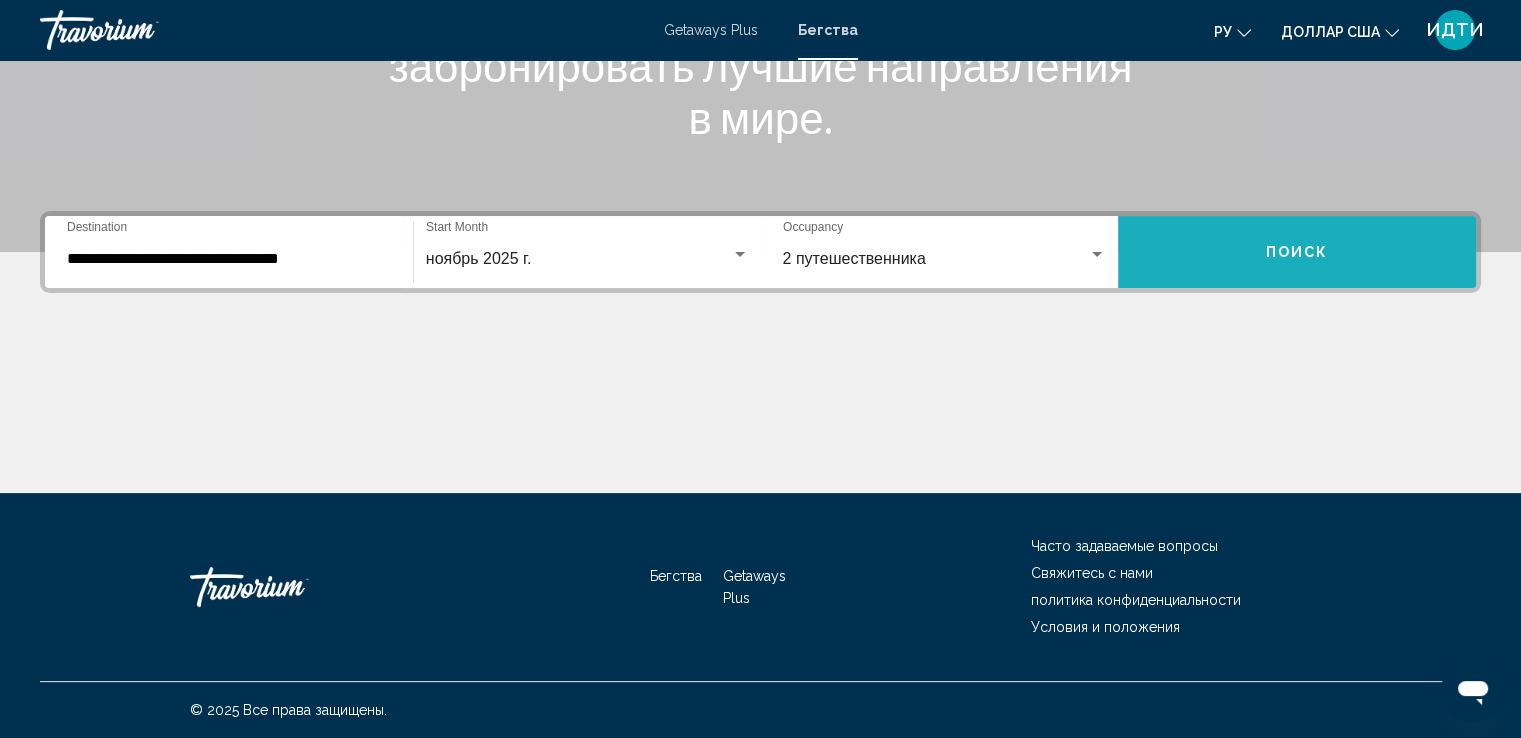 click on "Поиск" at bounding box center [1297, 252] 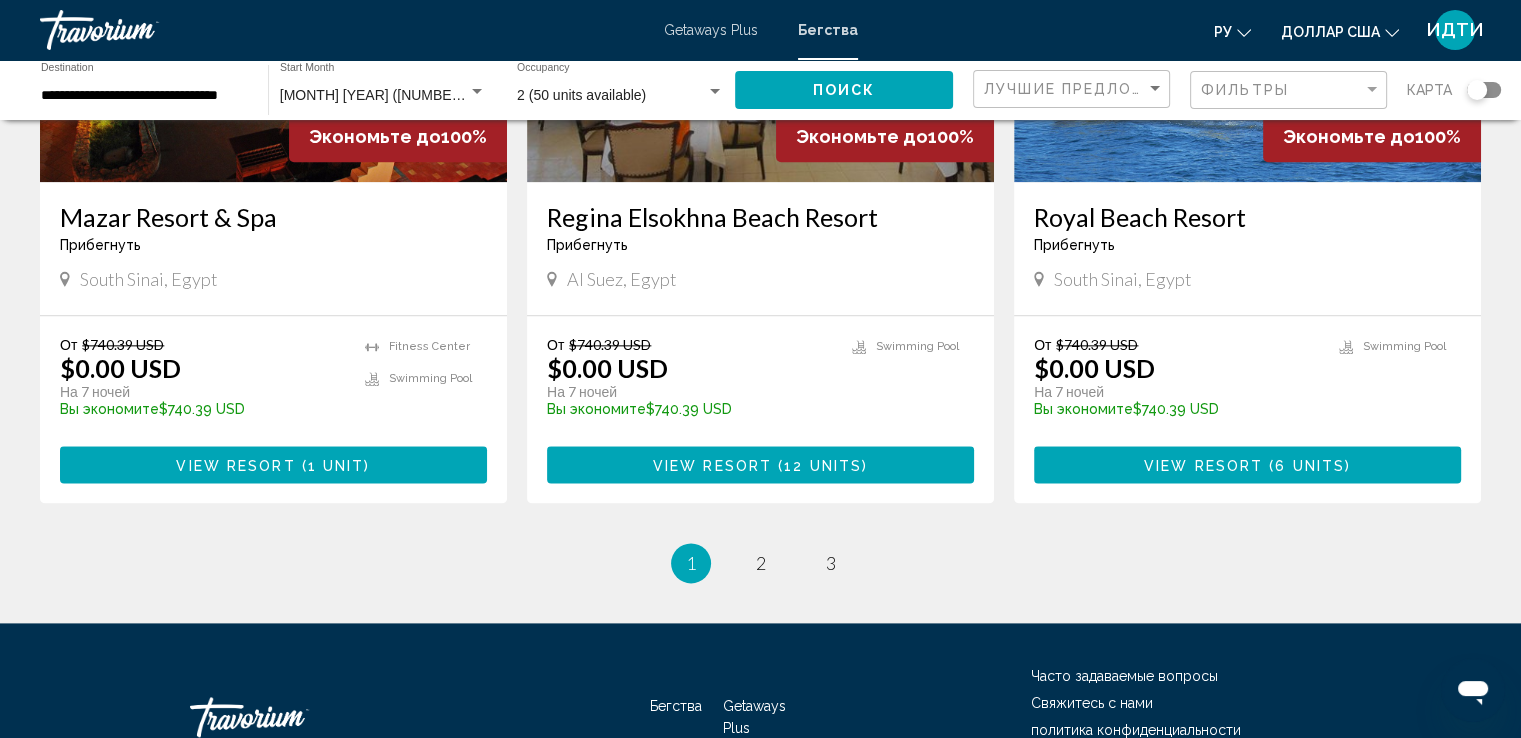 scroll, scrollTop: 2500, scrollLeft: 0, axis: vertical 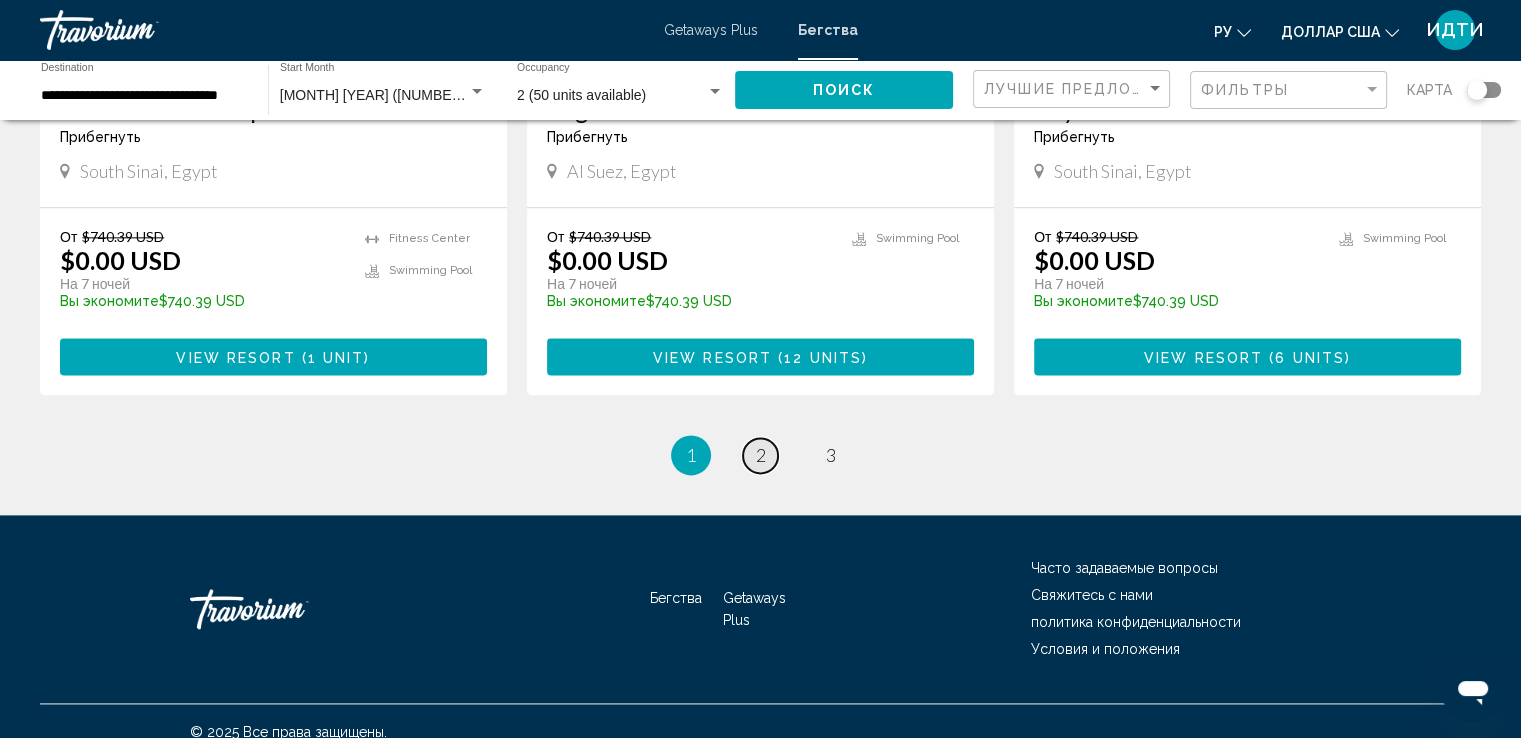 click on "page  2" at bounding box center (760, 455) 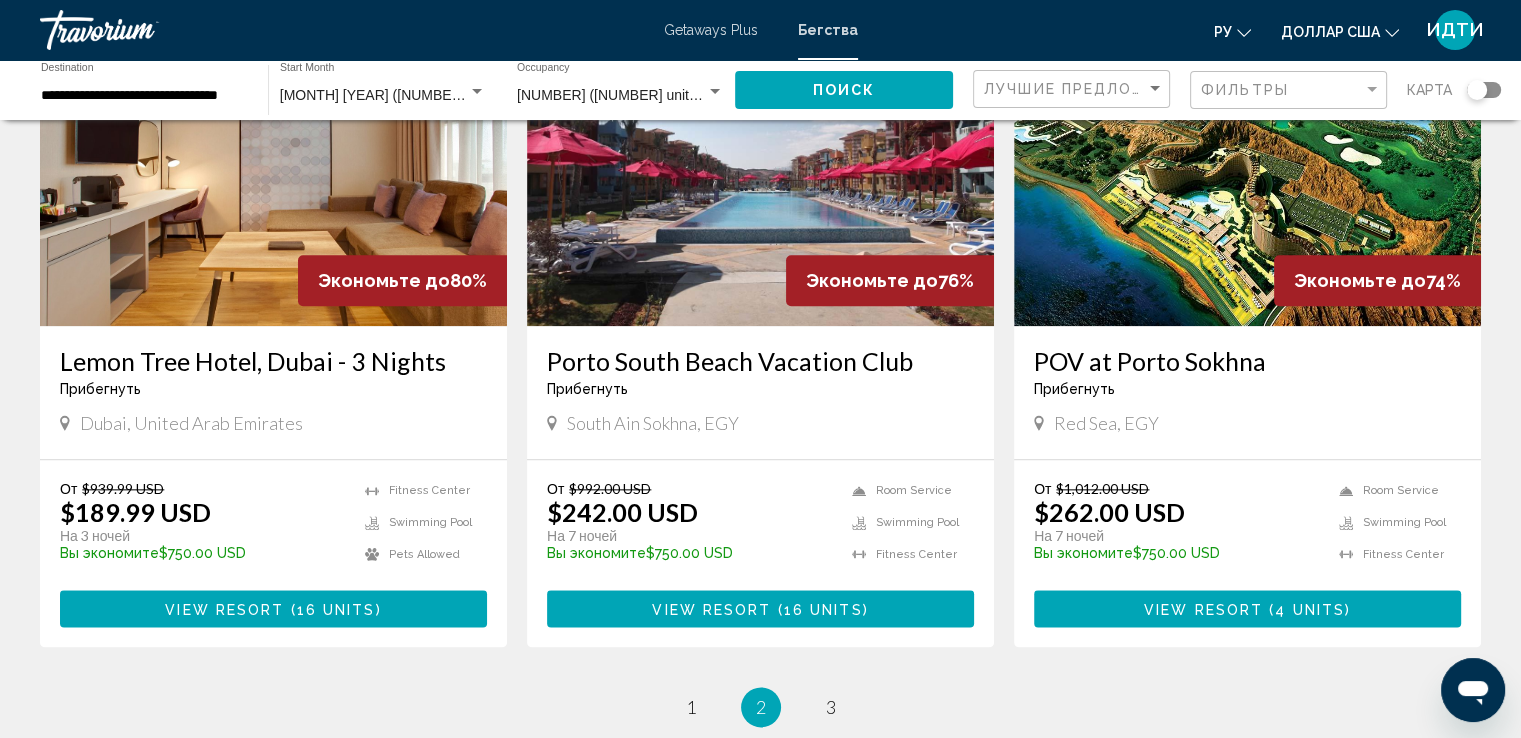 scroll, scrollTop: 2300, scrollLeft: 0, axis: vertical 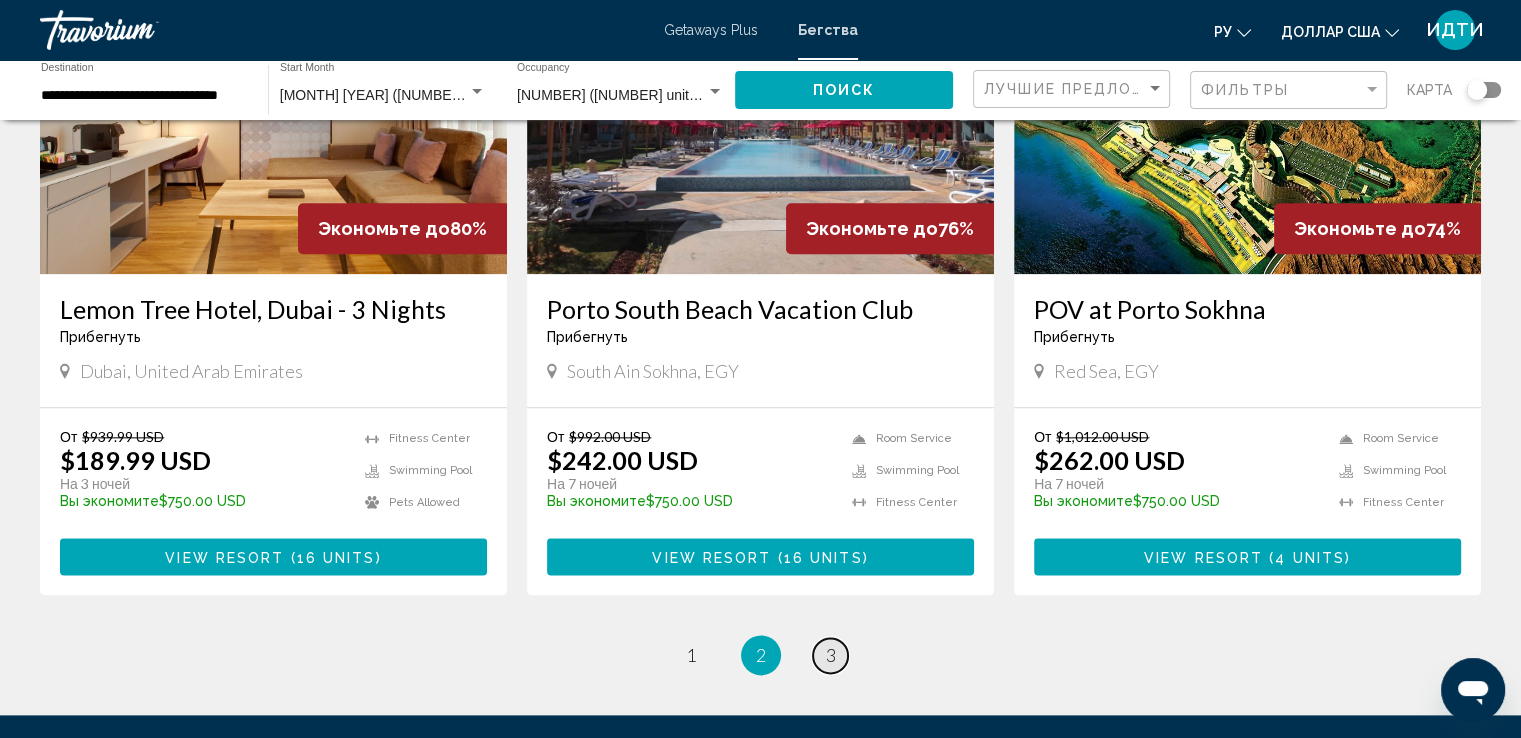 click on "3" at bounding box center (831, 655) 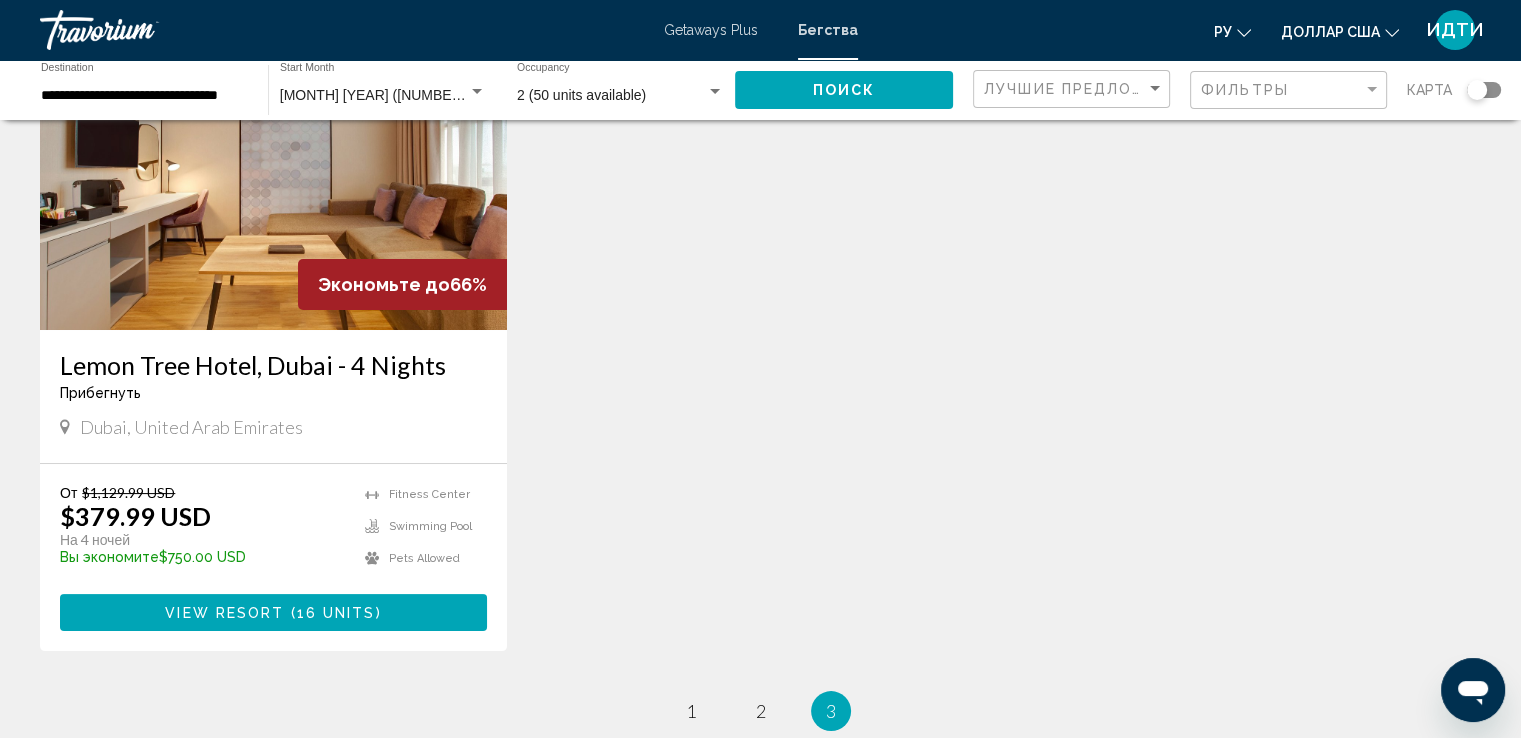scroll, scrollTop: 0, scrollLeft: 0, axis: both 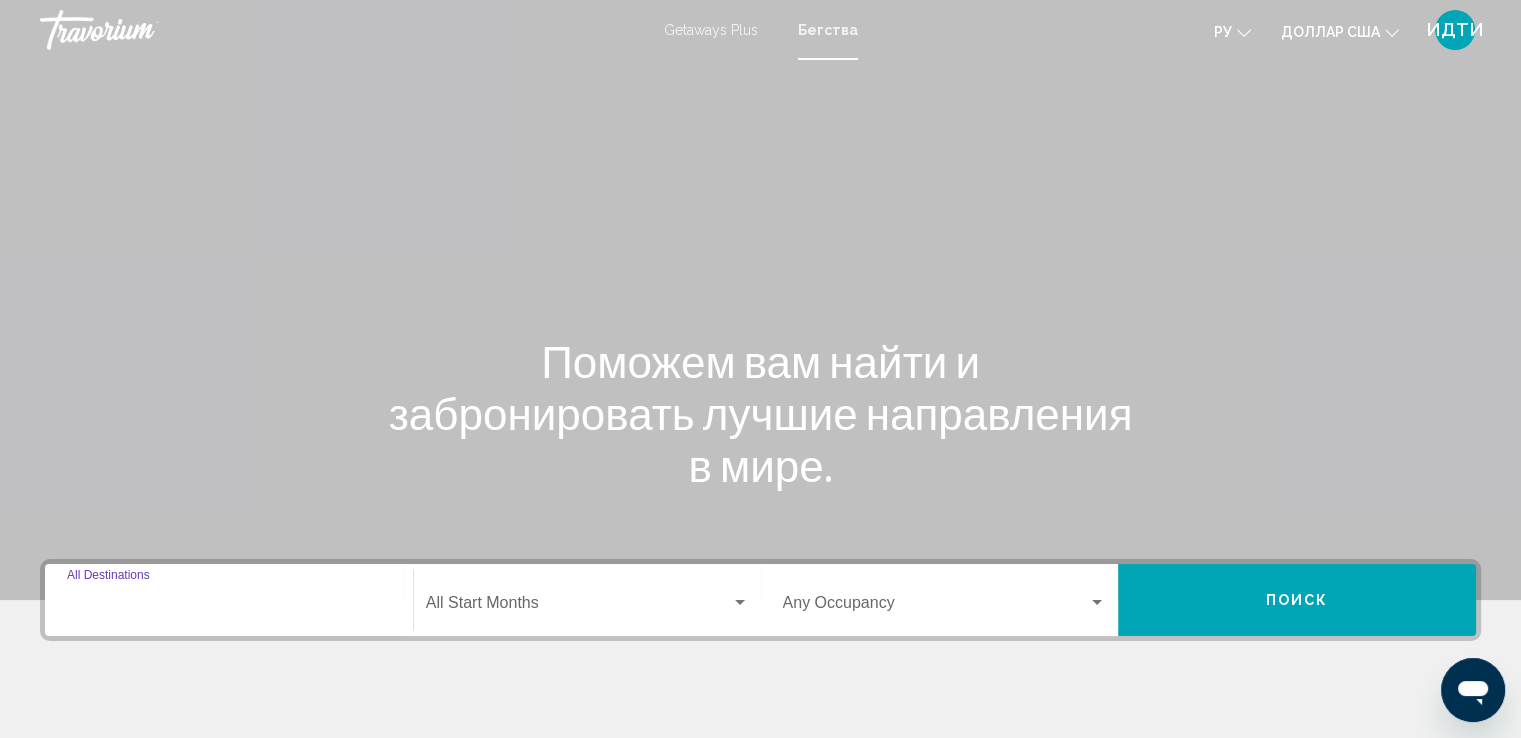 click on "Destination All Destinations" at bounding box center (229, 607) 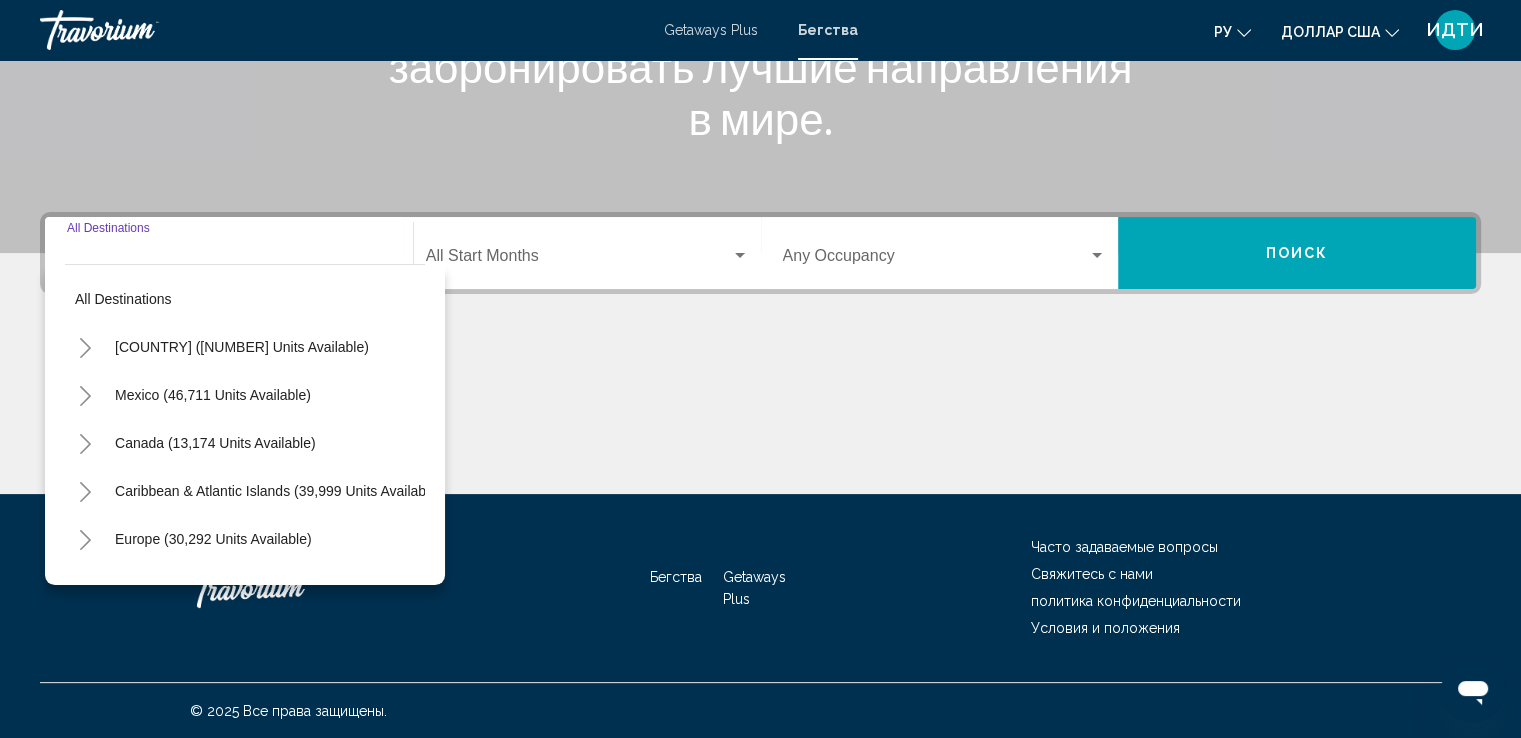 scroll, scrollTop: 348, scrollLeft: 0, axis: vertical 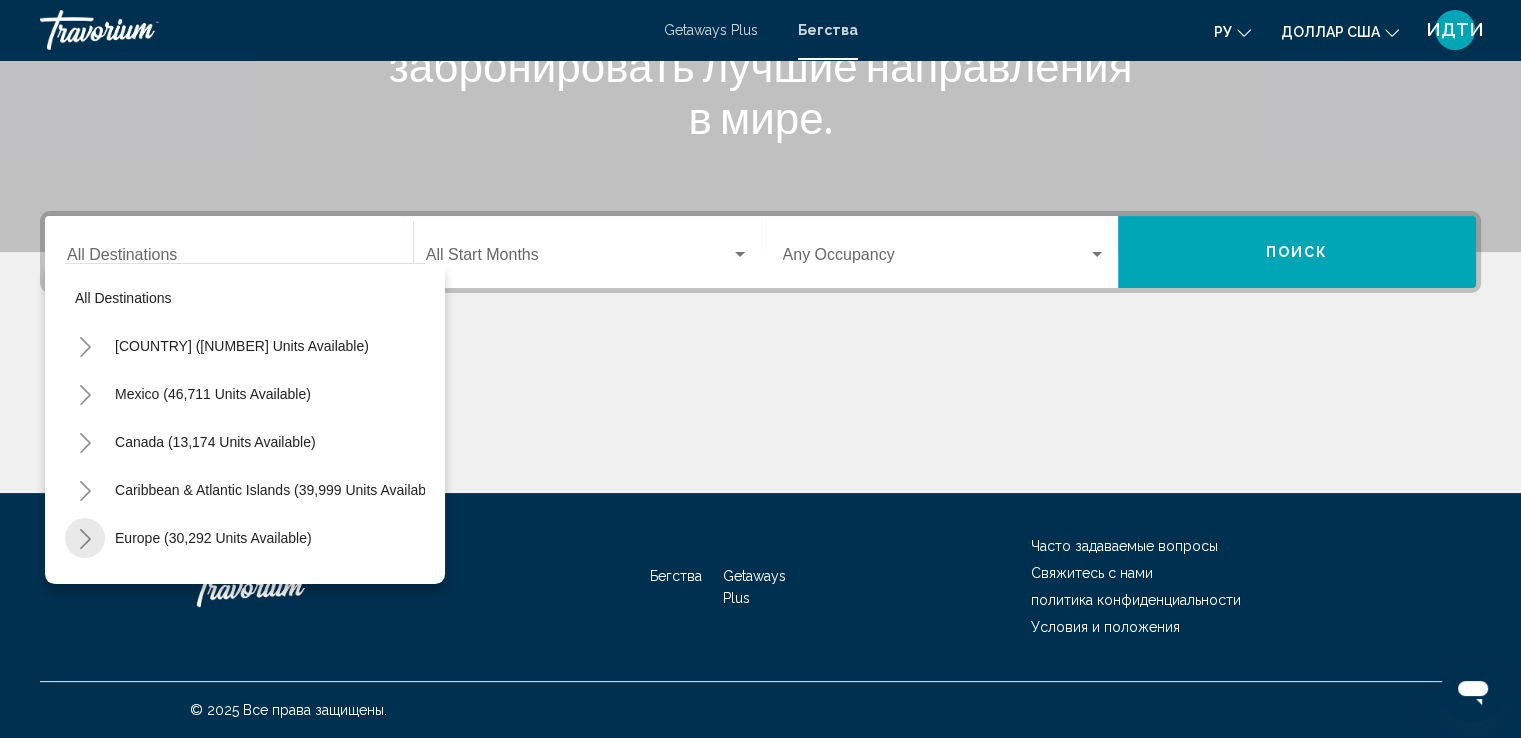 click 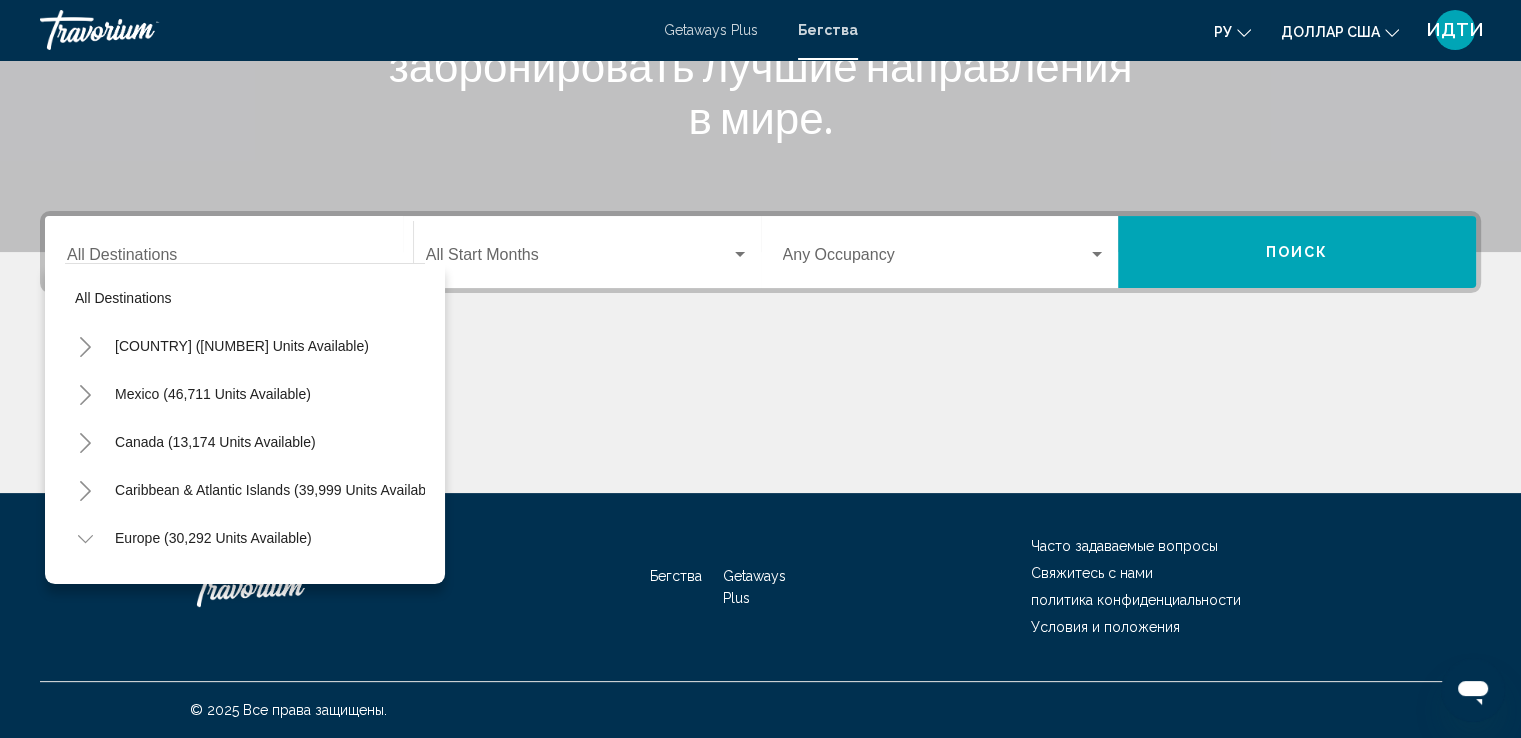 scroll, scrollTop: 200, scrollLeft: 0, axis: vertical 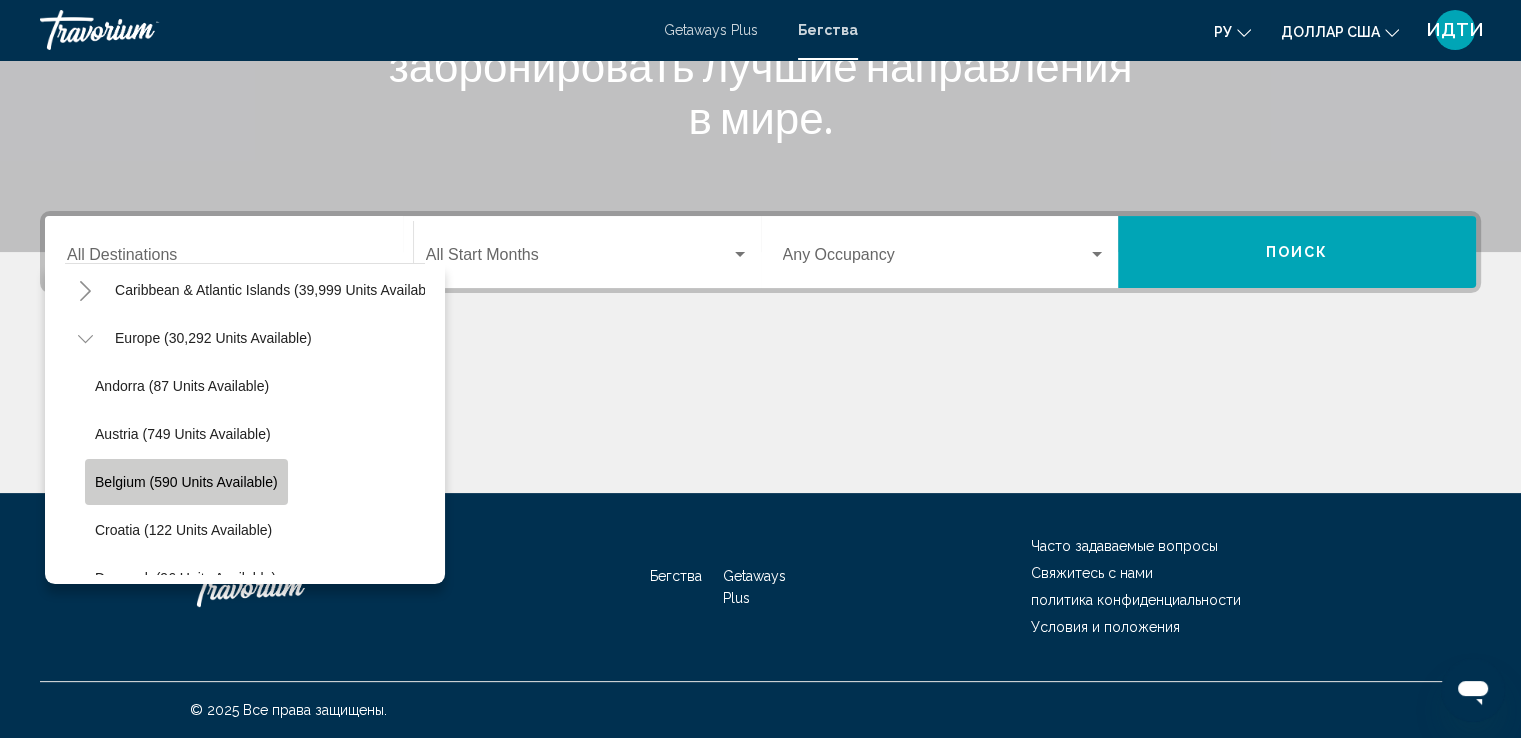 click on "Belgium (590 units available)" 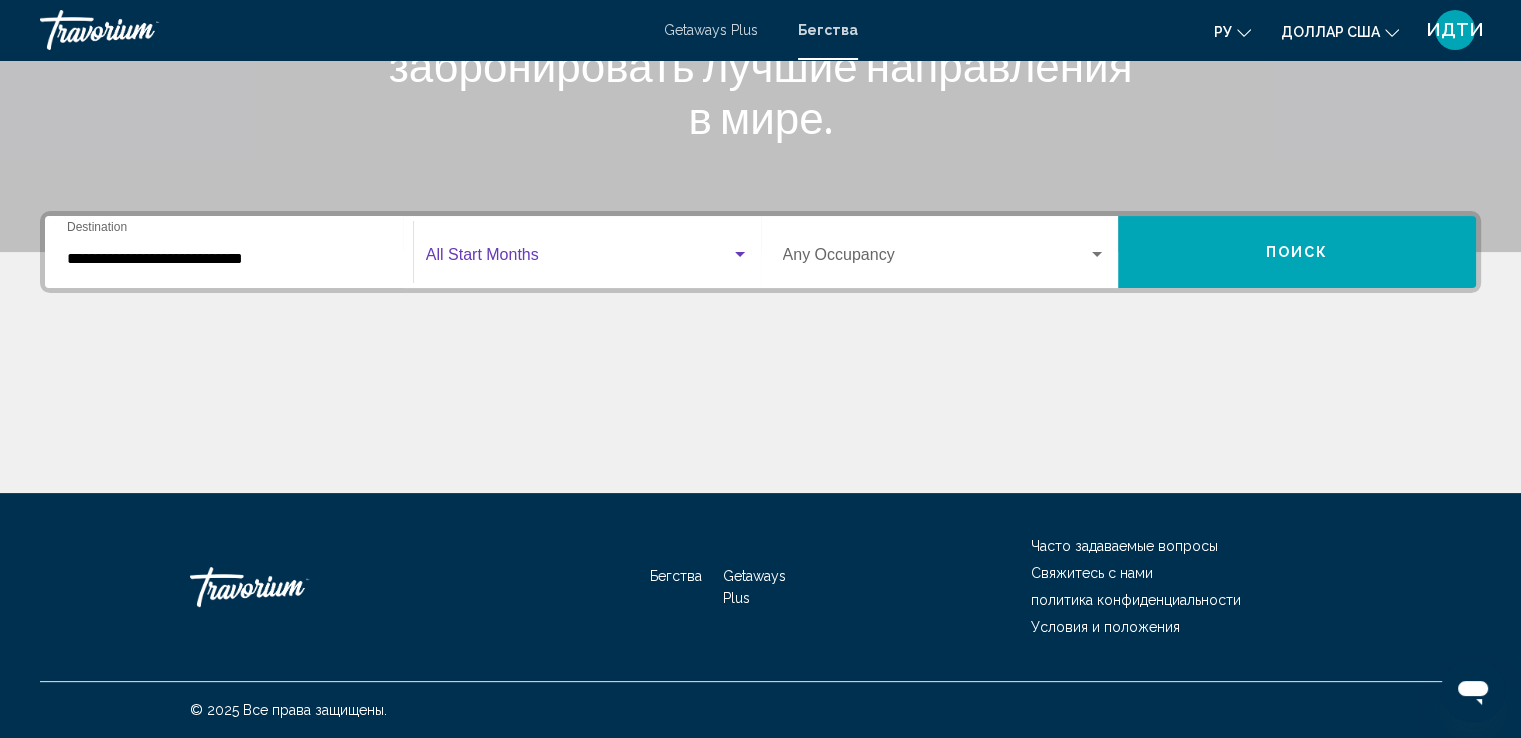 click at bounding box center [740, 255] 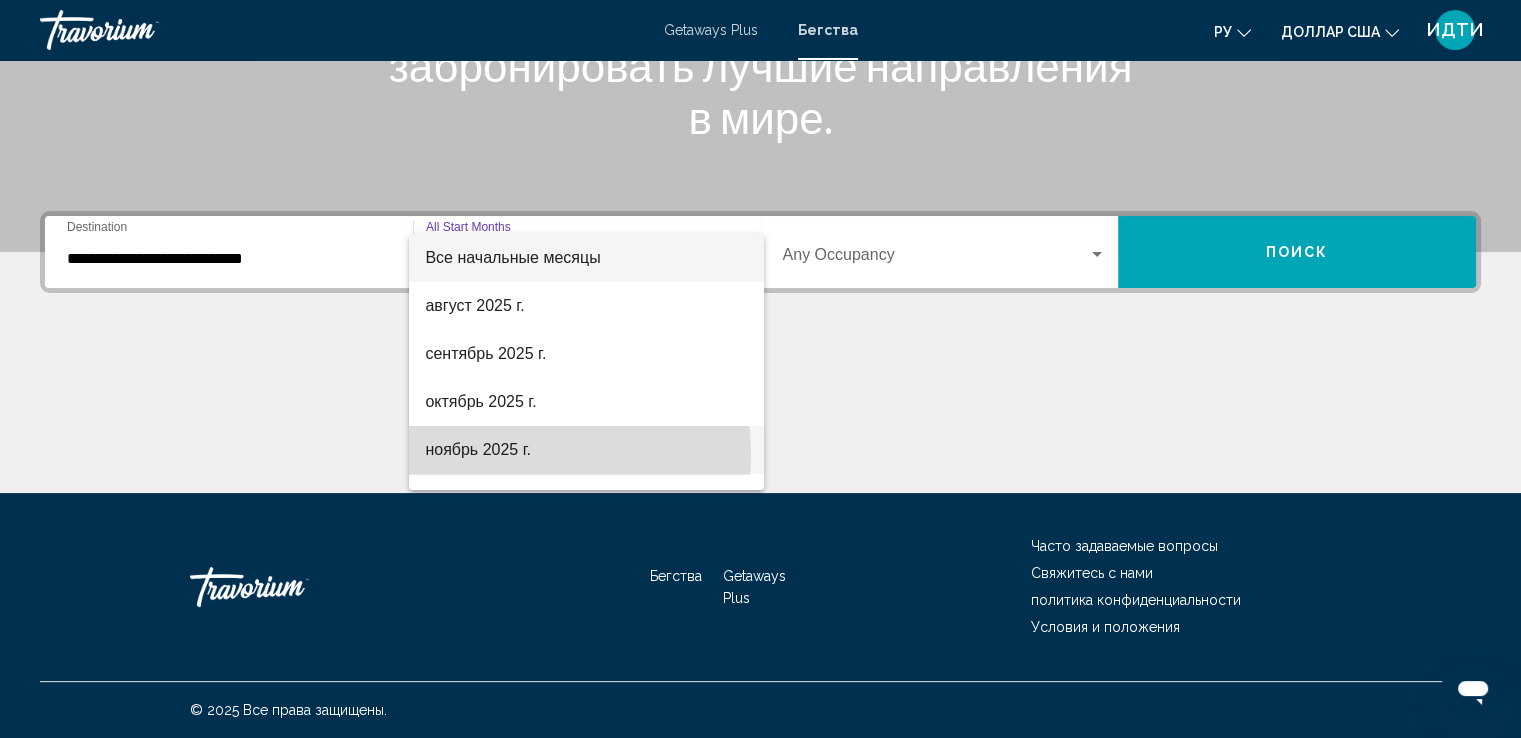 click on "ноябрь 2025 г." at bounding box center (478, 449) 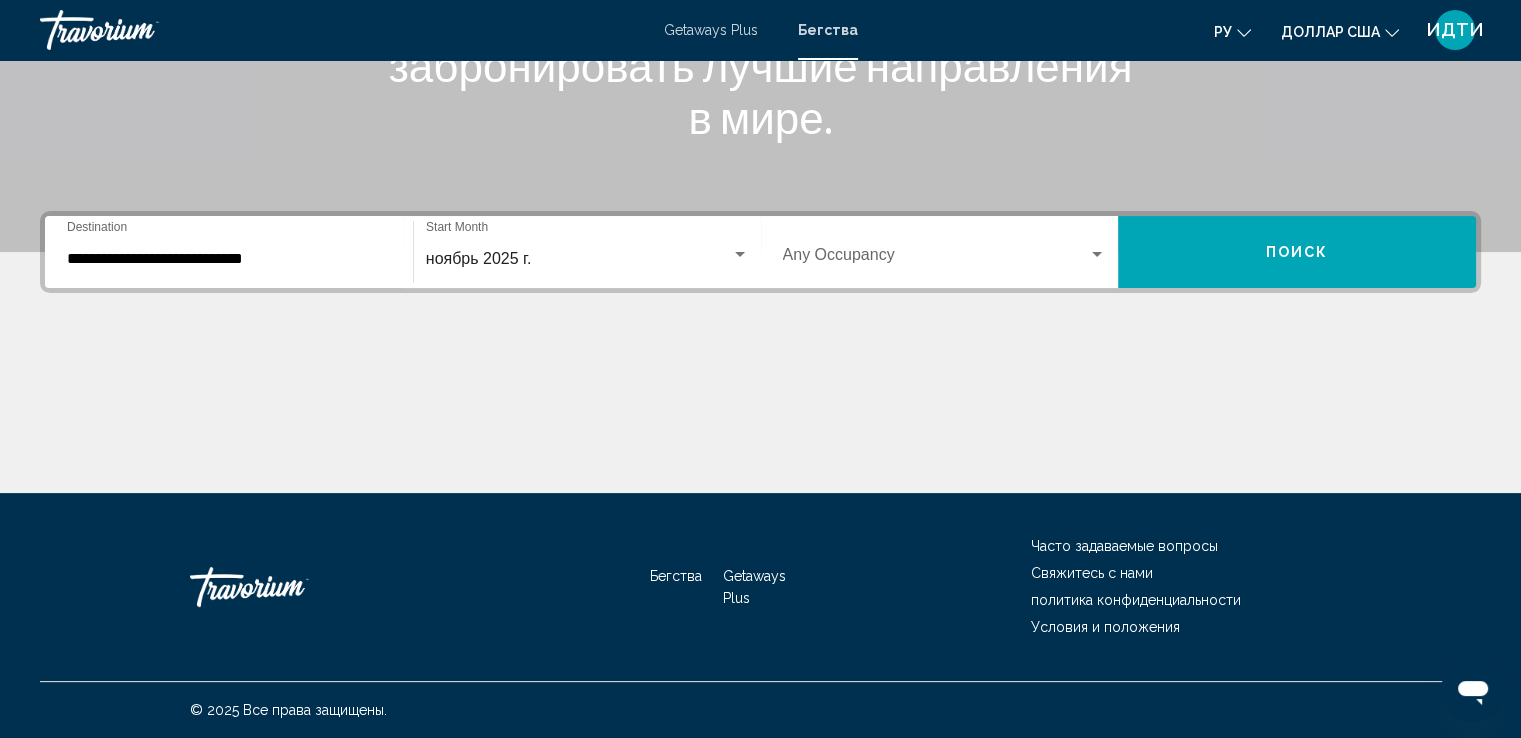 click on "Occupancy Any Occupancy" at bounding box center [945, 252] 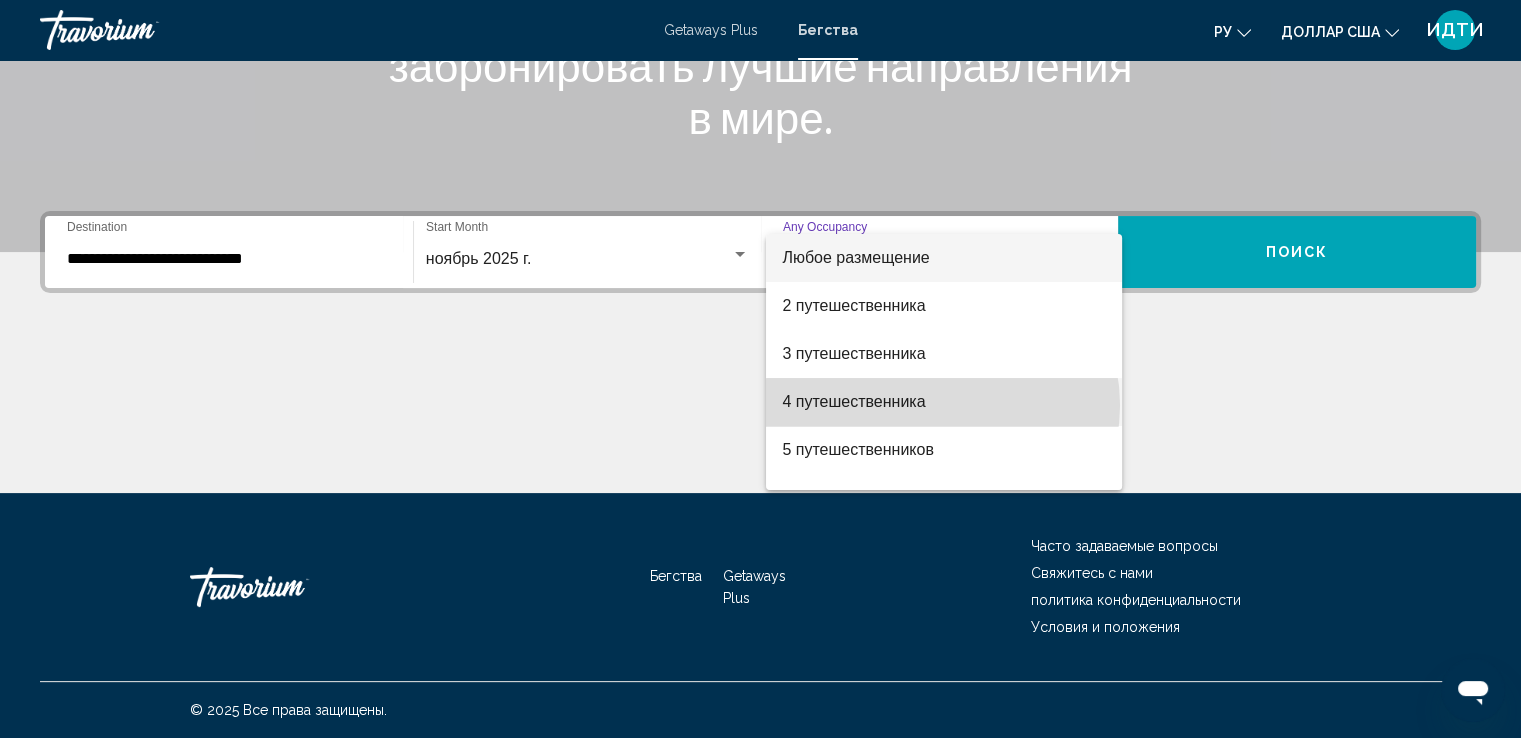 click on "4 путешественника" at bounding box center (944, 402) 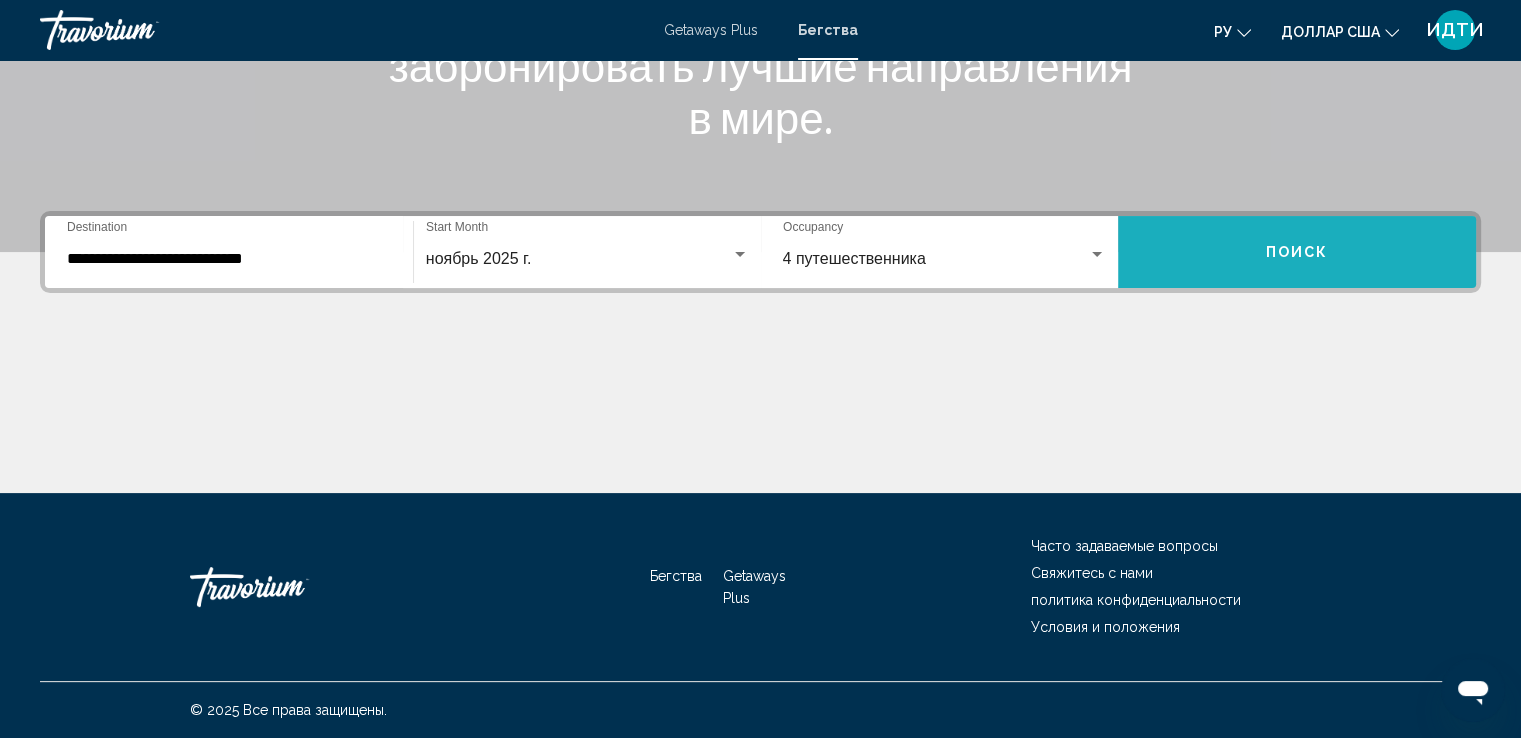 click on "Поиск" at bounding box center (1297, 253) 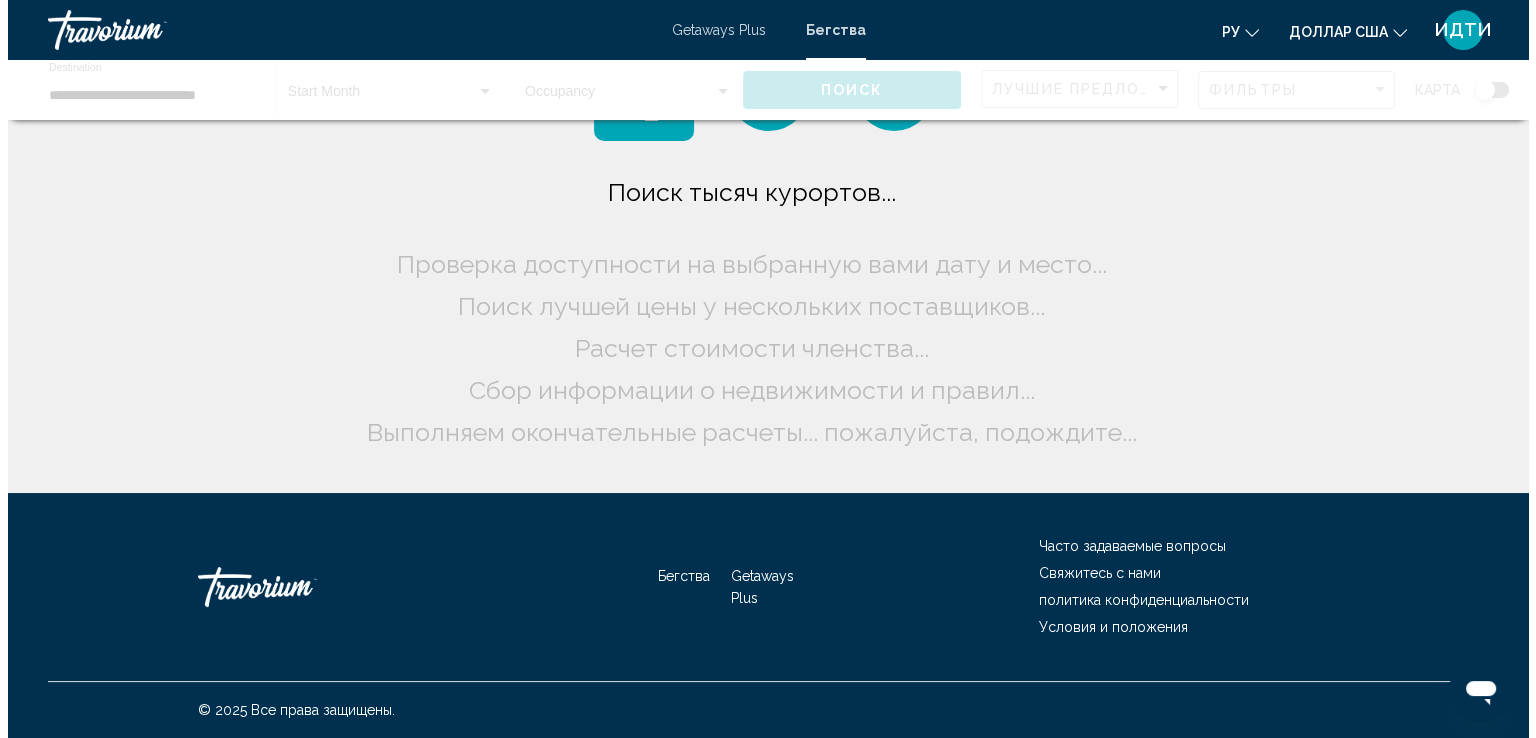 scroll, scrollTop: 0, scrollLeft: 0, axis: both 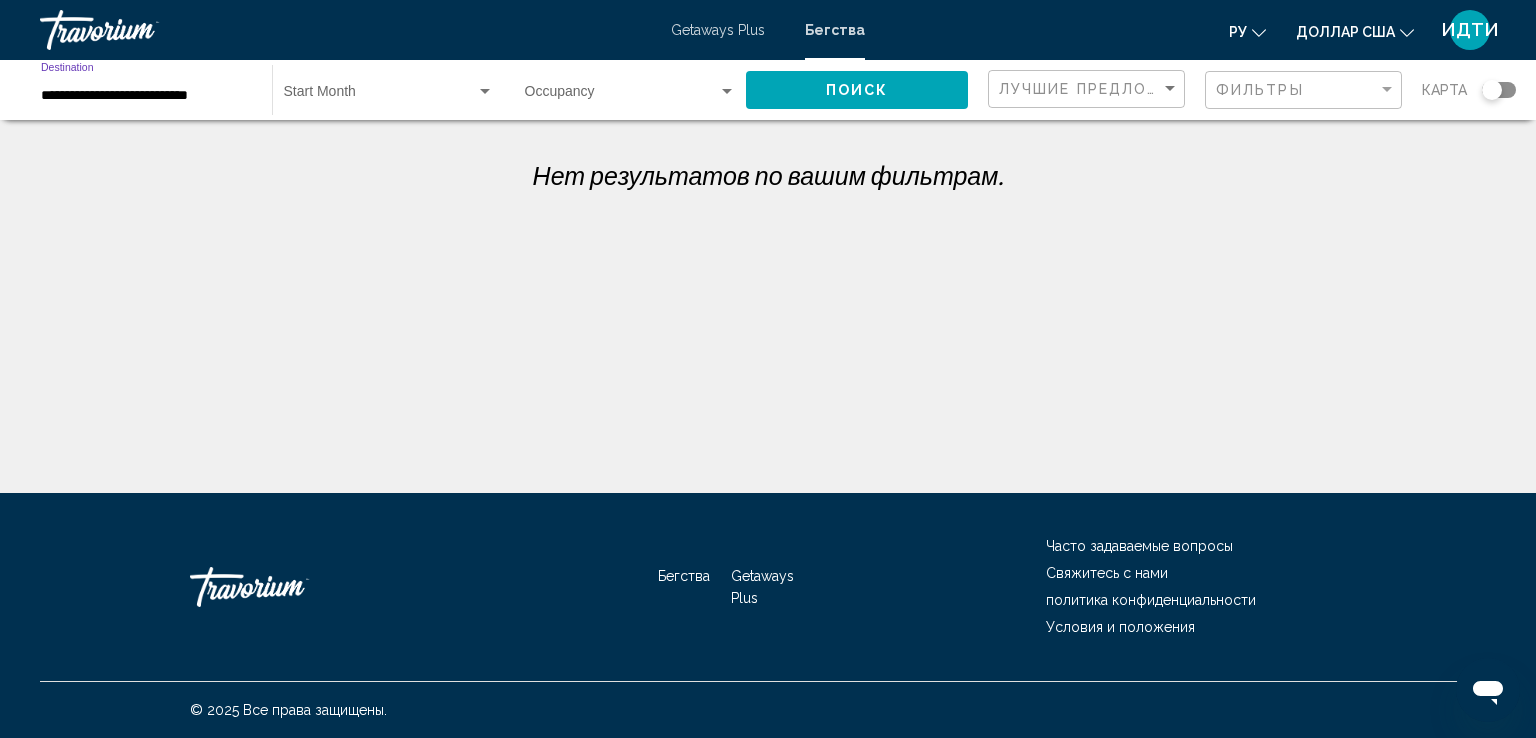 click on "**********" at bounding box center [146, 96] 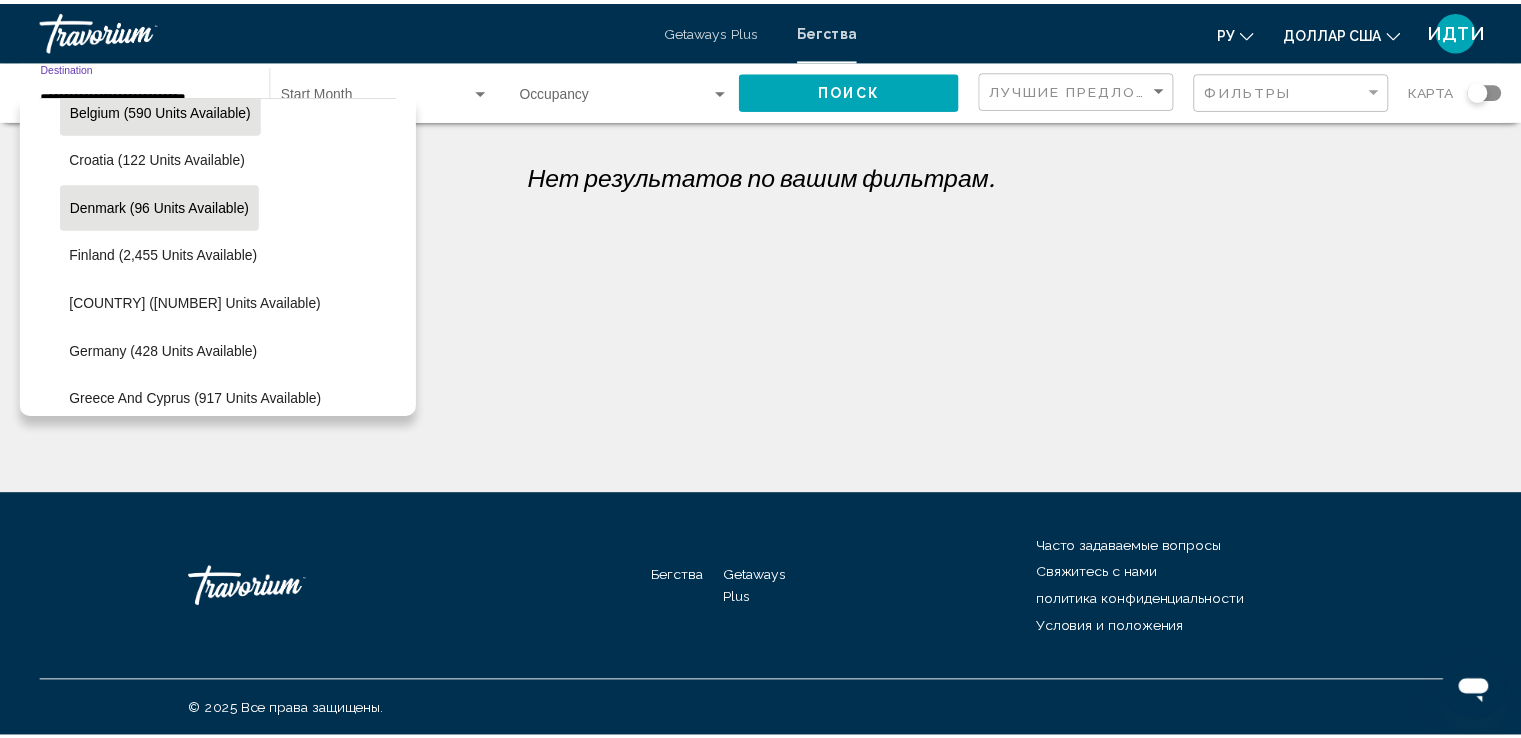 scroll, scrollTop: 470, scrollLeft: 0, axis: vertical 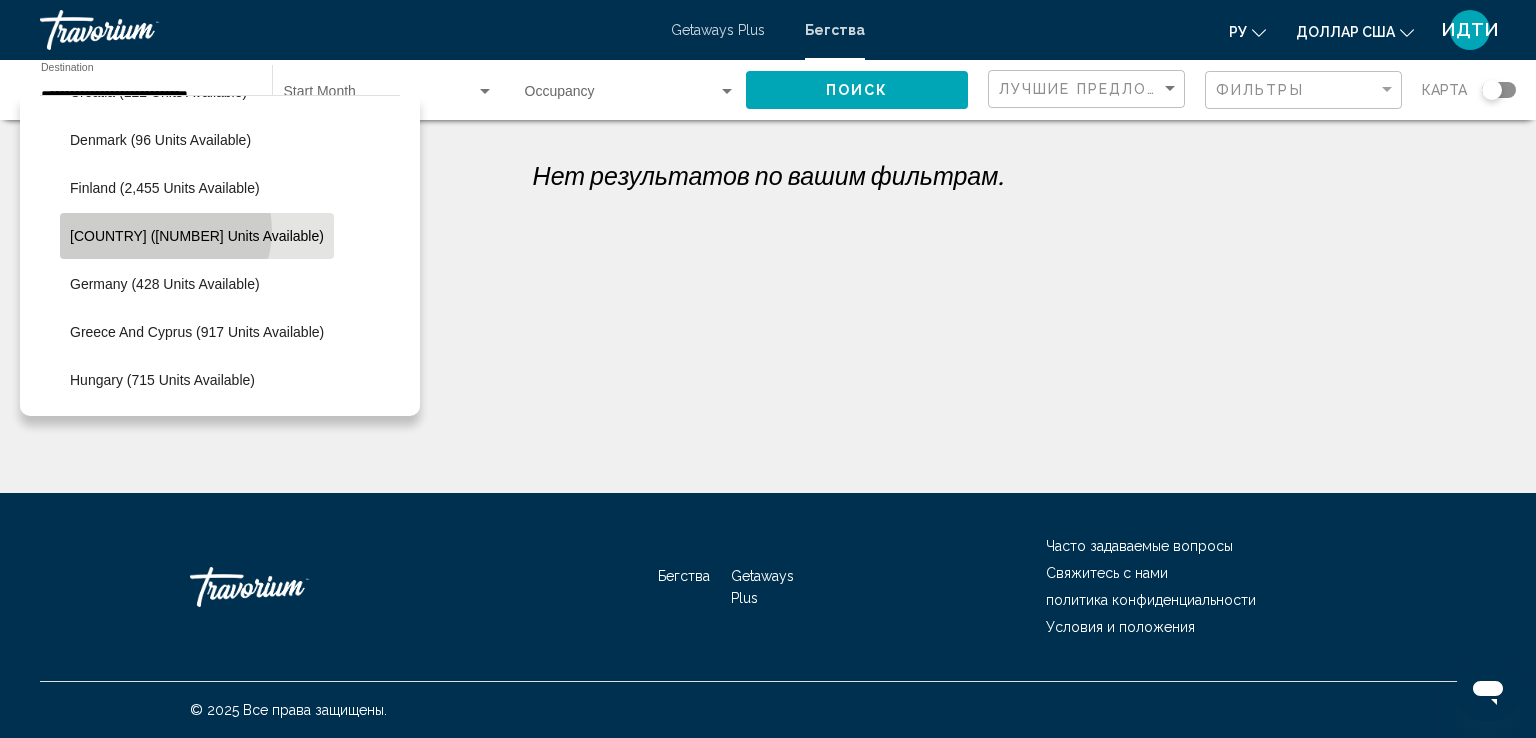 click on "France (1,352 units available)" 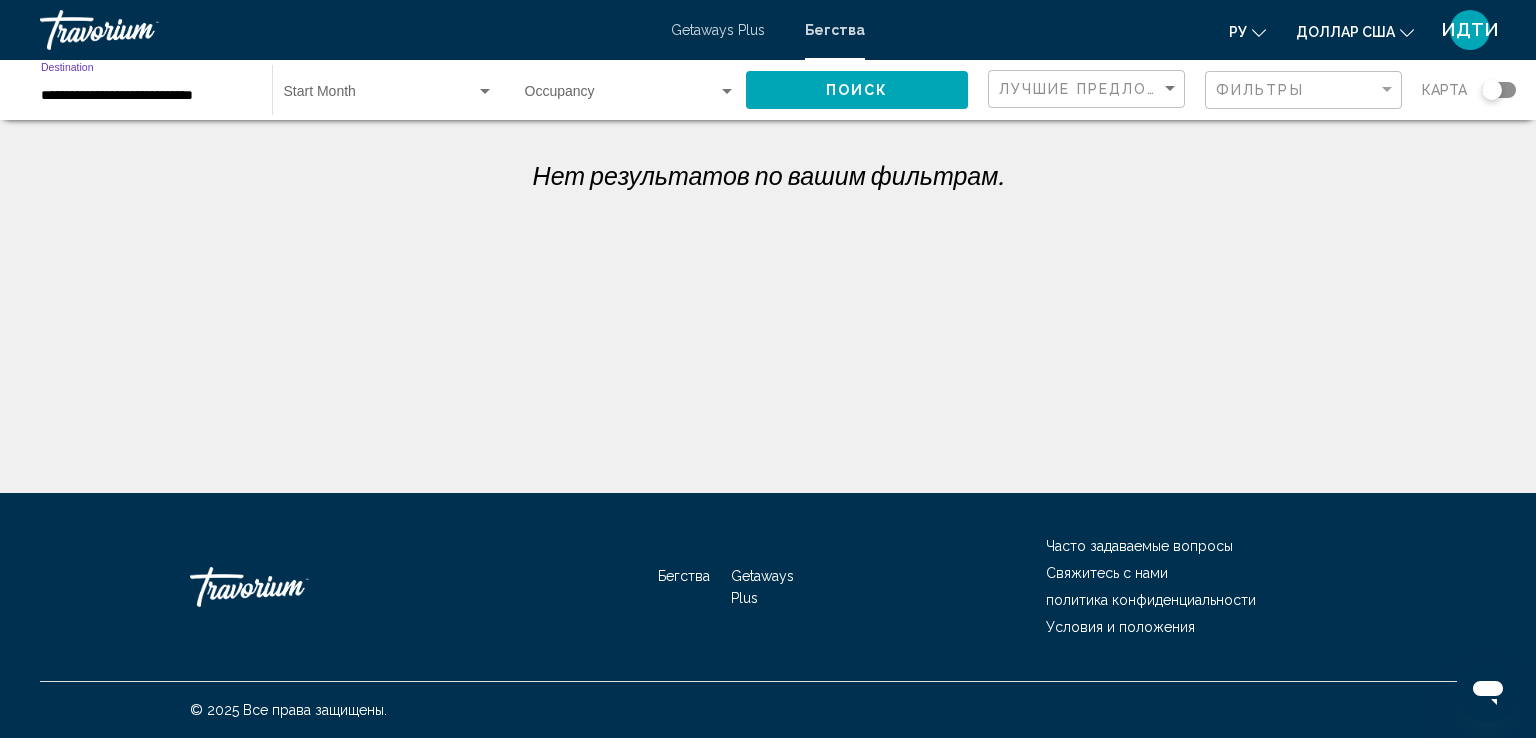 click at bounding box center (485, 91) 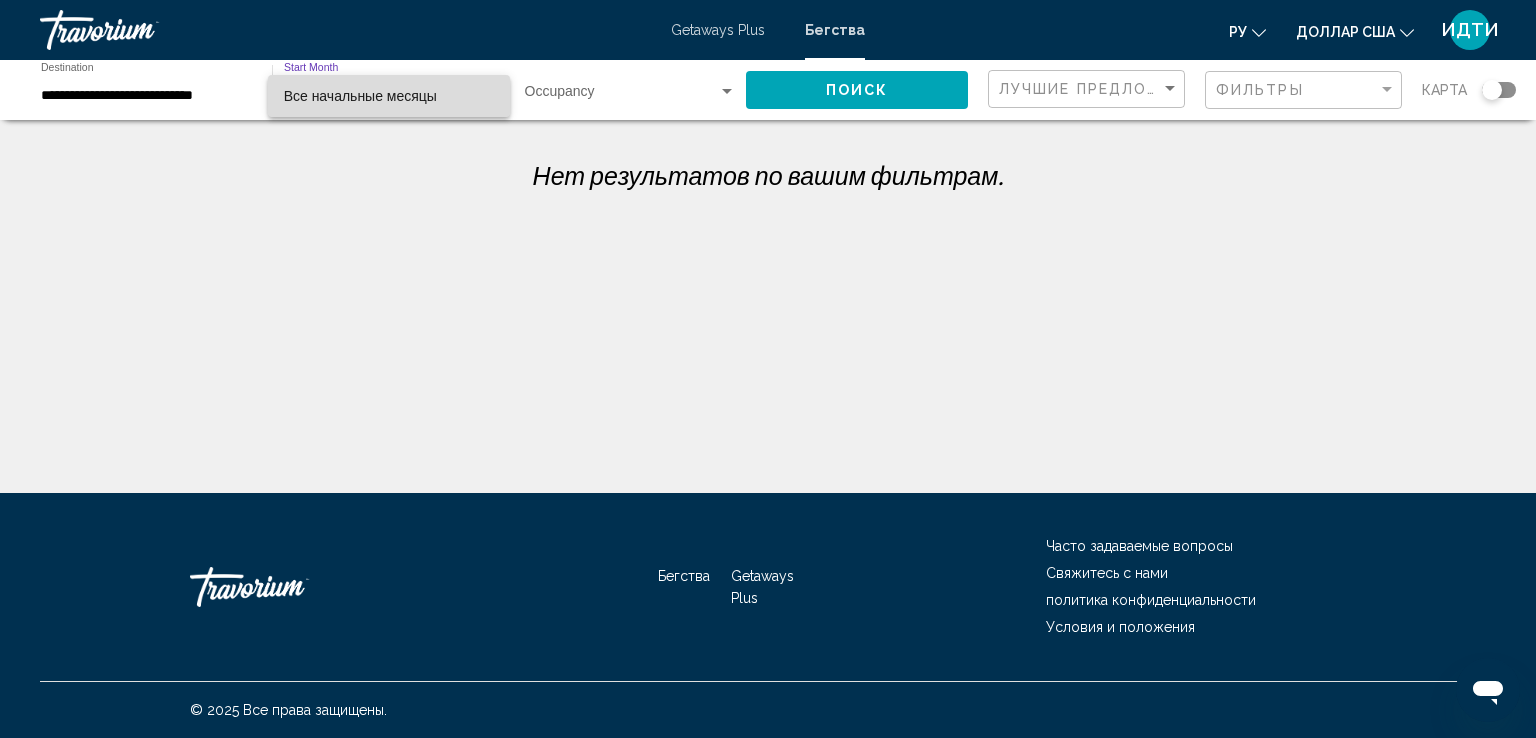 click on "Все начальные месяцы" at bounding box center (389, 96) 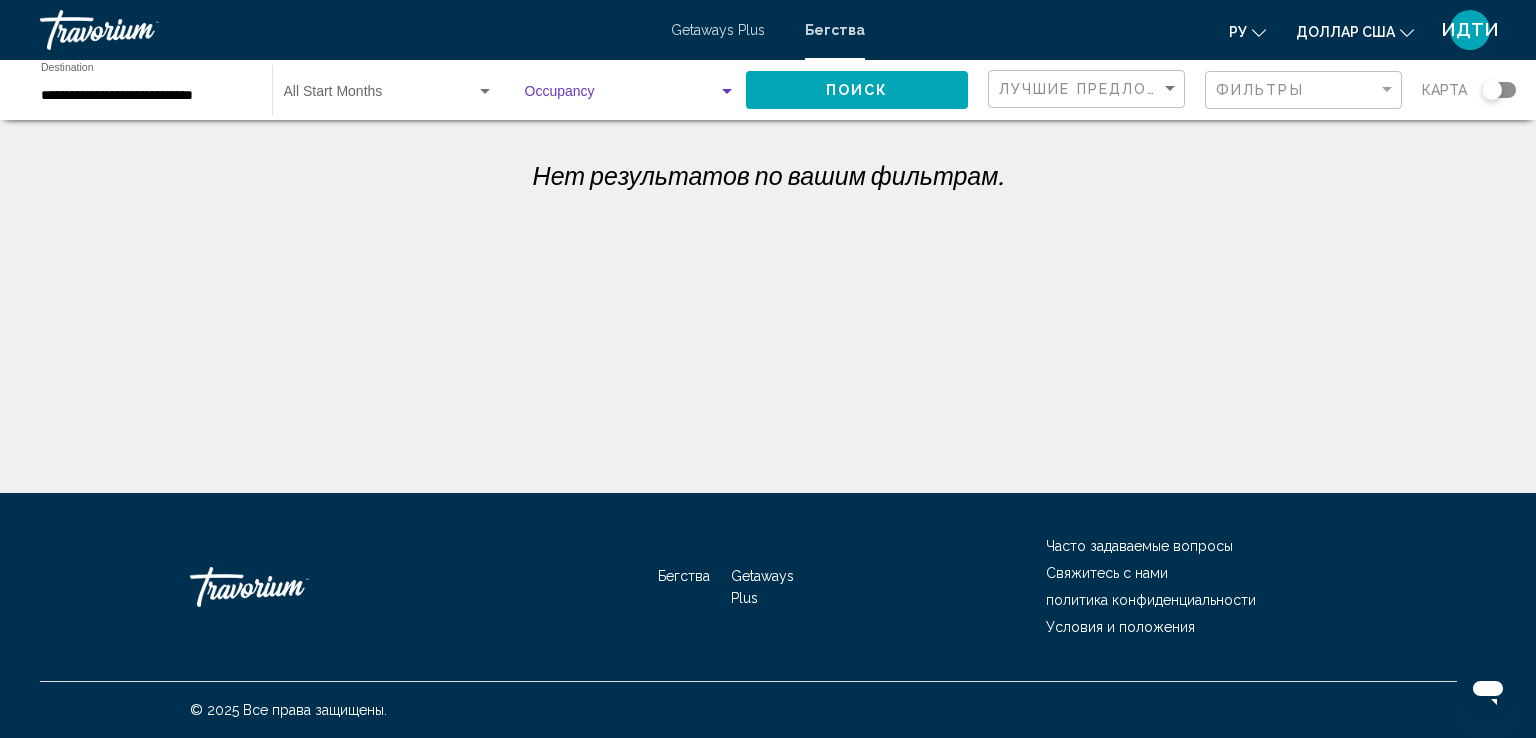 click at bounding box center [727, 92] 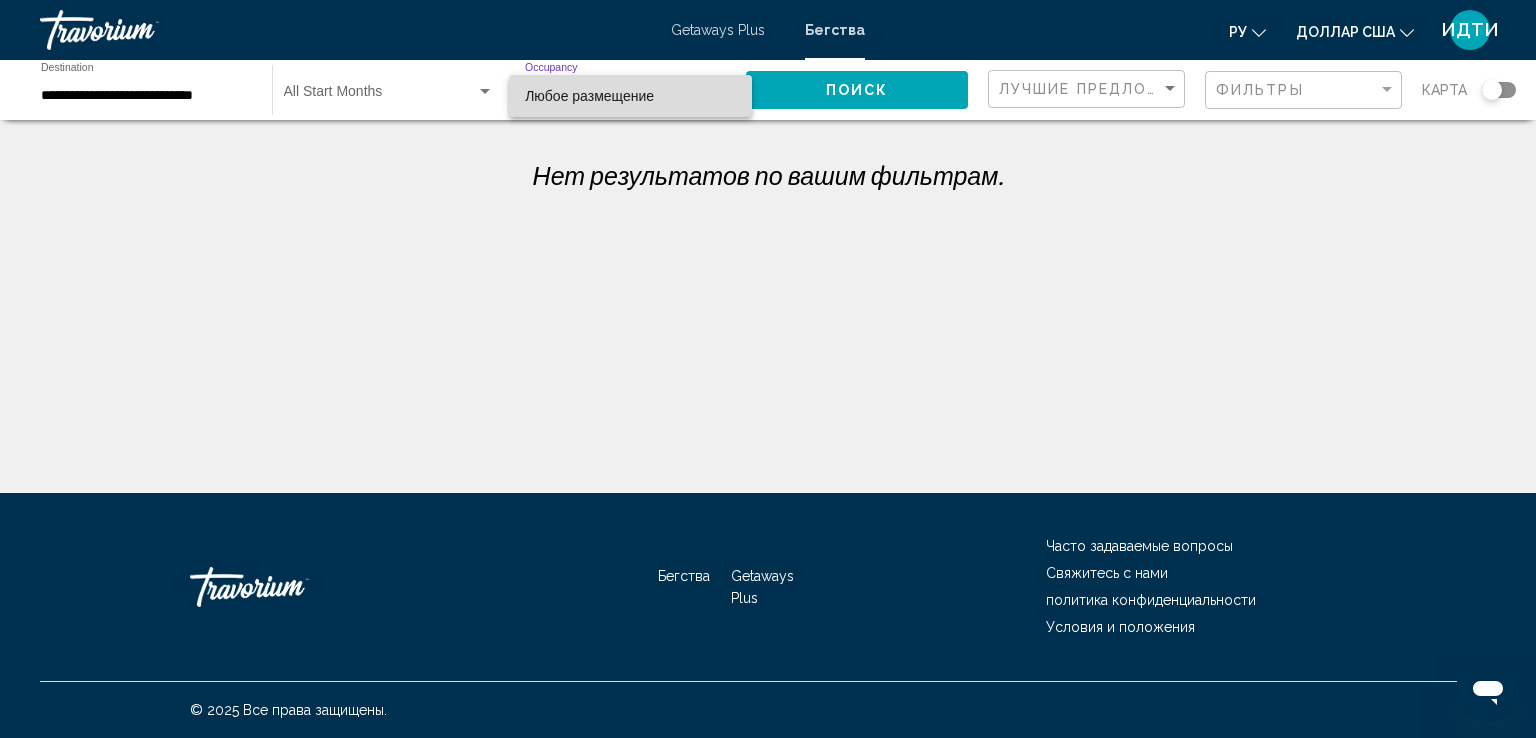 click on "Любое размещение" at bounding box center (630, 96) 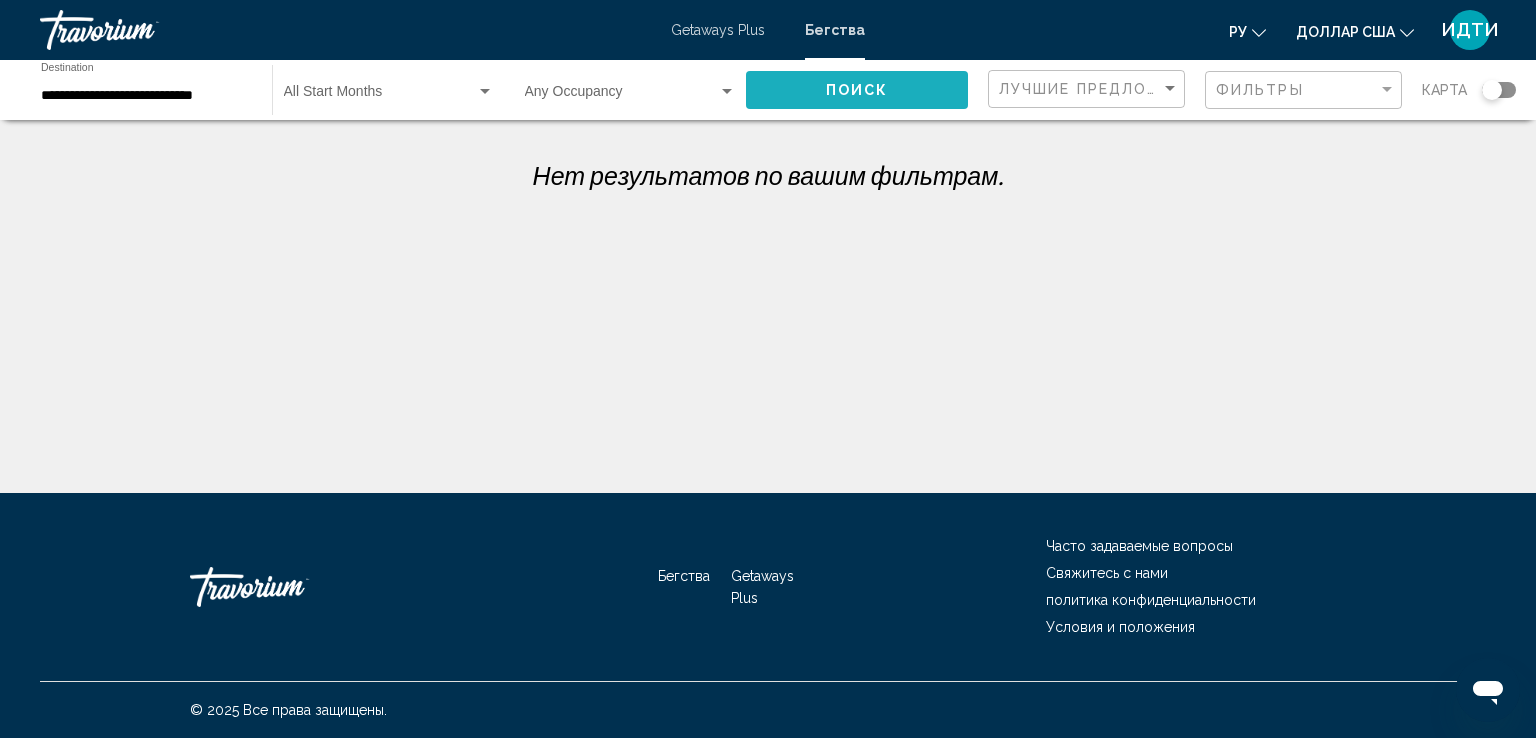 click on "Поиск" 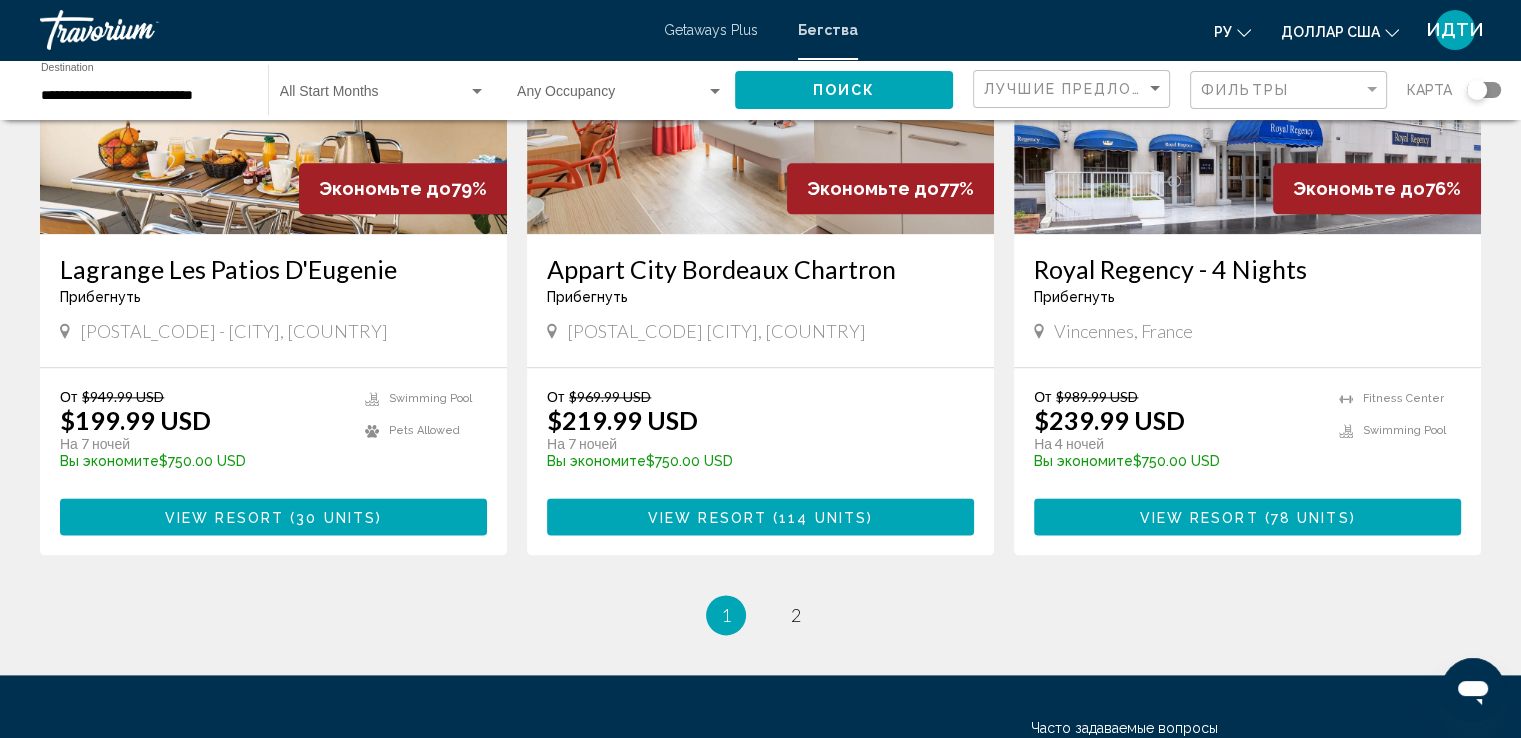 scroll, scrollTop: 2500, scrollLeft: 0, axis: vertical 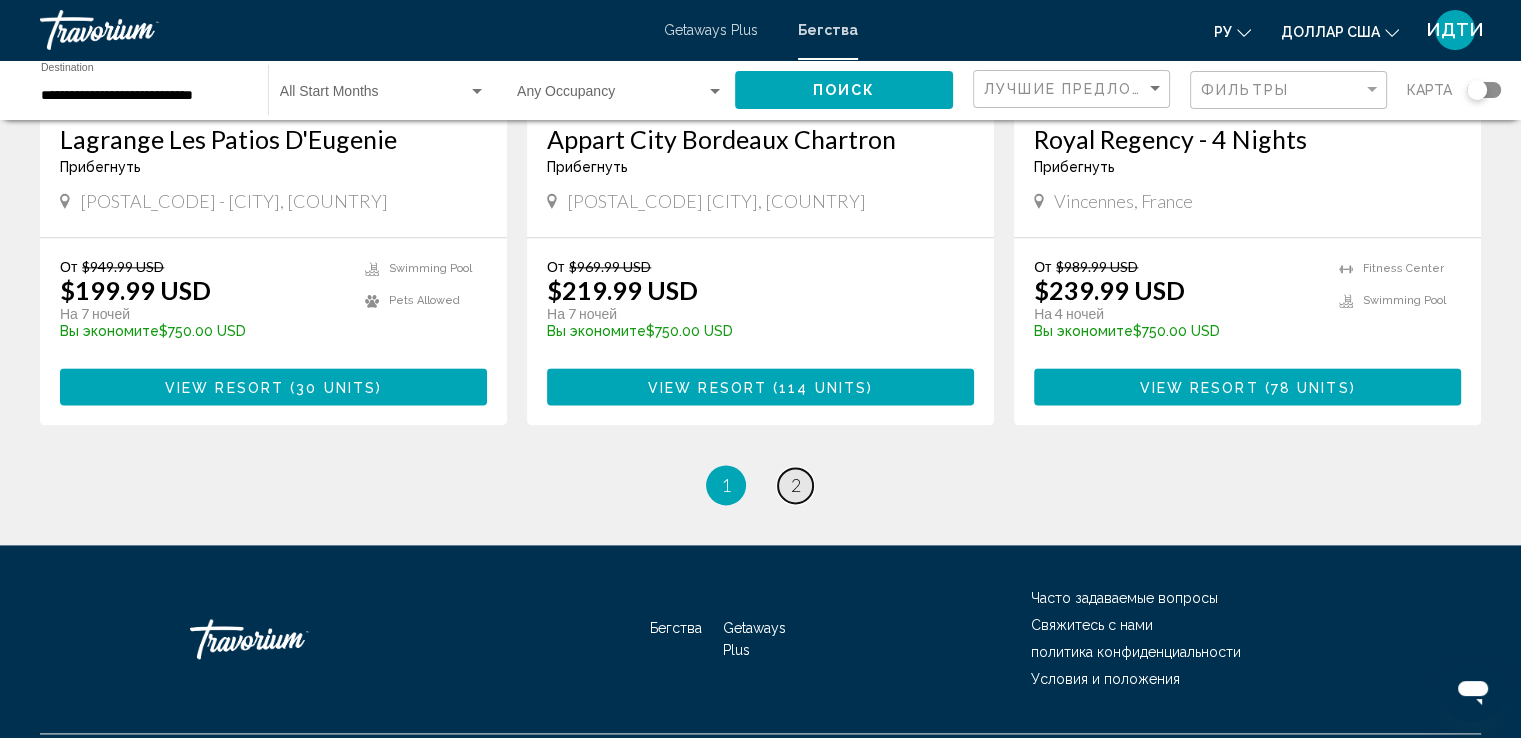 click on "2" at bounding box center (796, 485) 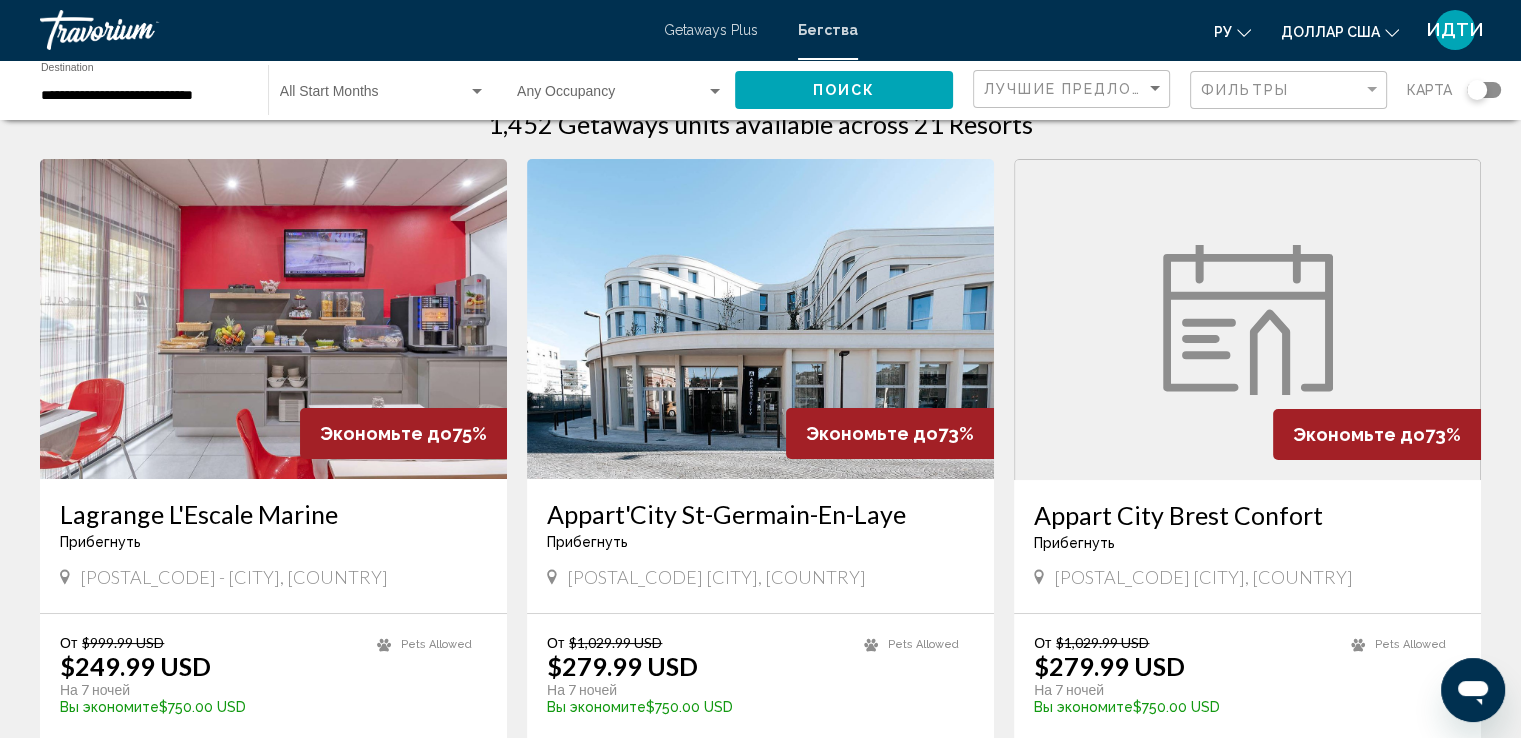scroll, scrollTop: 0, scrollLeft: 0, axis: both 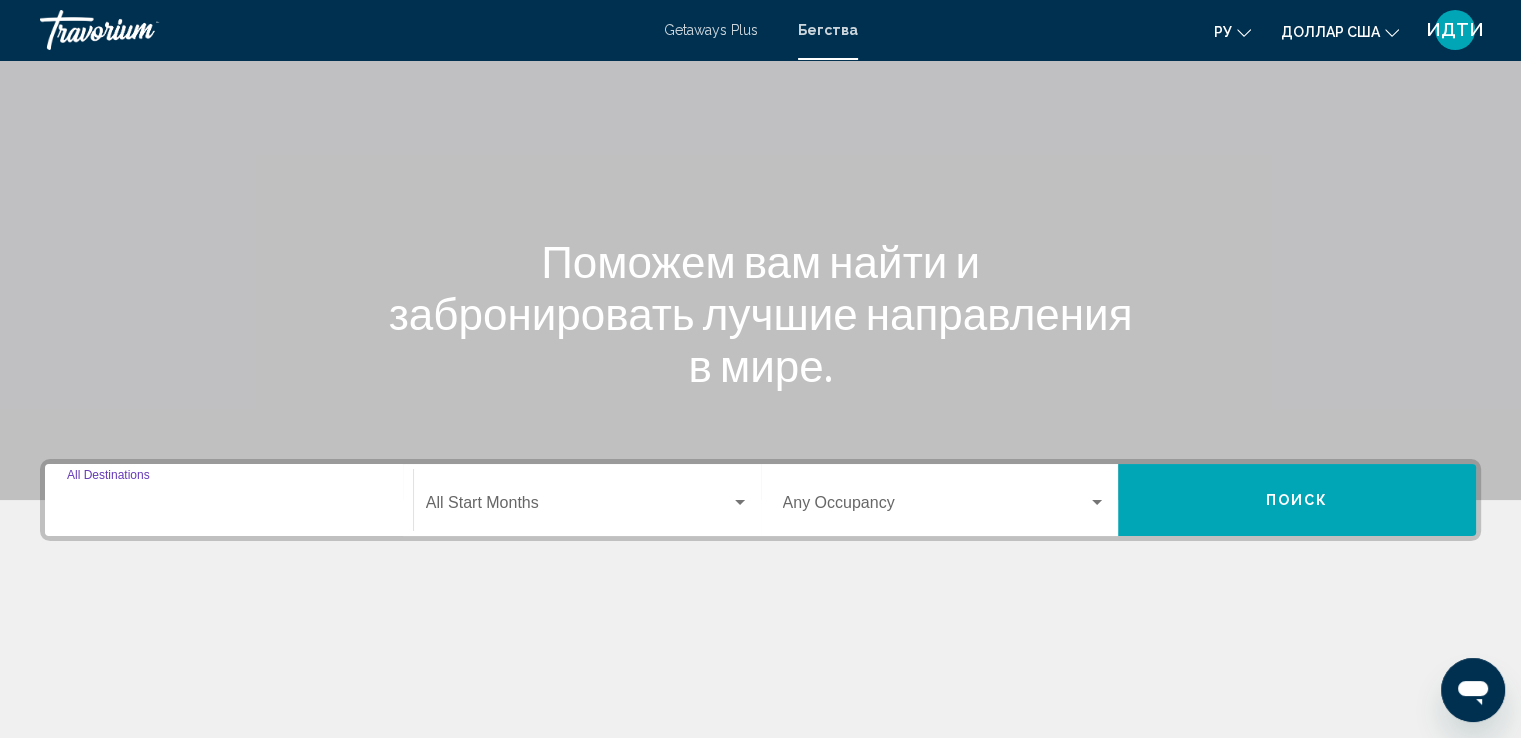 click on "Destination All Destinations" at bounding box center [229, 507] 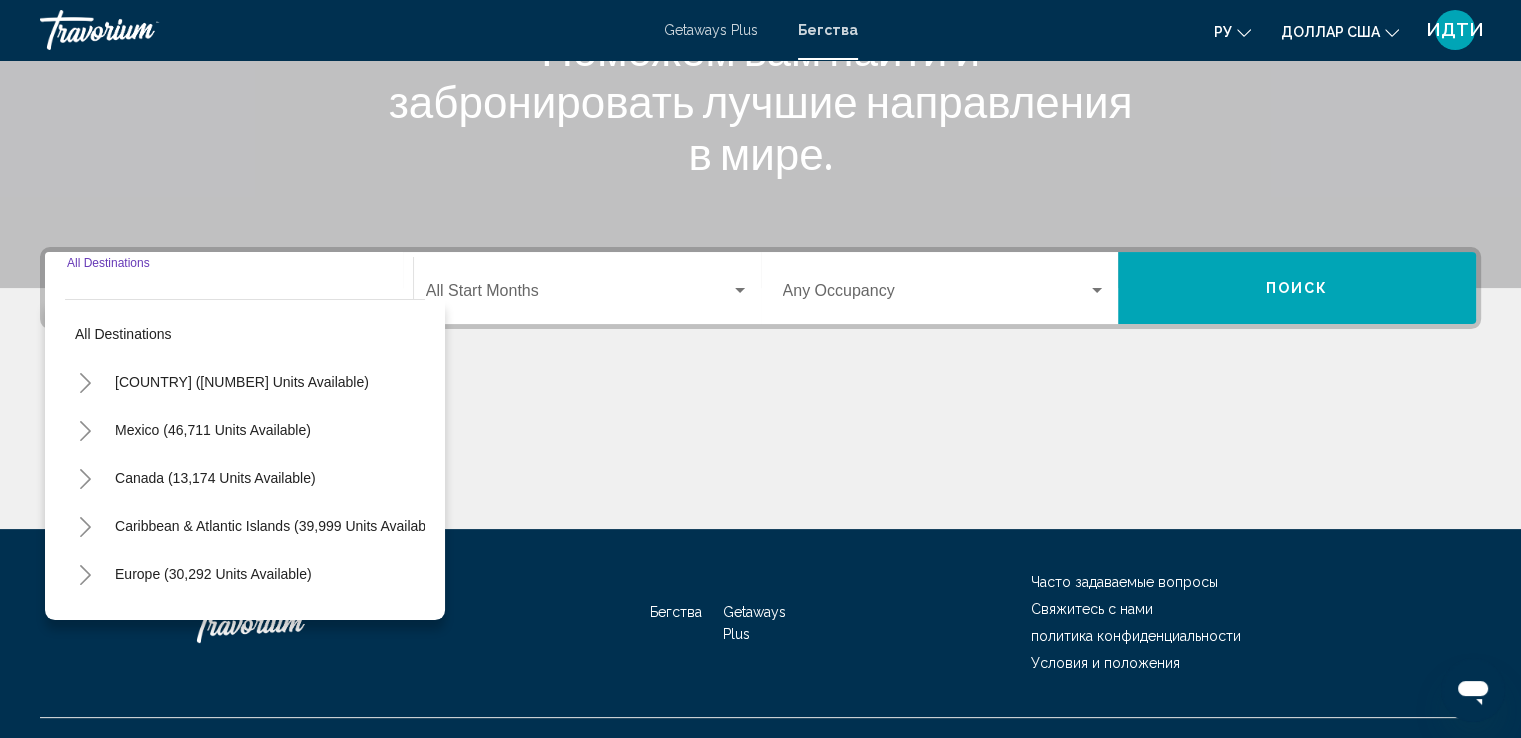 scroll, scrollTop: 348, scrollLeft: 0, axis: vertical 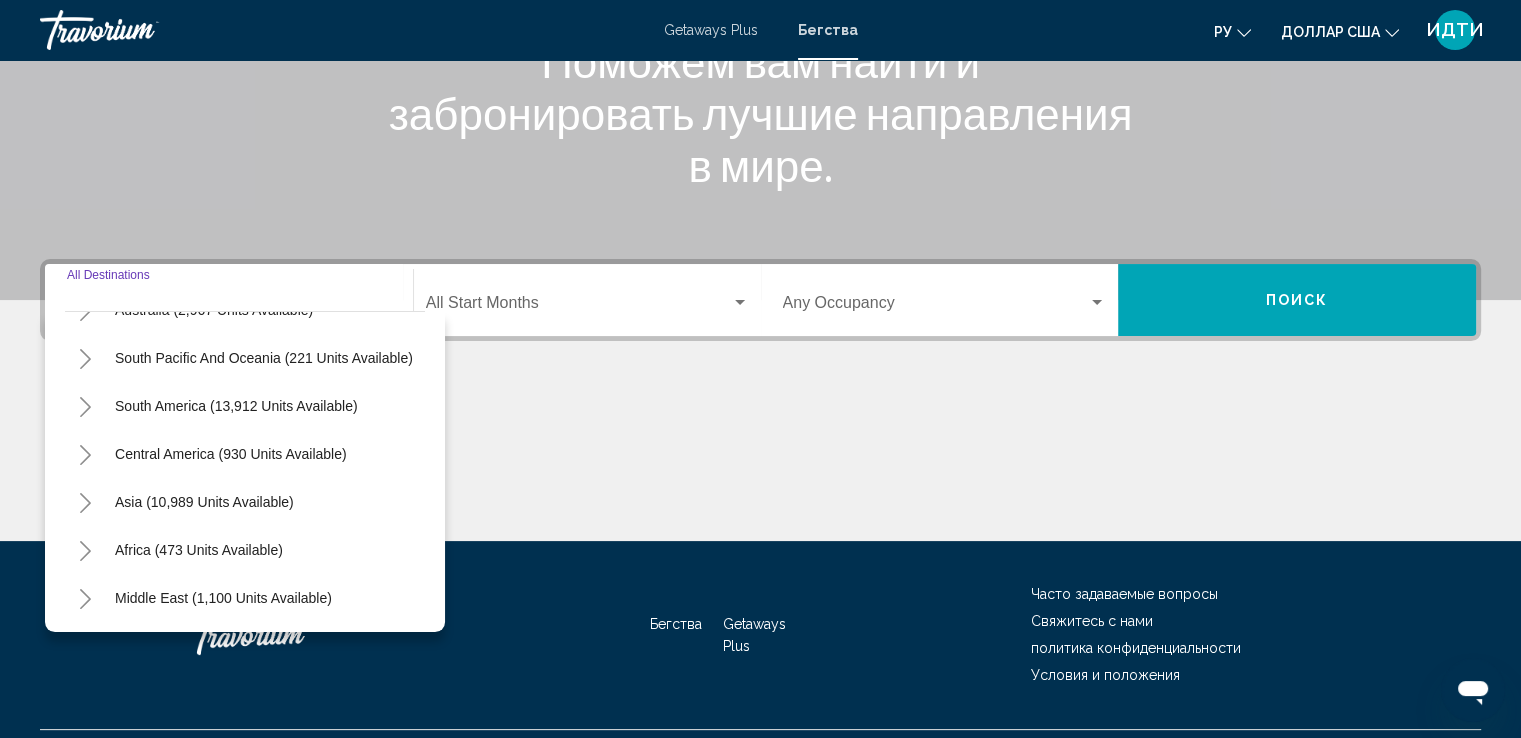 click 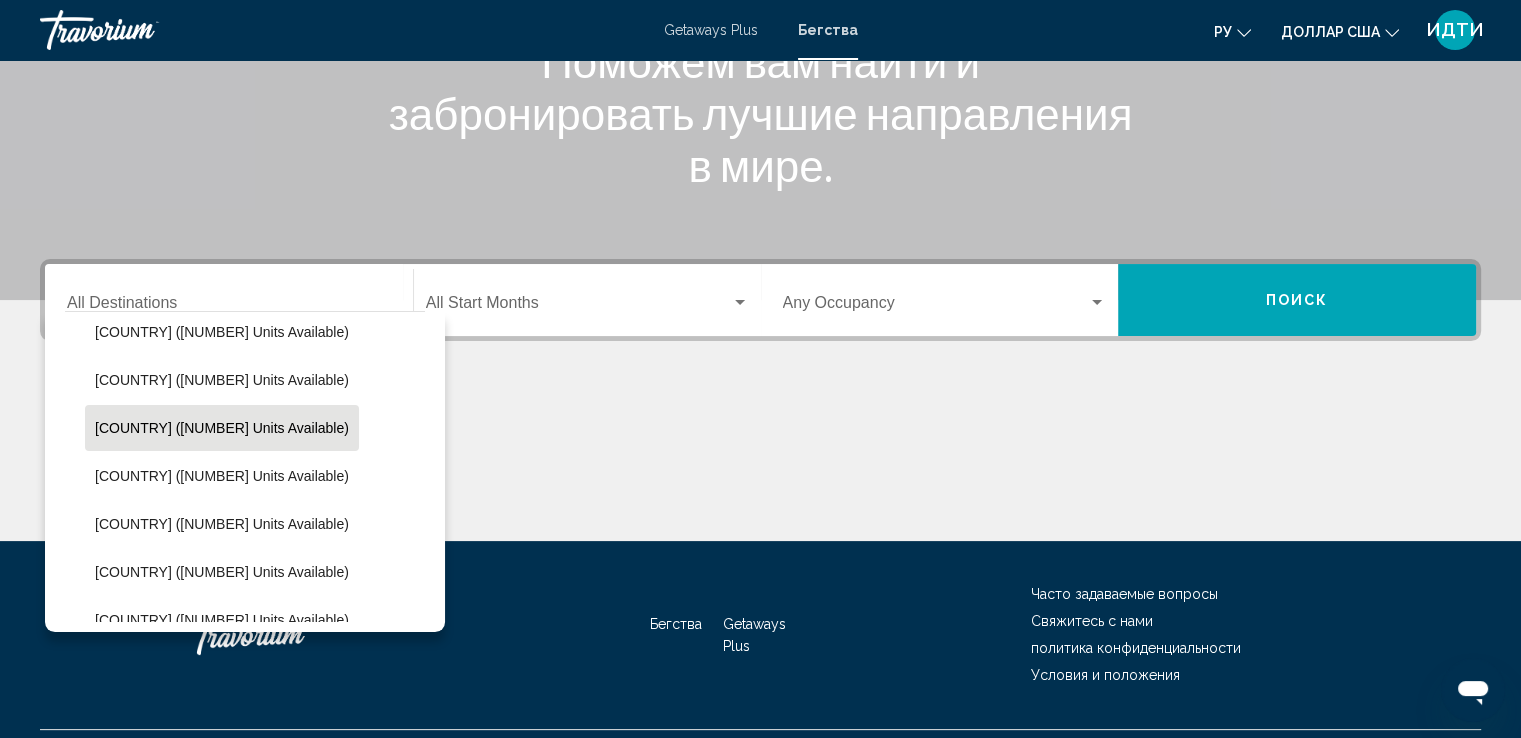 scroll, scrollTop: 639, scrollLeft: 0, axis: vertical 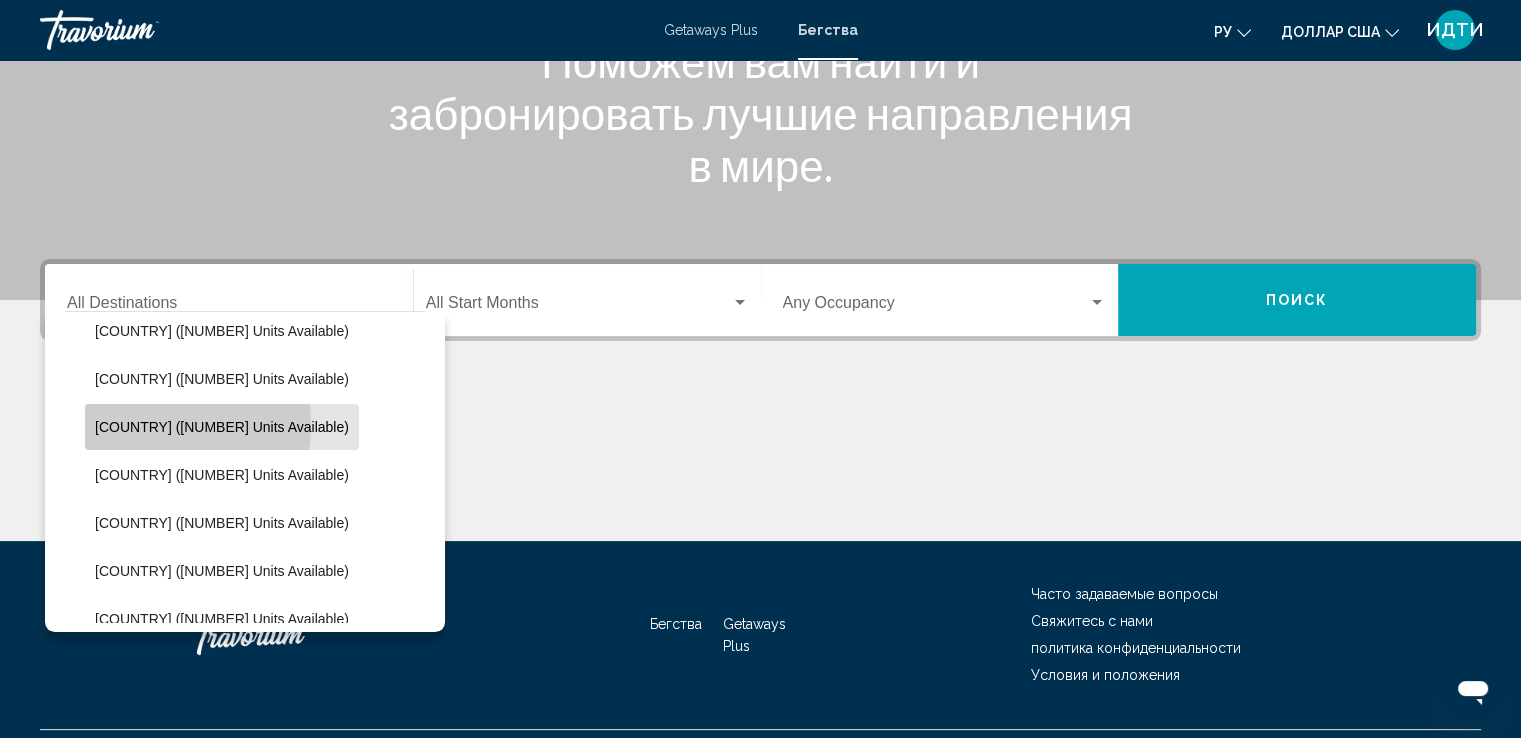 click on "Indonesia (1,182 units available)" 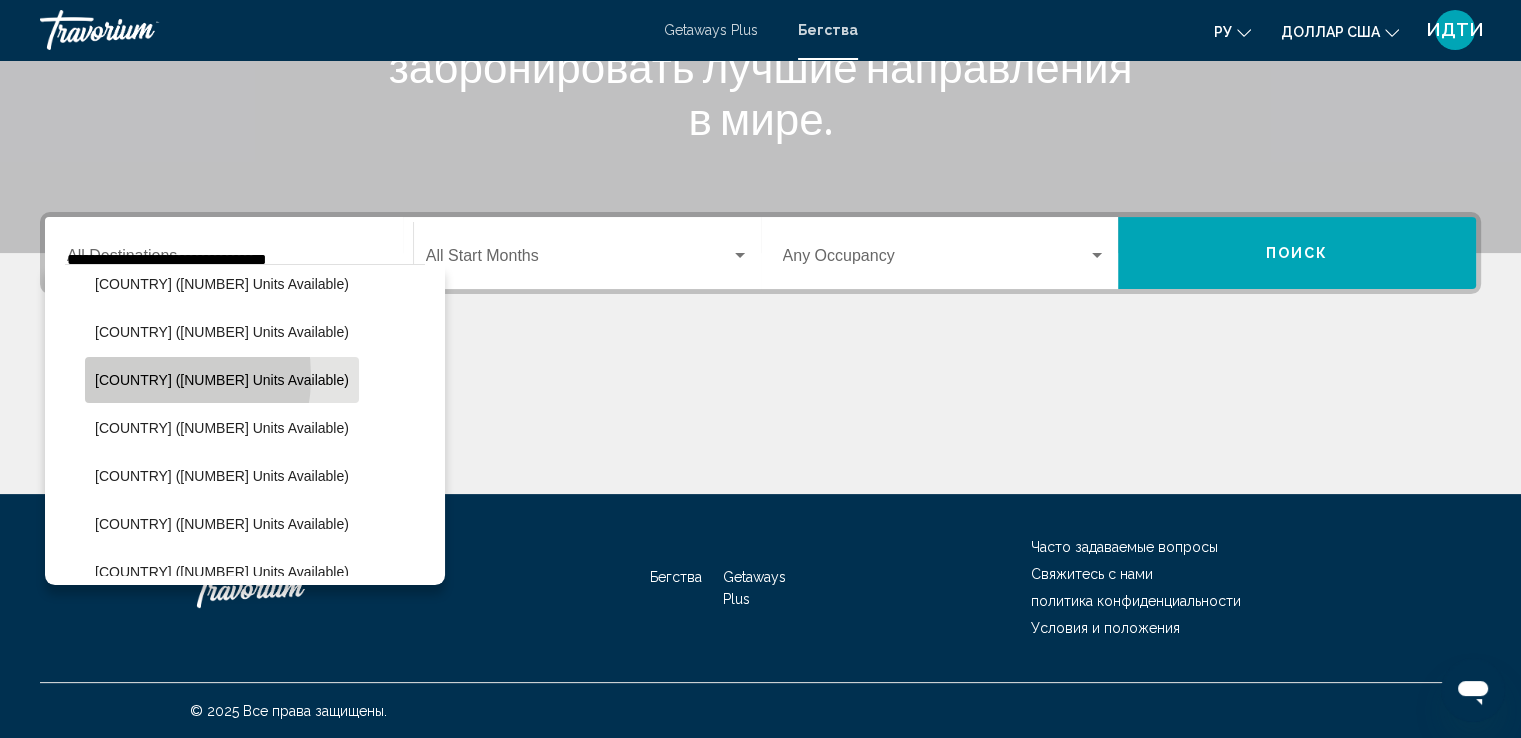 scroll, scrollTop: 348, scrollLeft: 0, axis: vertical 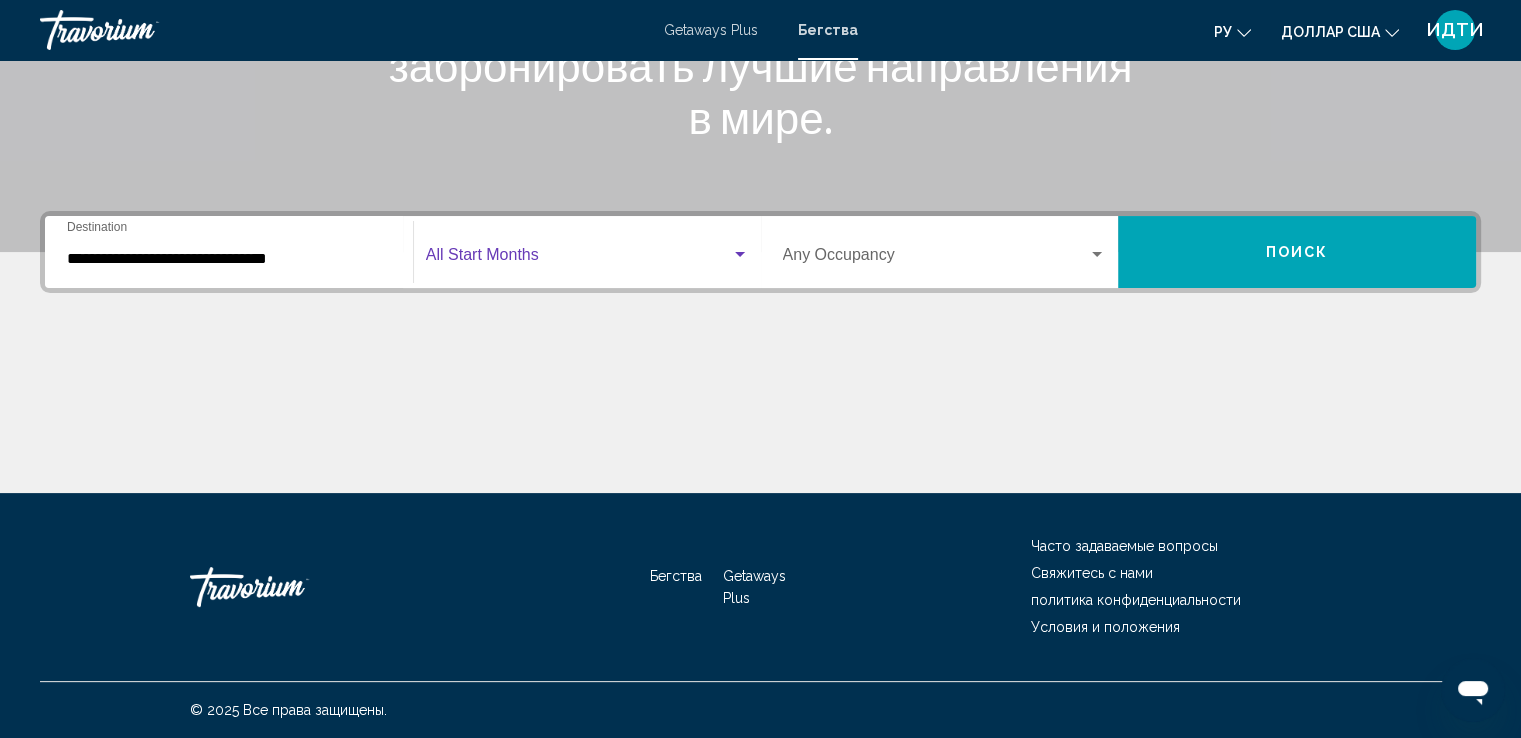 click at bounding box center [740, 254] 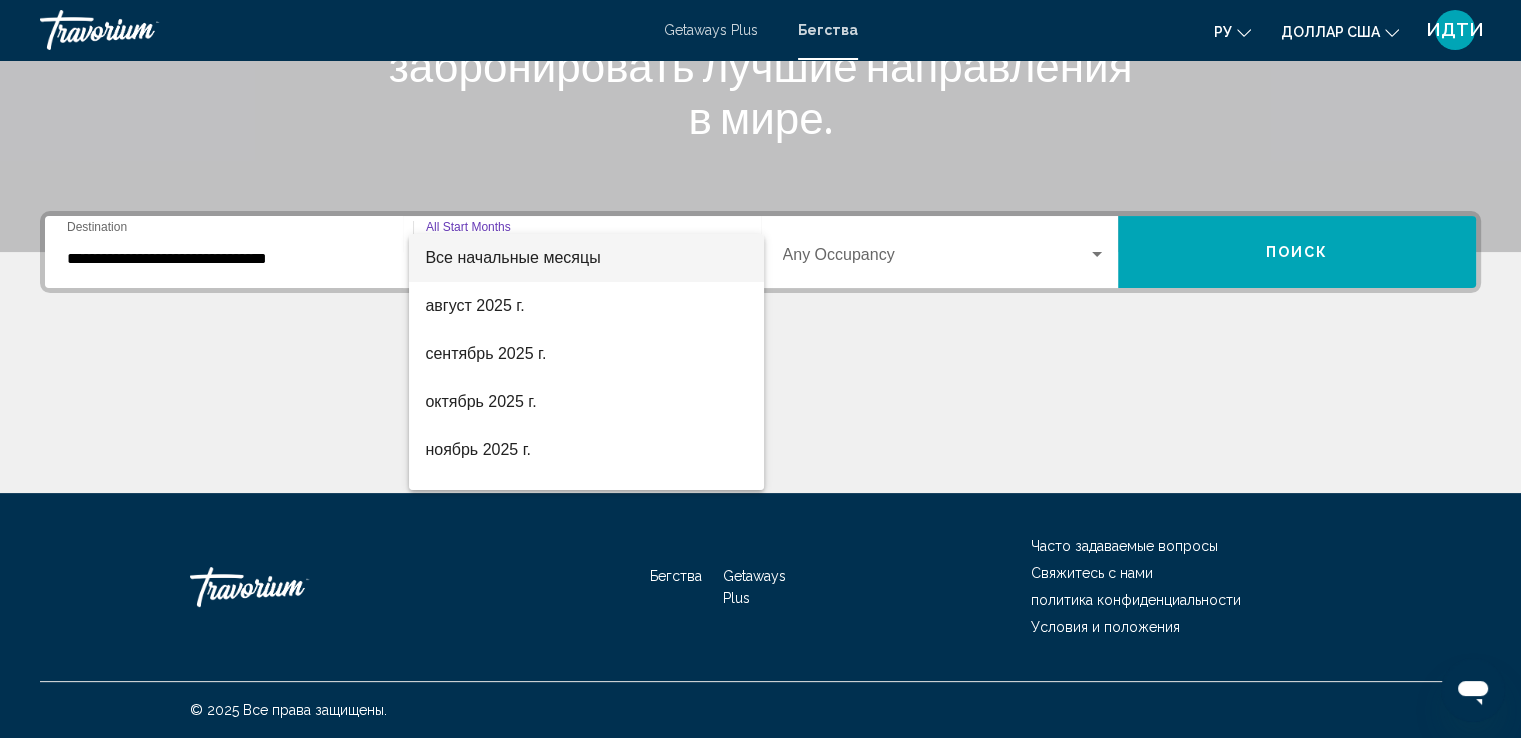 click at bounding box center [760, 369] 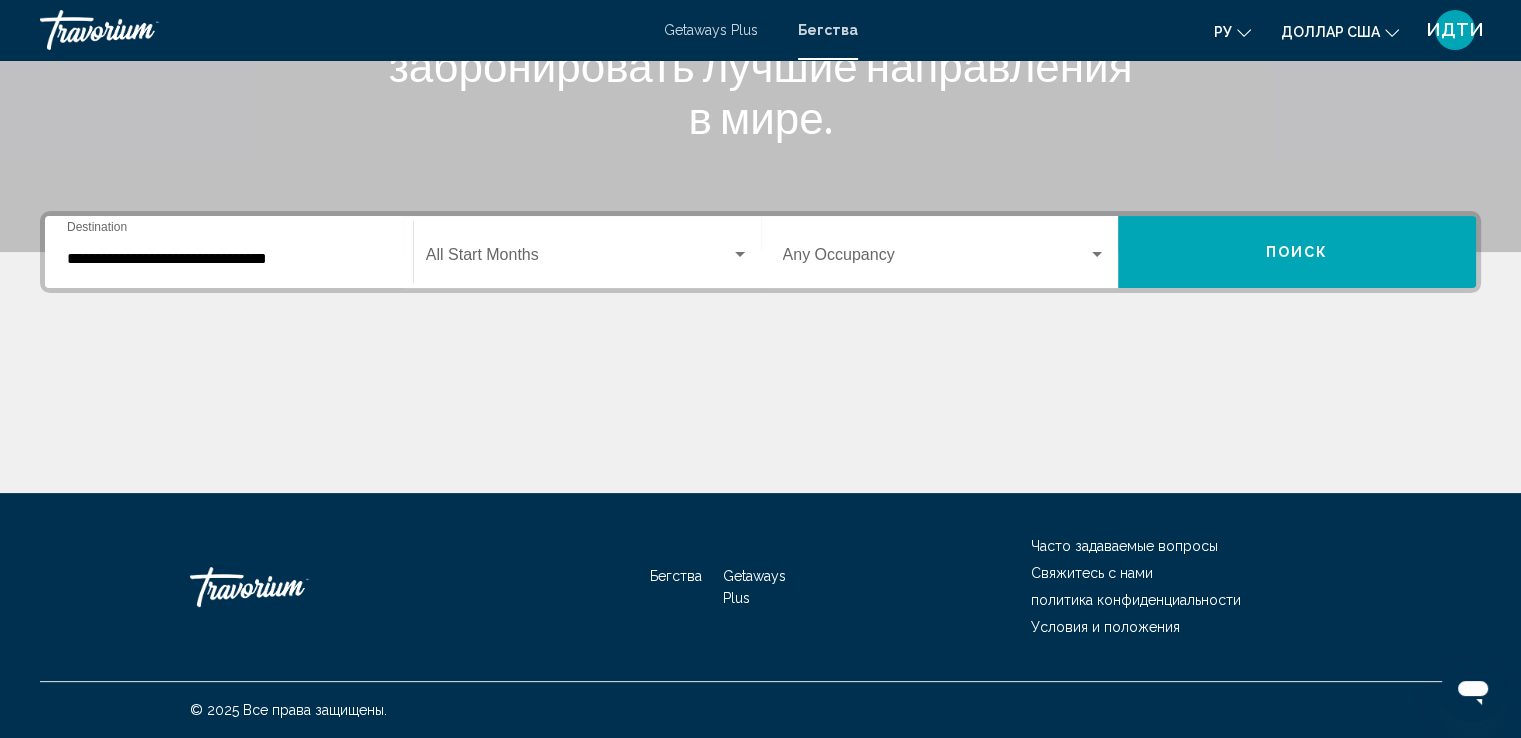 click on "**********" at bounding box center (229, 259) 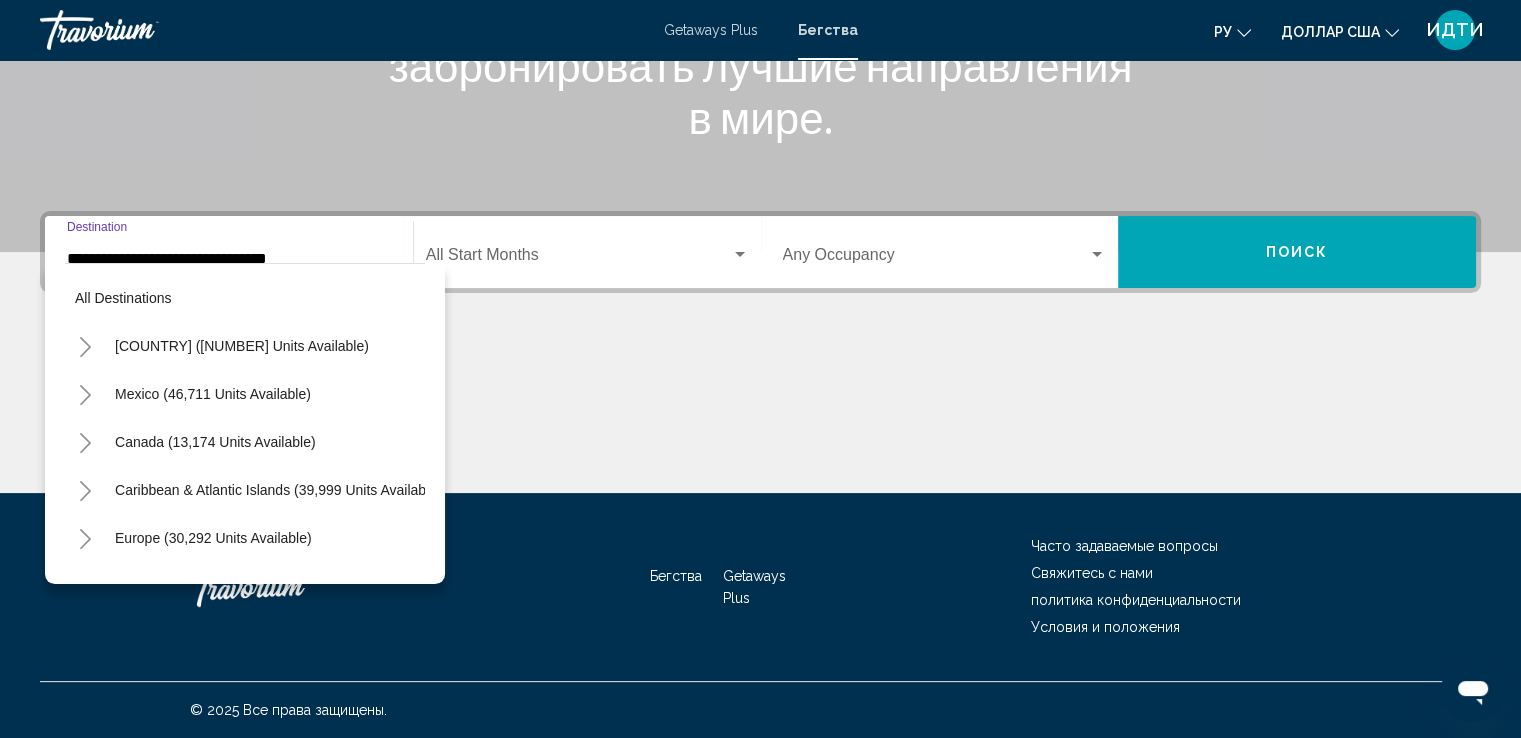scroll, scrollTop: 606, scrollLeft: 0, axis: vertical 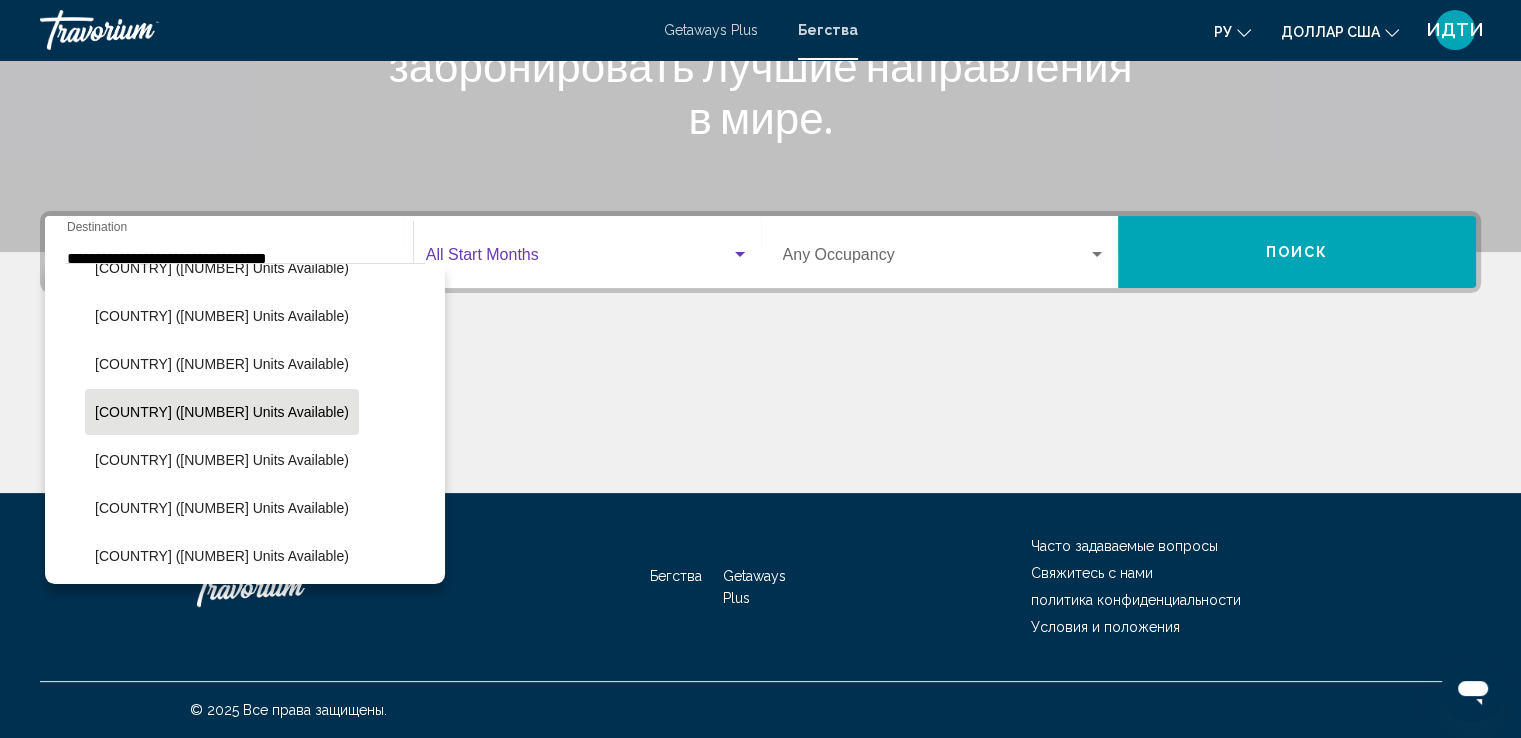 click at bounding box center (740, 255) 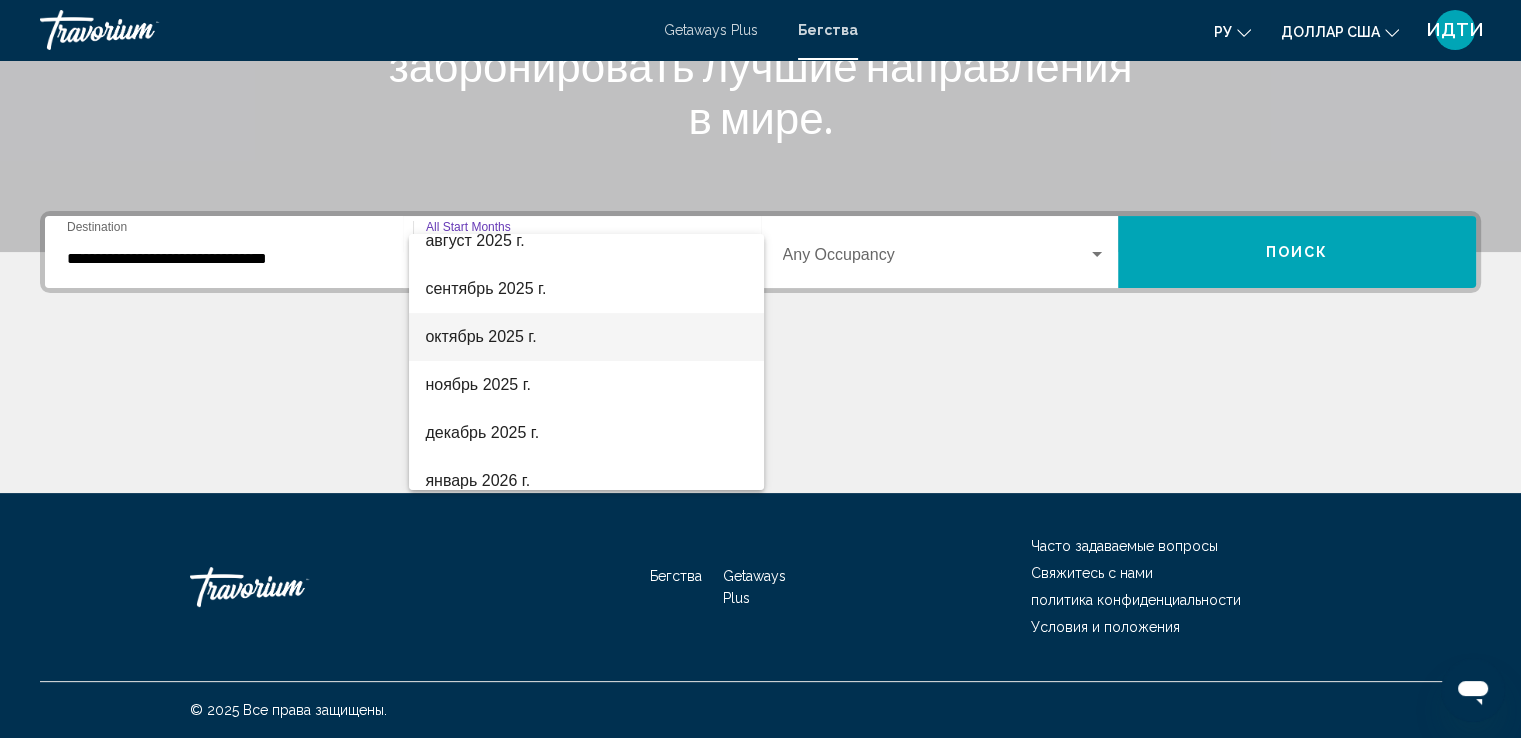 scroll, scrollTop: 100, scrollLeft: 0, axis: vertical 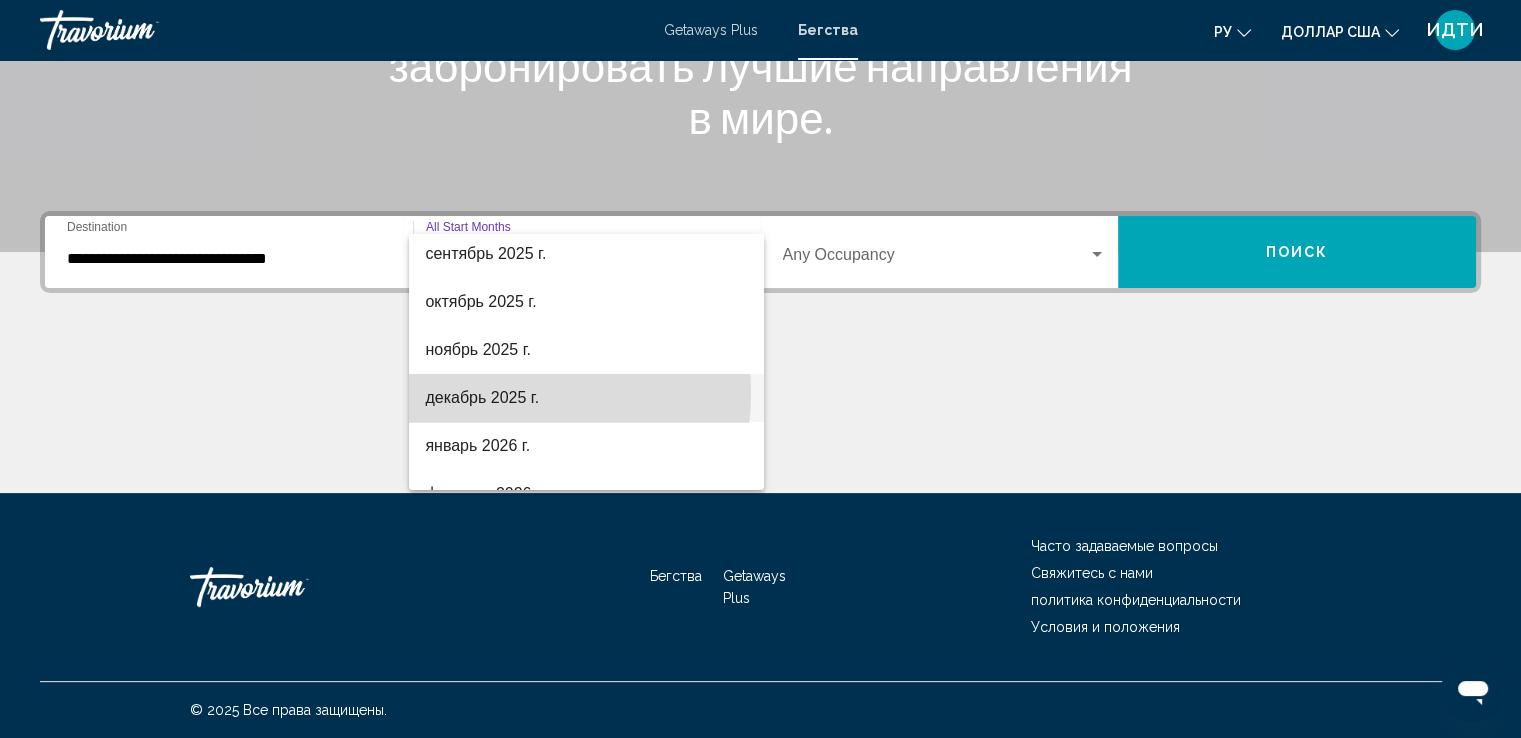 click on "декабрь 2025 г." at bounding box center [482, 397] 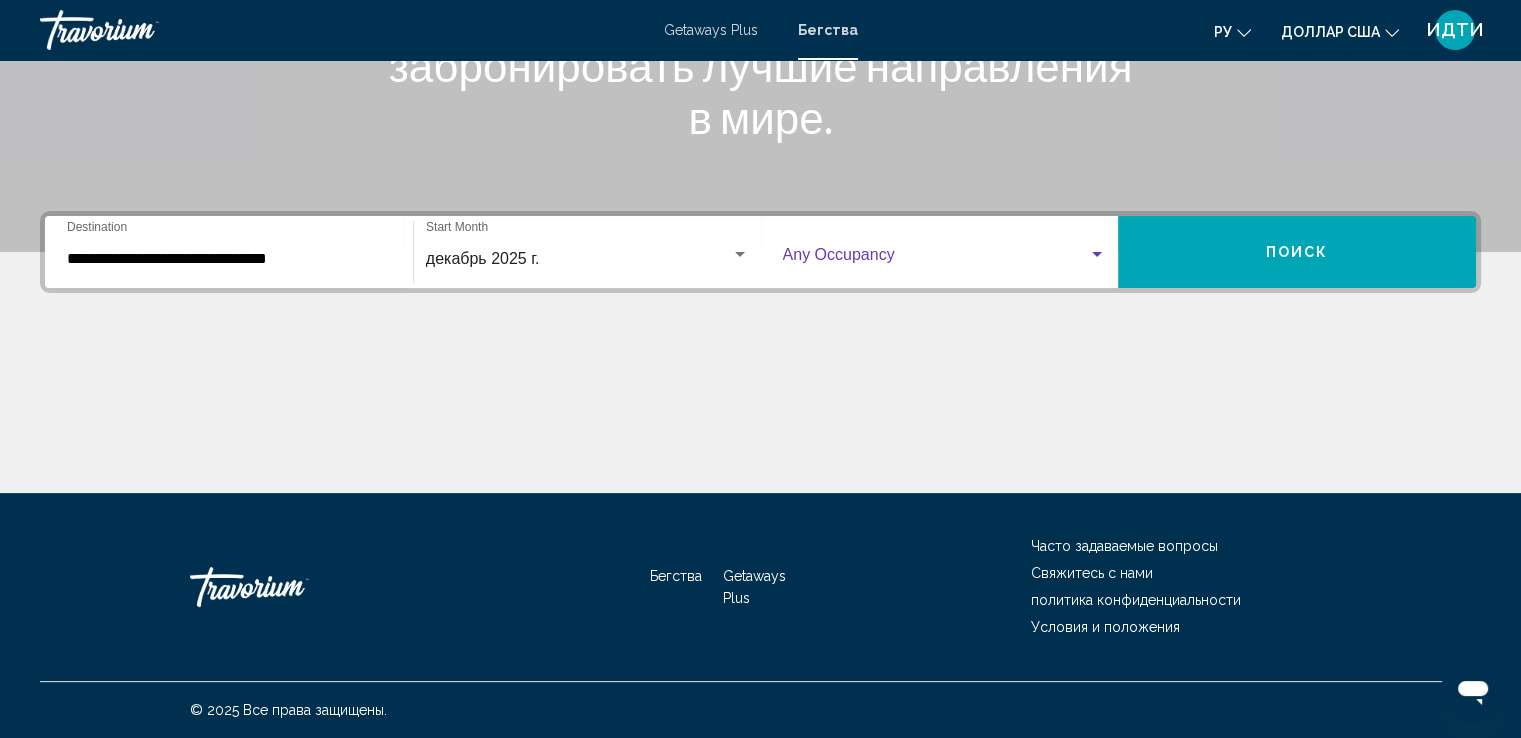click at bounding box center [1097, 255] 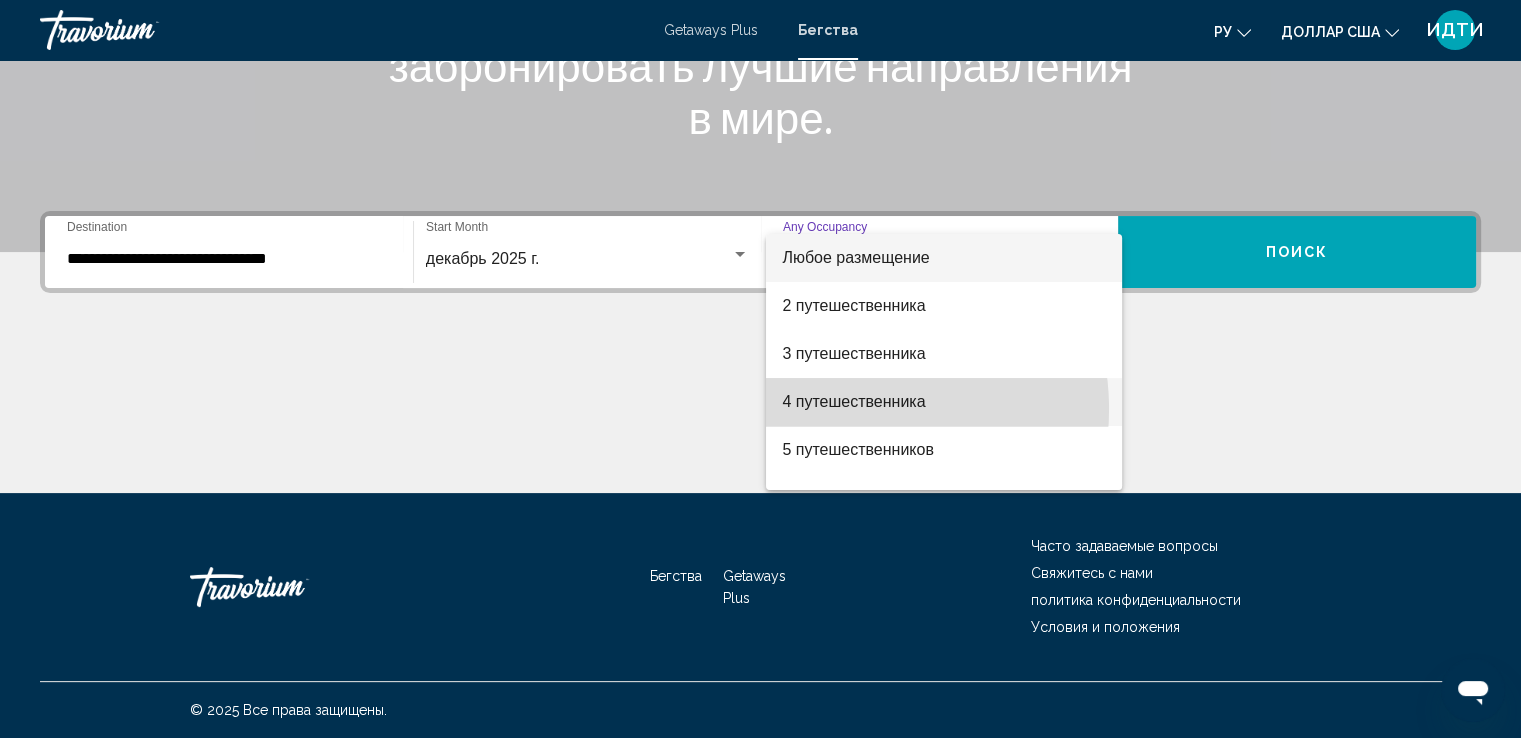 click on "4 путешественника" at bounding box center (853, 401) 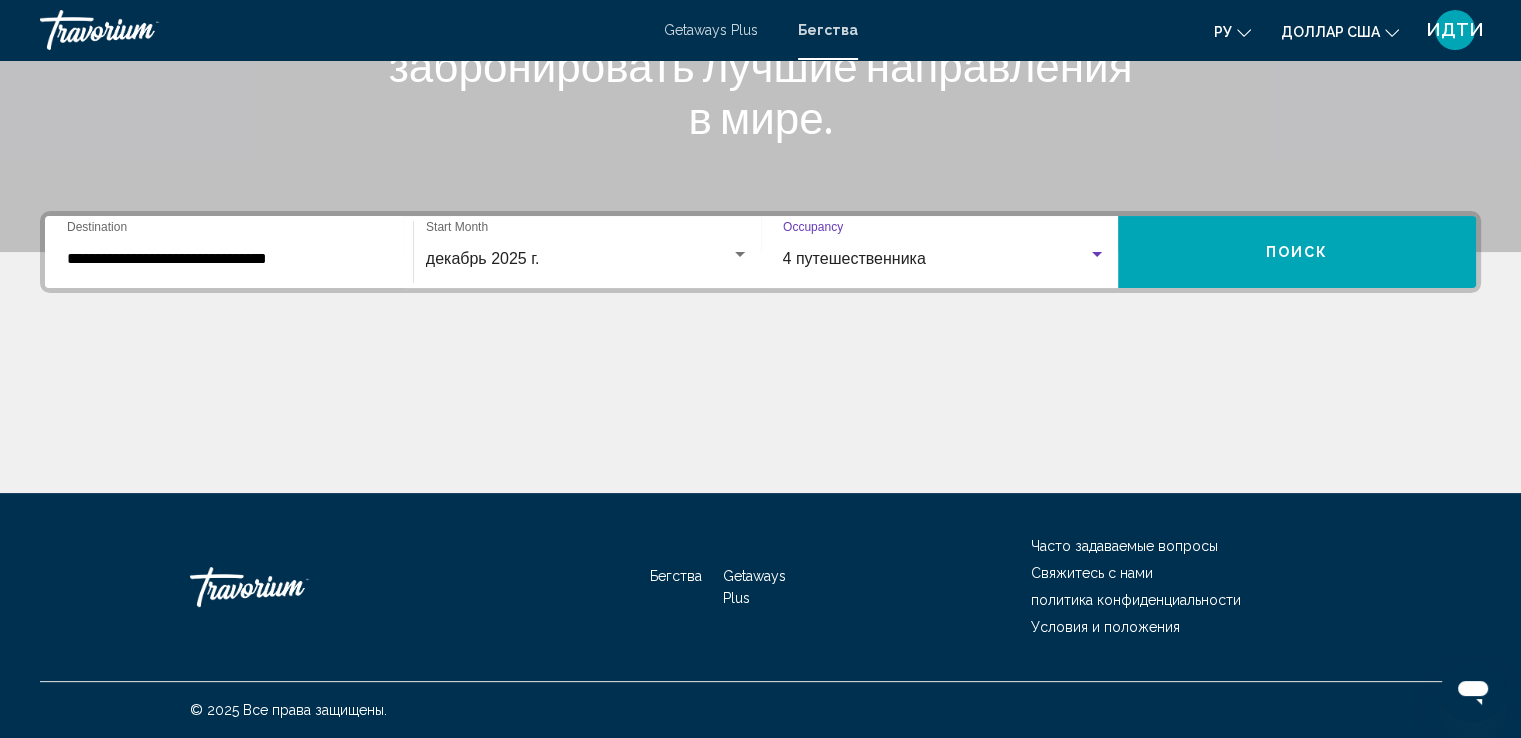 click on "Поиск" at bounding box center (1297, 253) 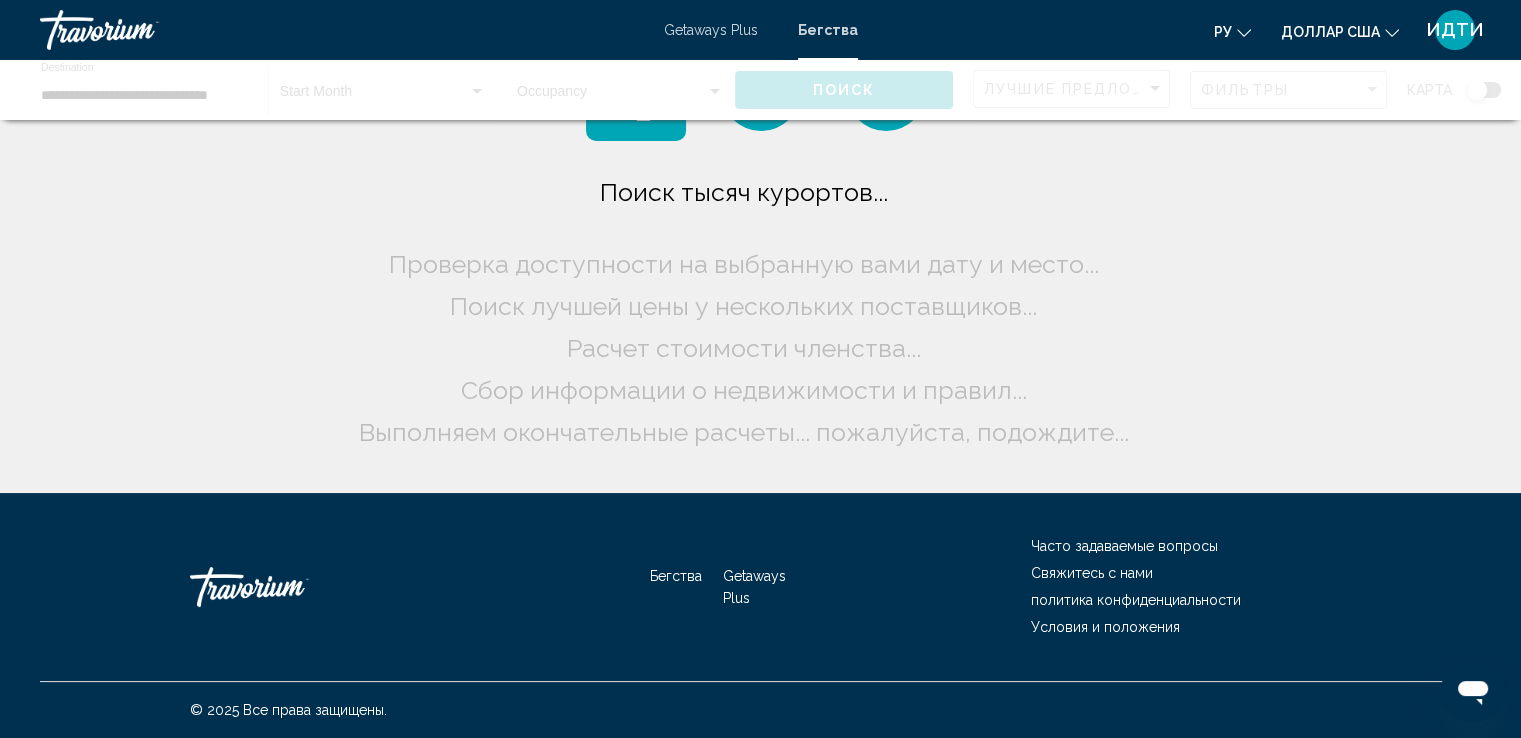 scroll, scrollTop: 0, scrollLeft: 0, axis: both 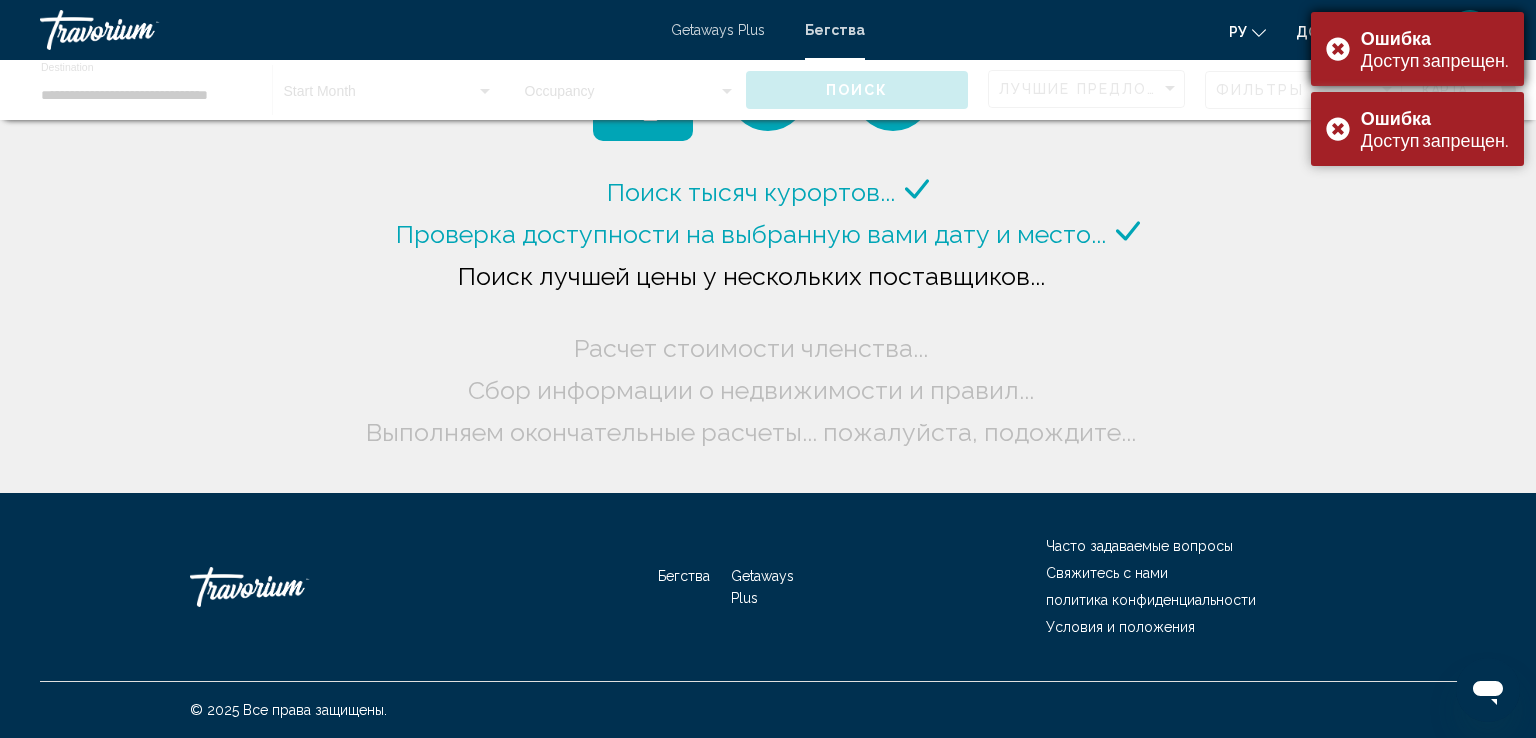 click on "Ошибка Доступ запрещен." at bounding box center [1417, 49] 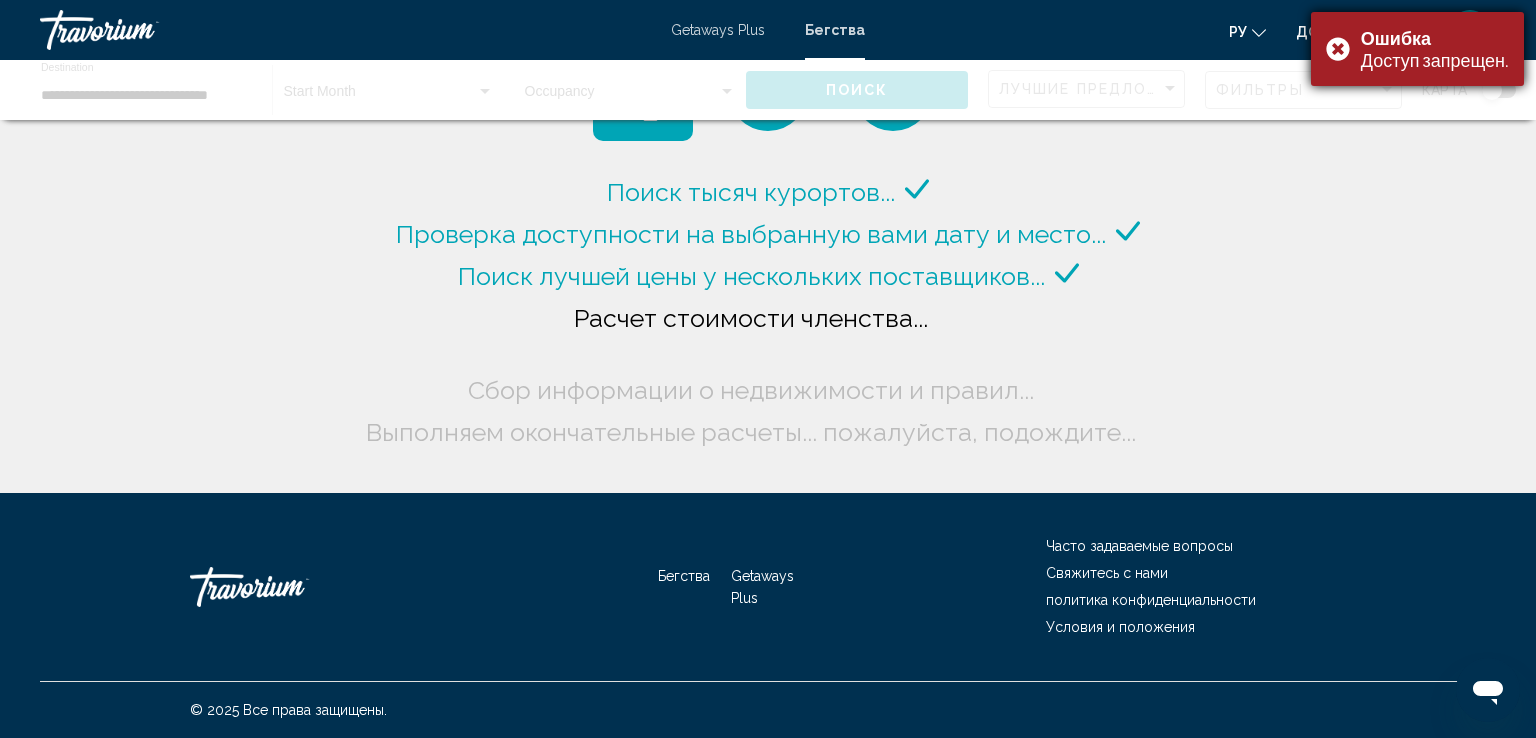 click on "Ошибка Доступ запрещен." at bounding box center (1417, 49) 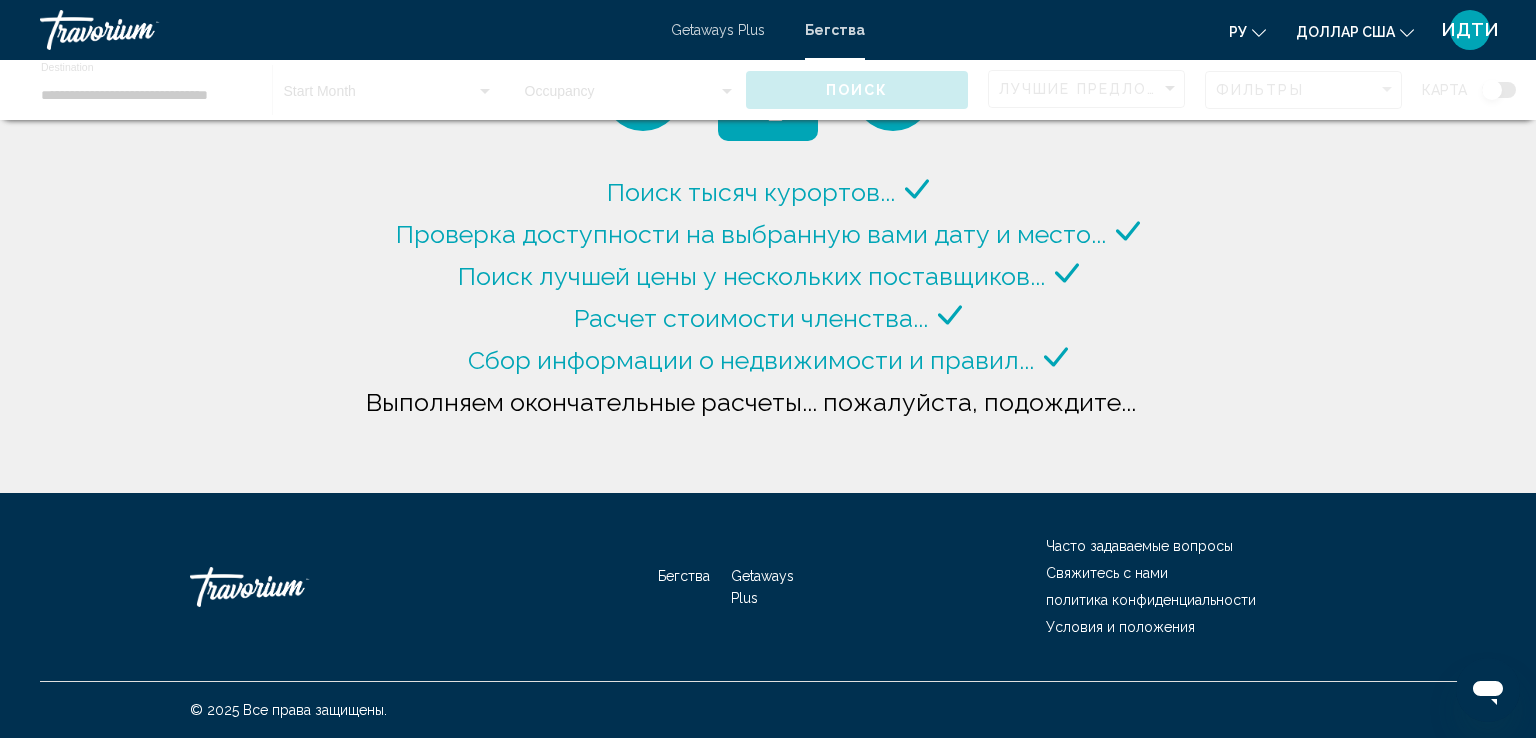 click on "Бегства" at bounding box center [835, 30] 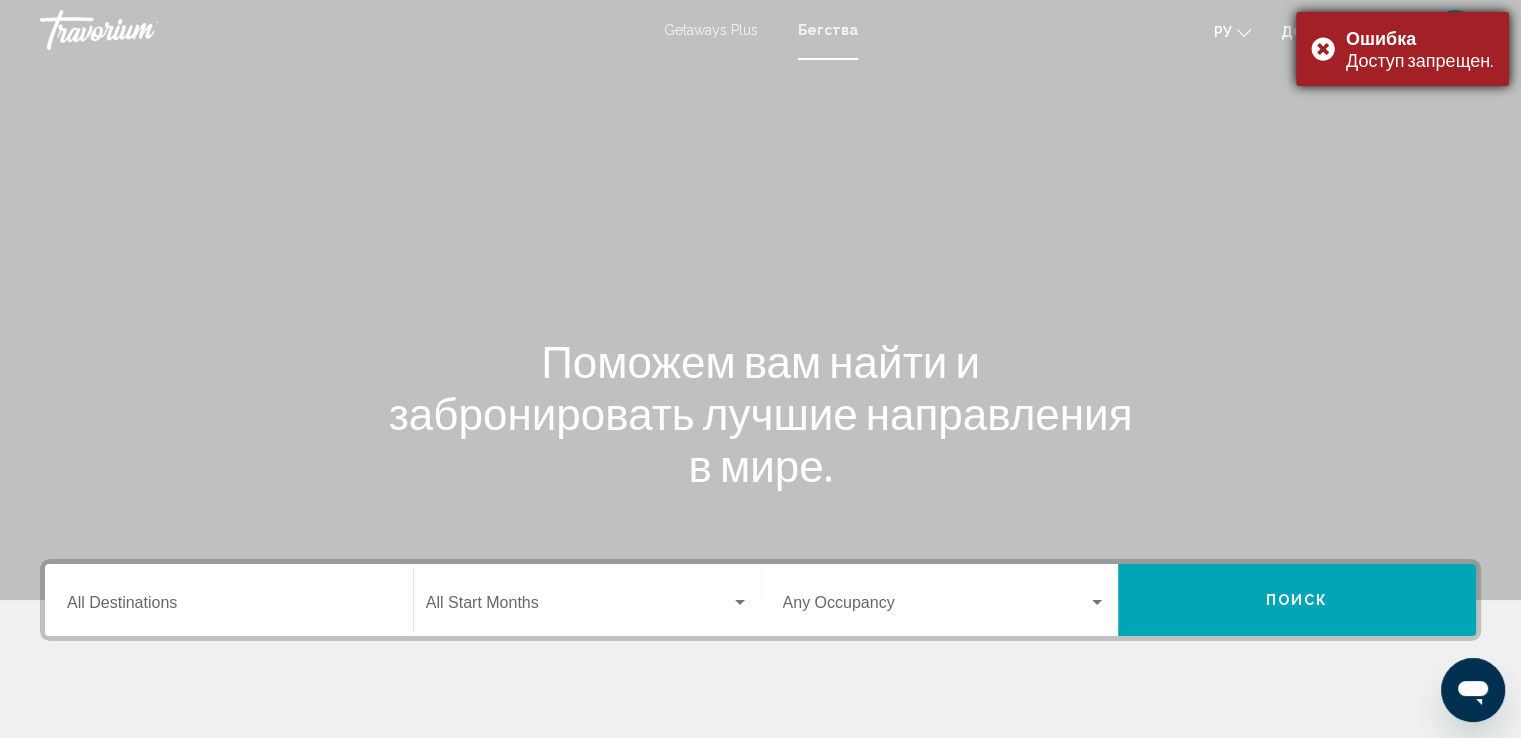 click on "Ошибка Доступ запрещен." at bounding box center [1402, 49] 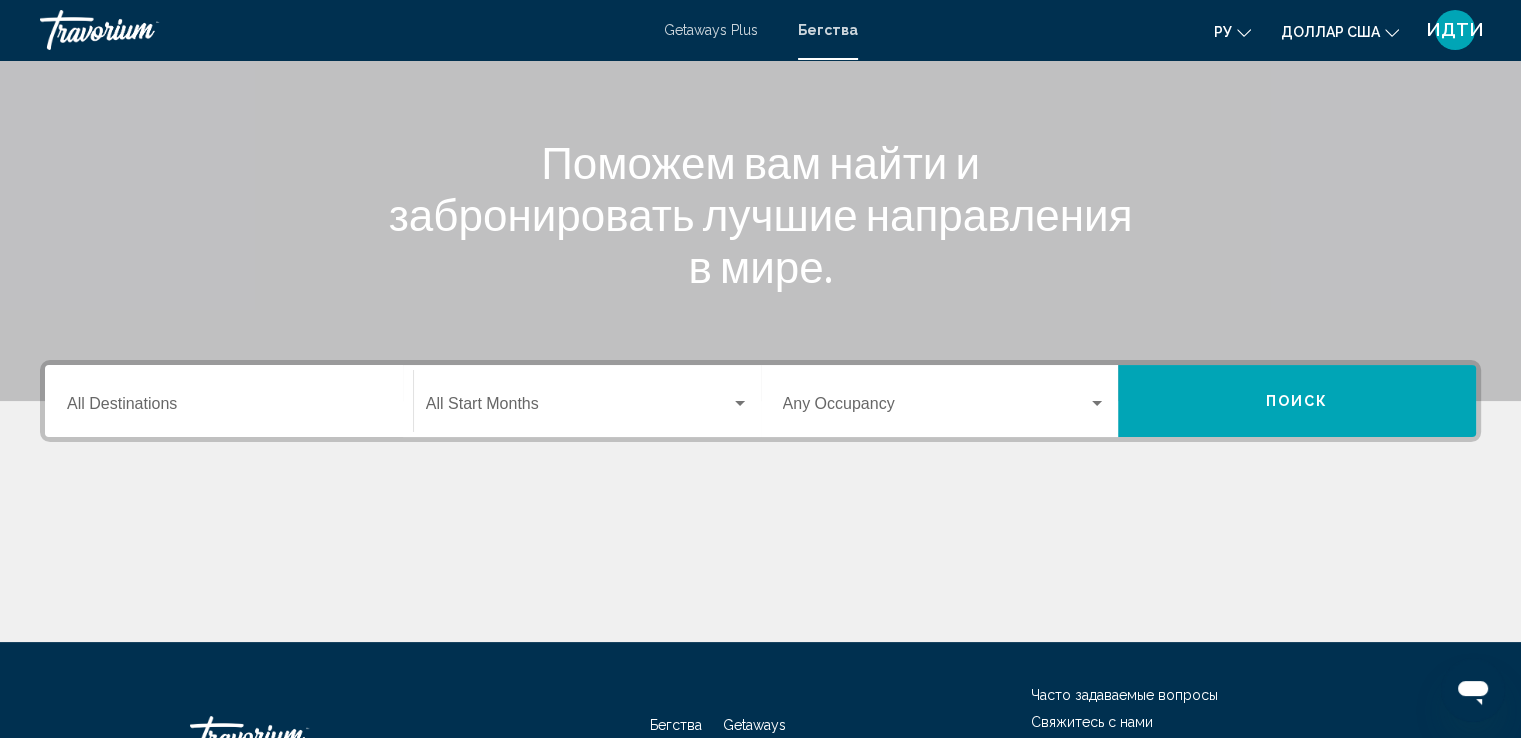 scroll, scrollTop: 200, scrollLeft: 0, axis: vertical 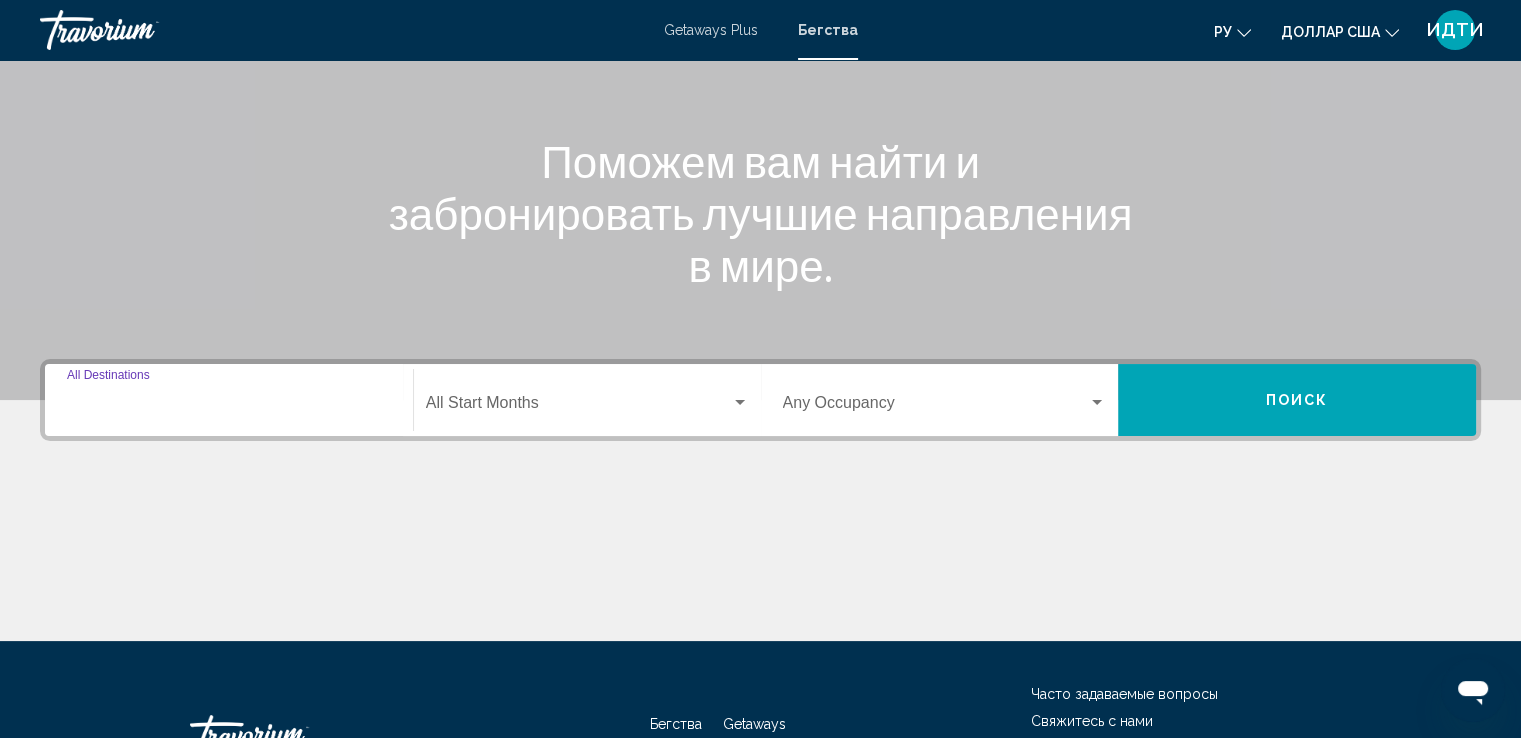 click on "Destination All Destinations" at bounding box center (229, 407) 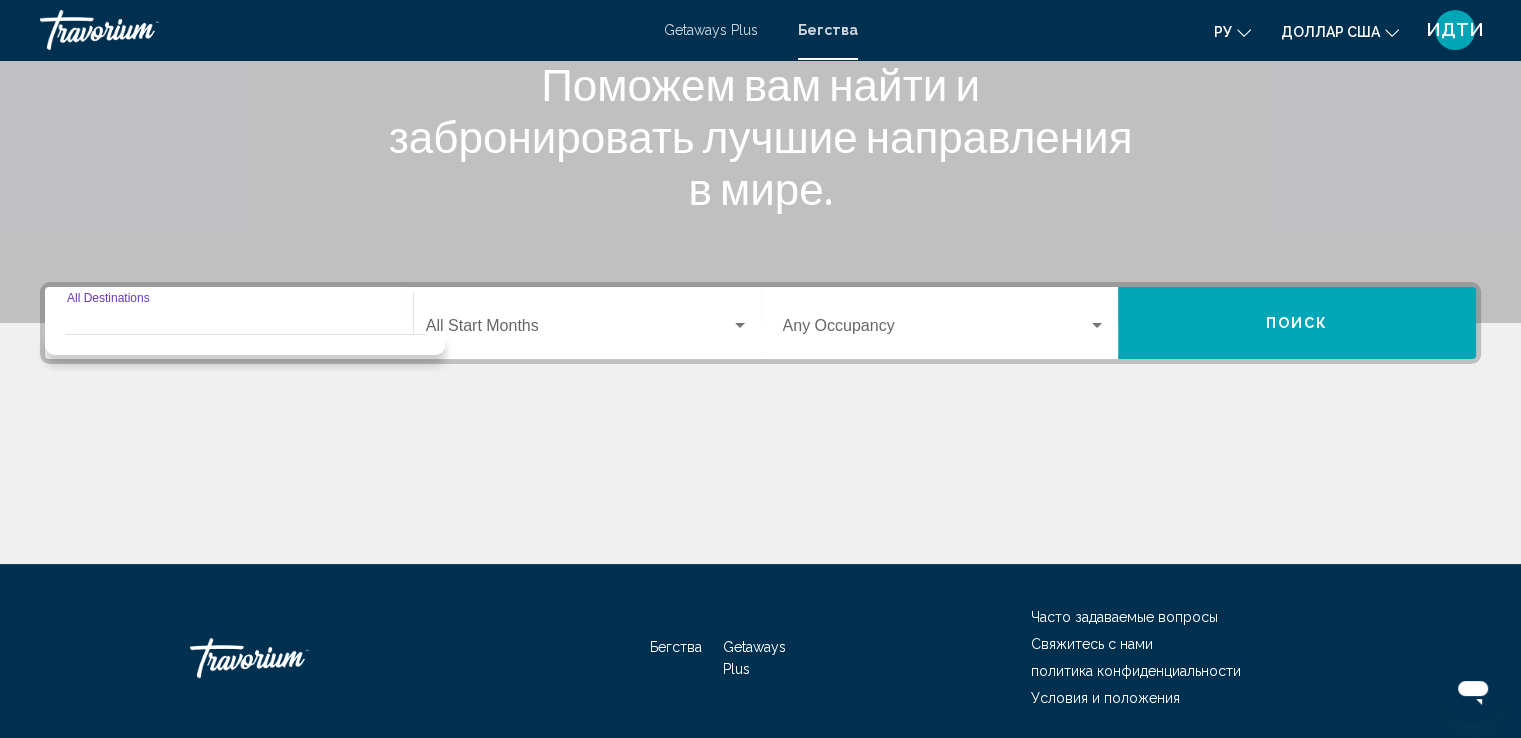 scroll, scrollTop: 348, scrollLeft: 0, axis: vertical 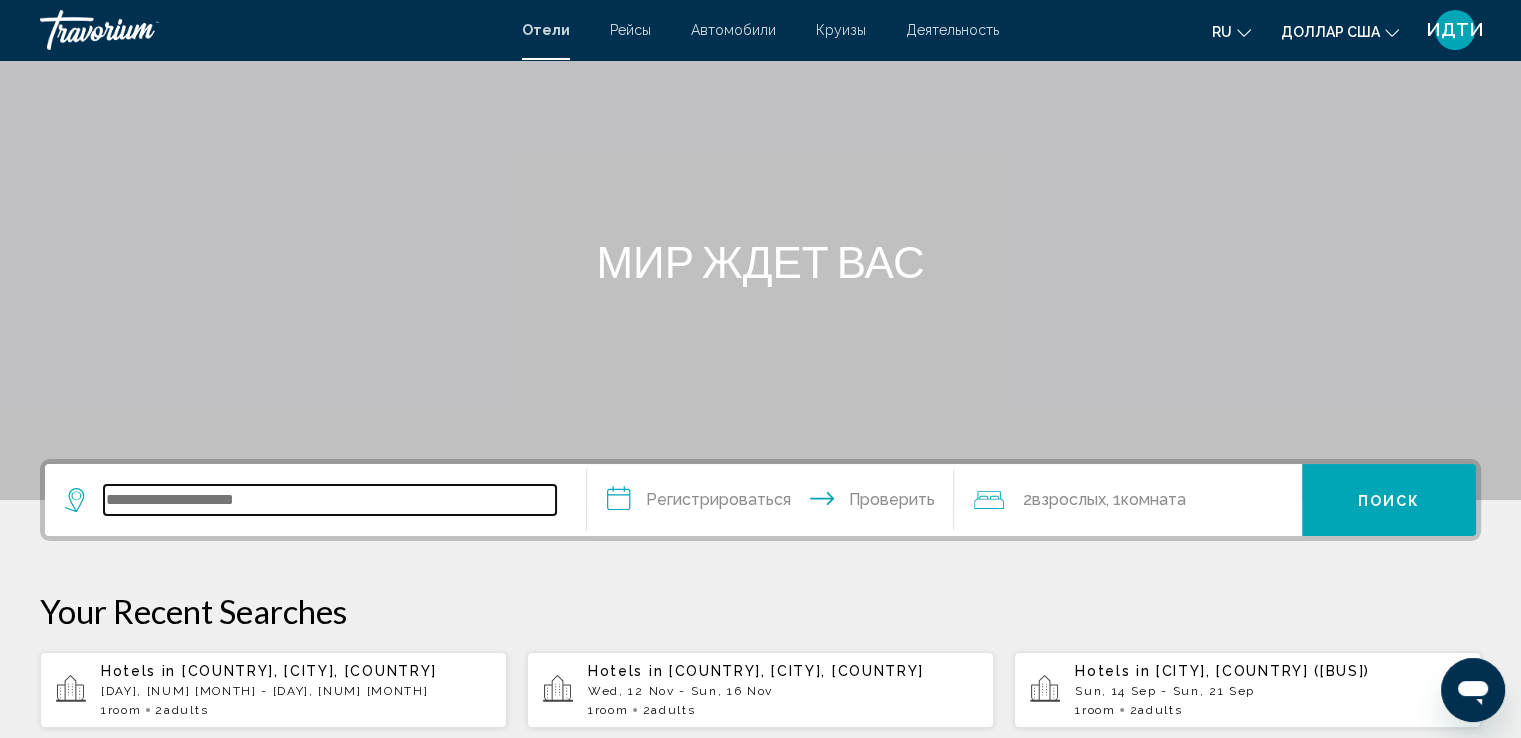 click at bounding box center (330, 500) 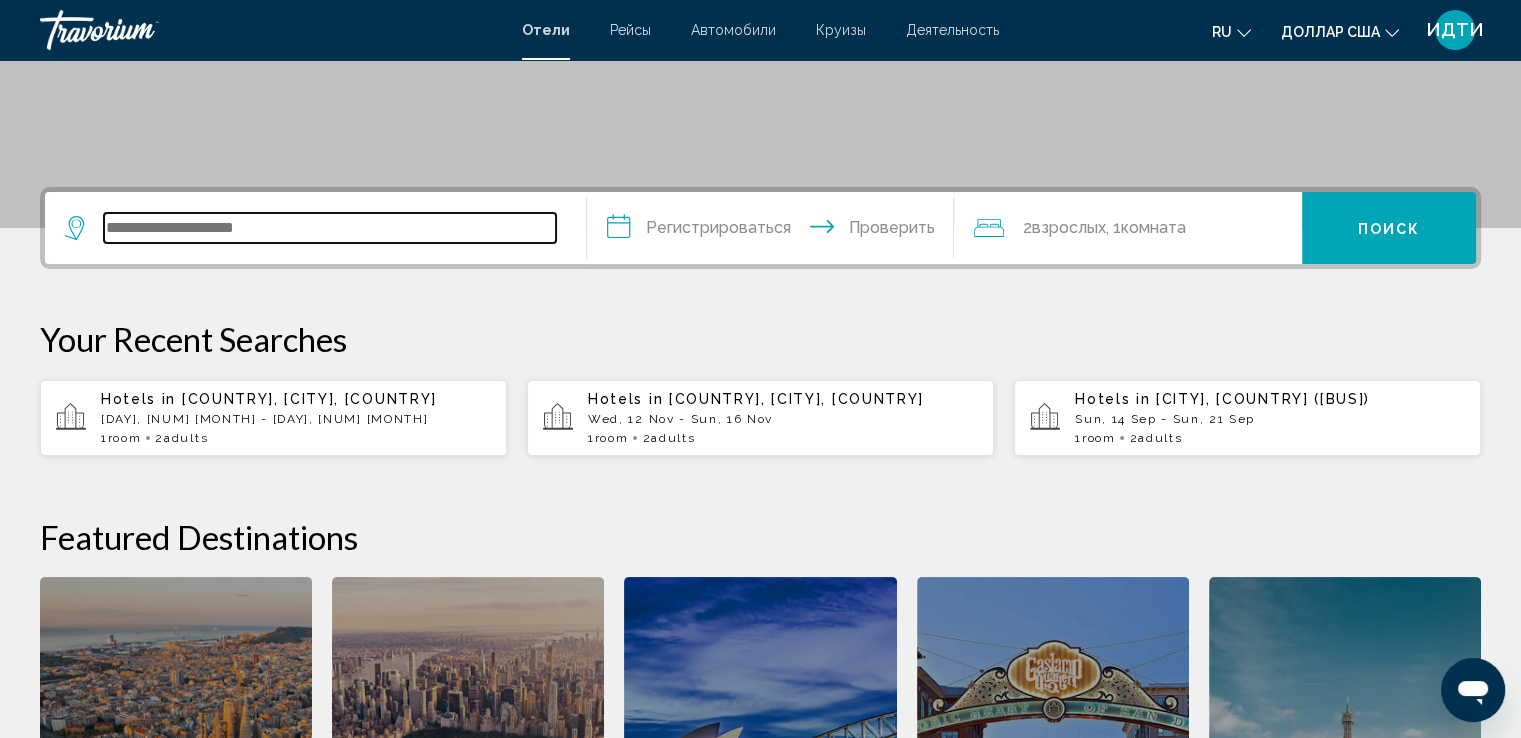 scroll, scrollTop: 272, scrollLeft: 0, axis: vertical 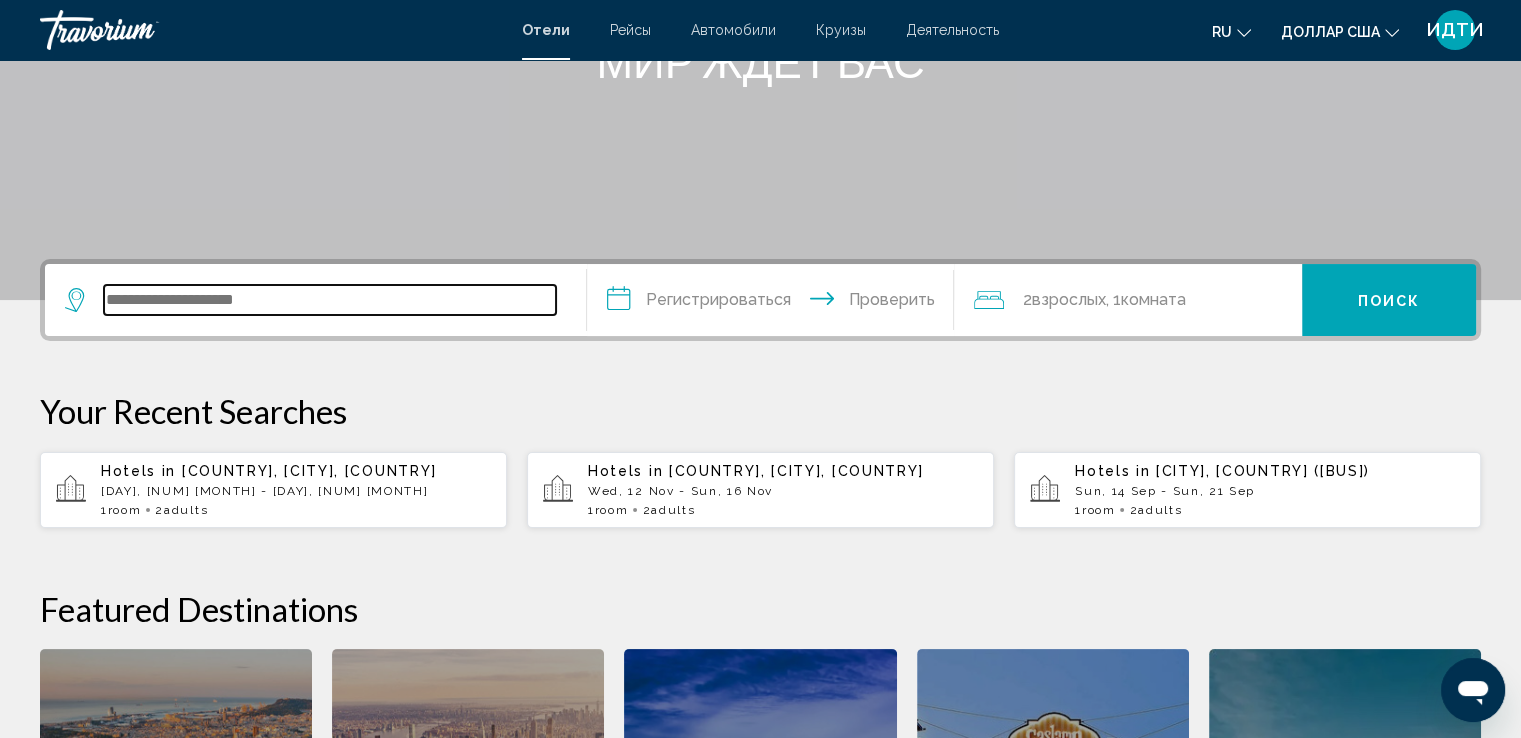 click at bounding box center [330, 300] 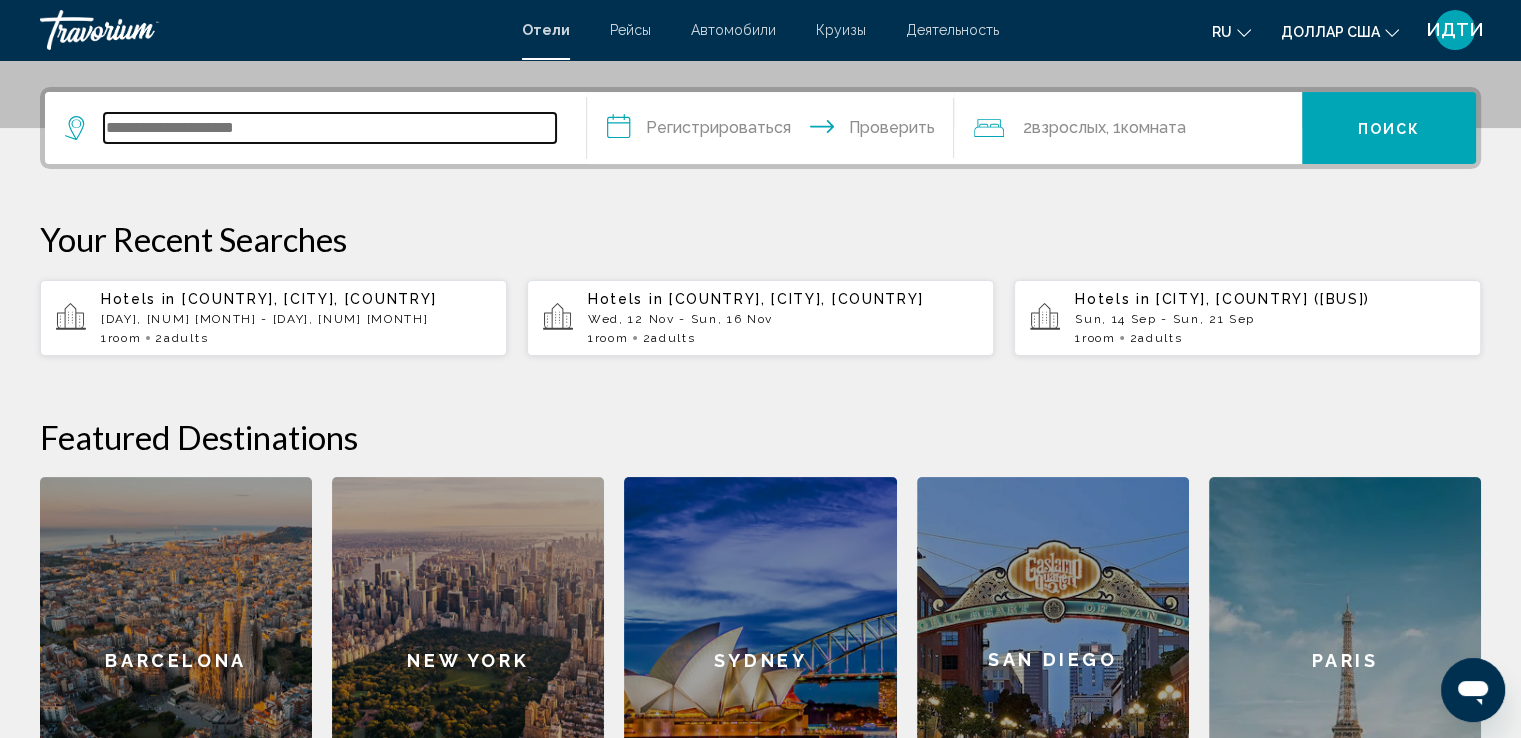 scroll, scrollTop: 493, scrollLeft: 0, axis: vertical 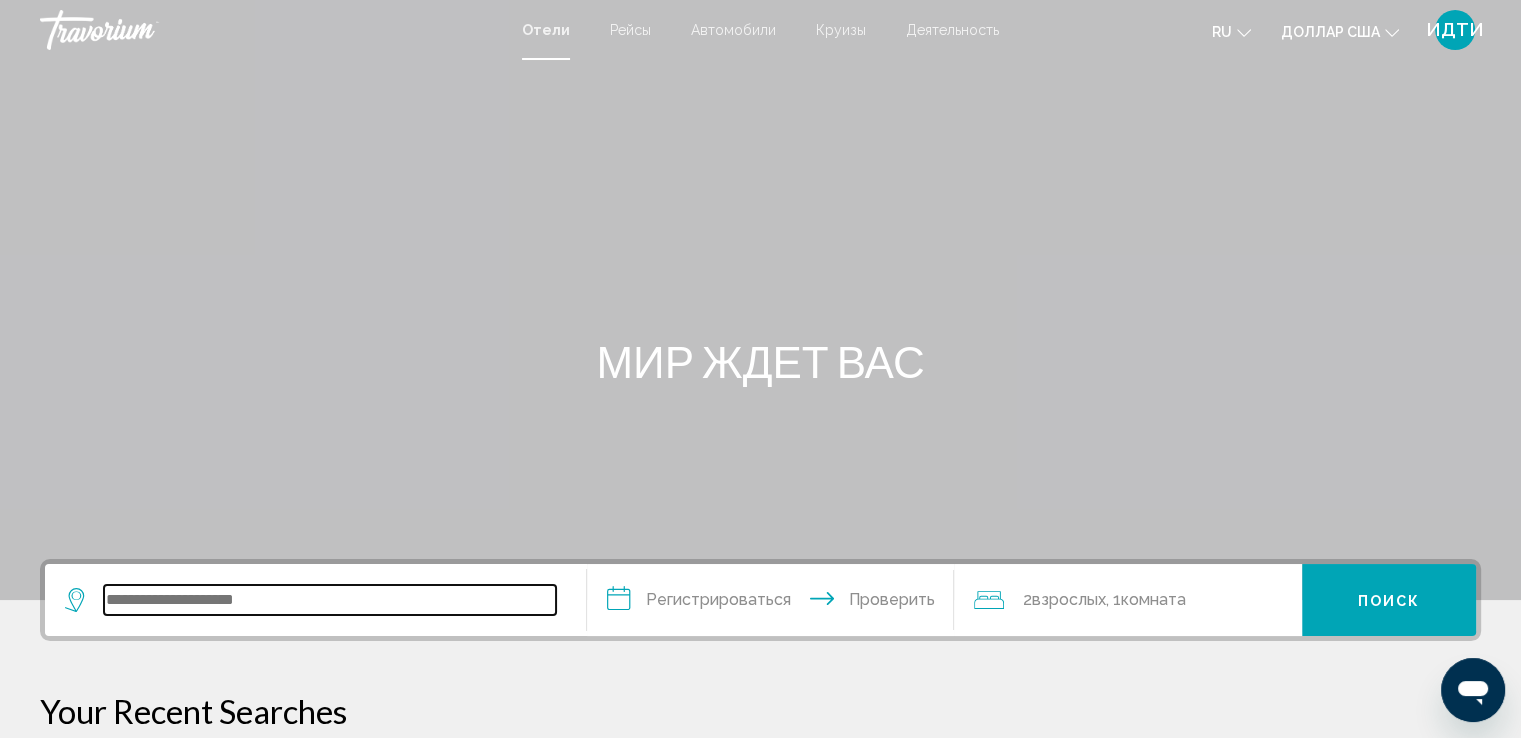 click at bounding box center (330, 600) 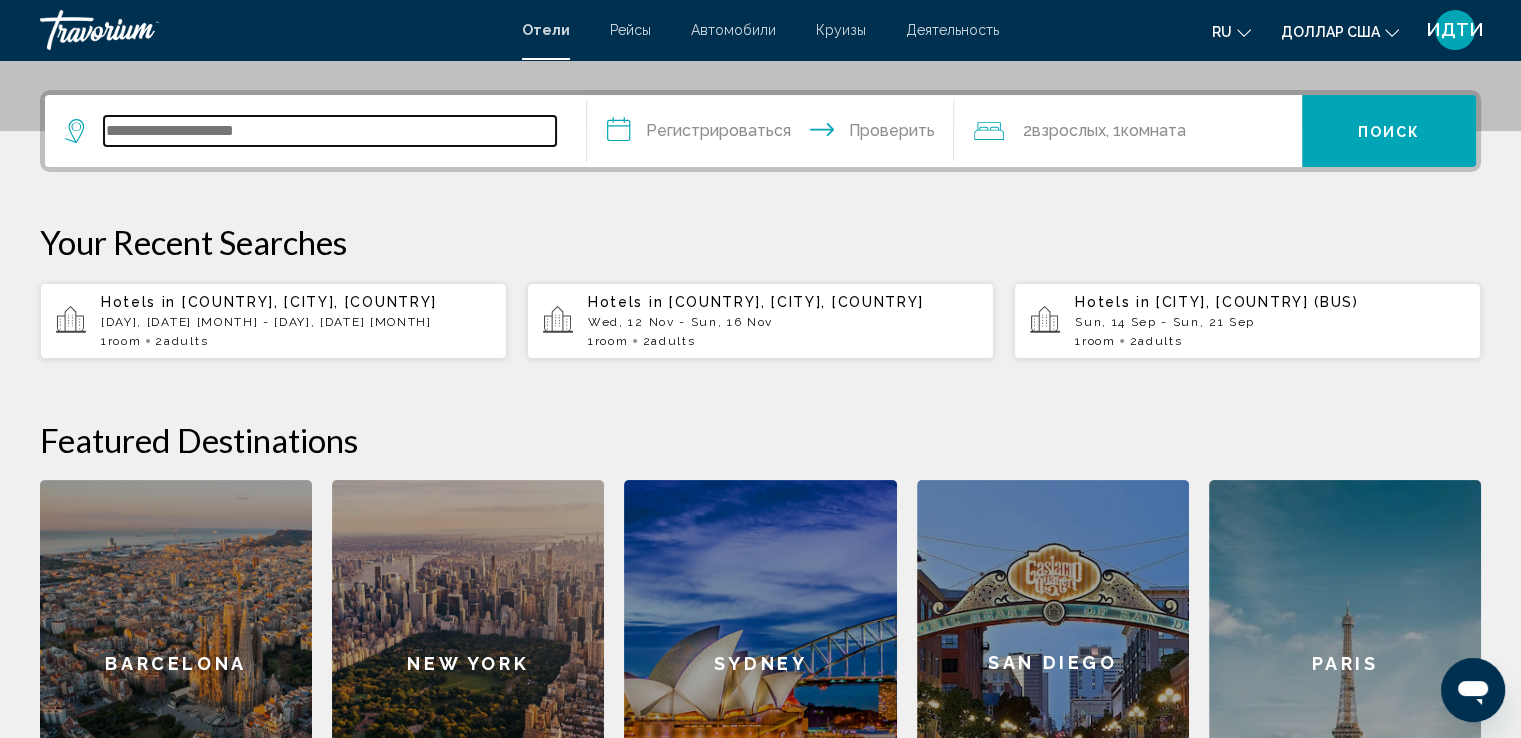 scroll, scrollTop: 493, scrollLeft: 0, axis: vertical 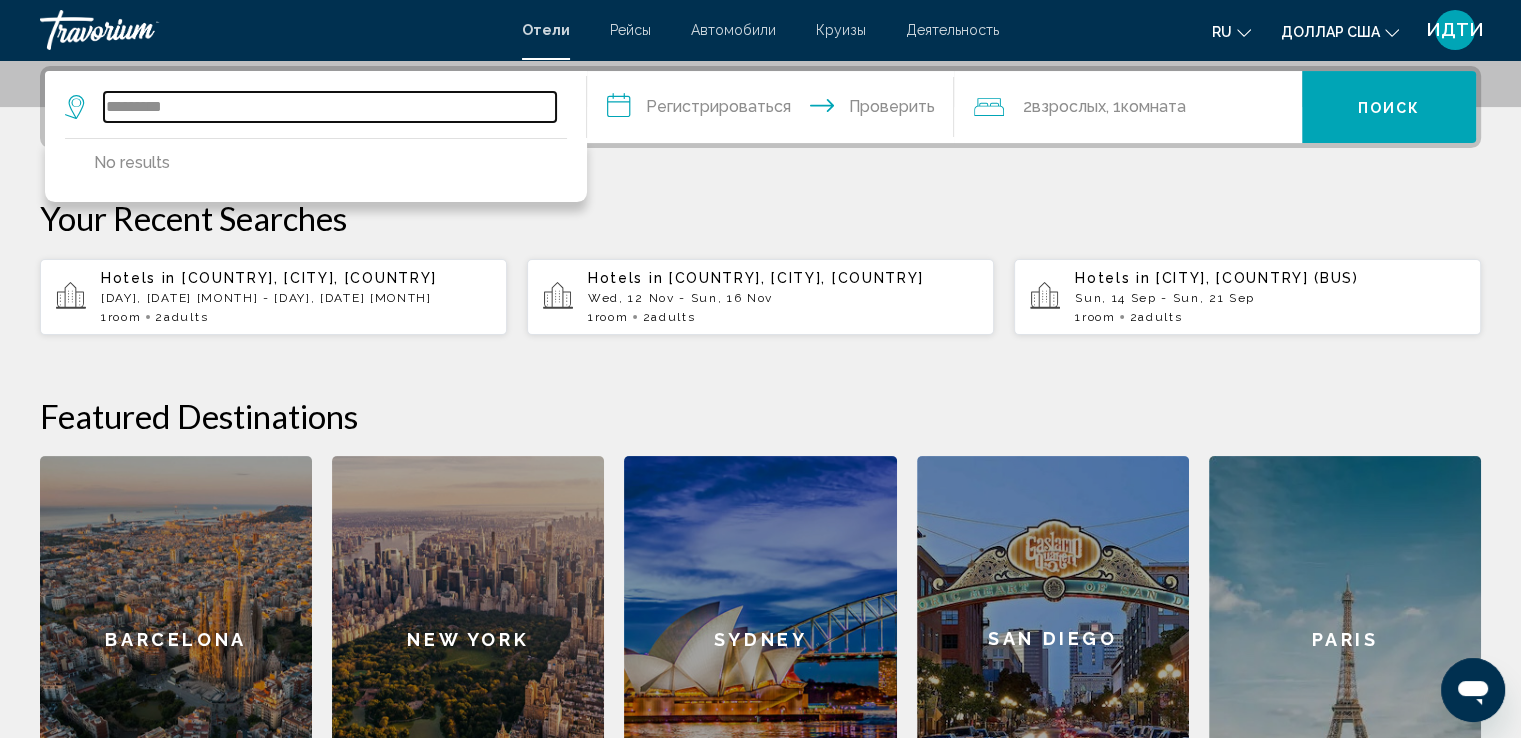 click on "*********" at bounding box center (330, 107) 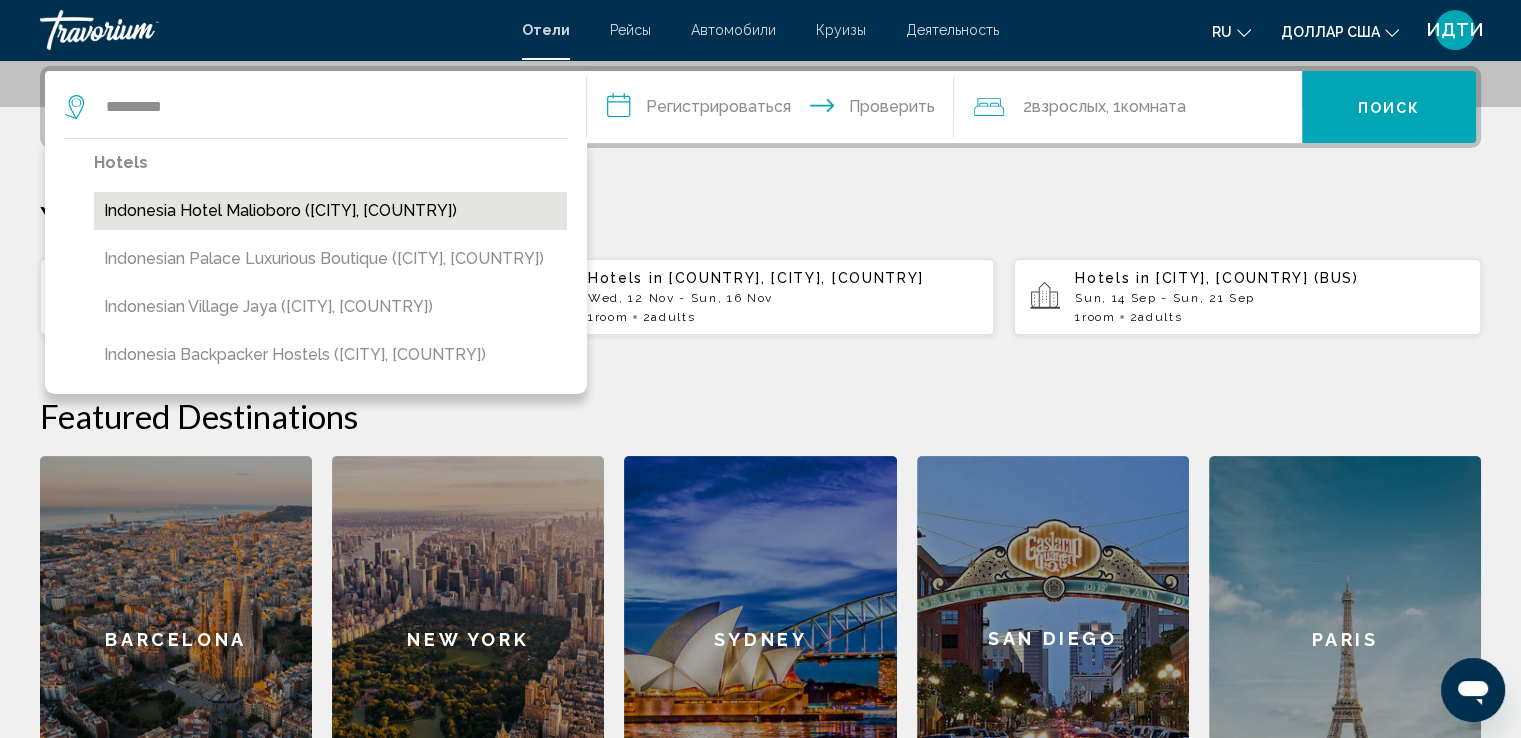 click on "Indonesia Hotel Malioboro ([CITY], [REGION], [COUNTRY])" at bounding box center (330, 211) 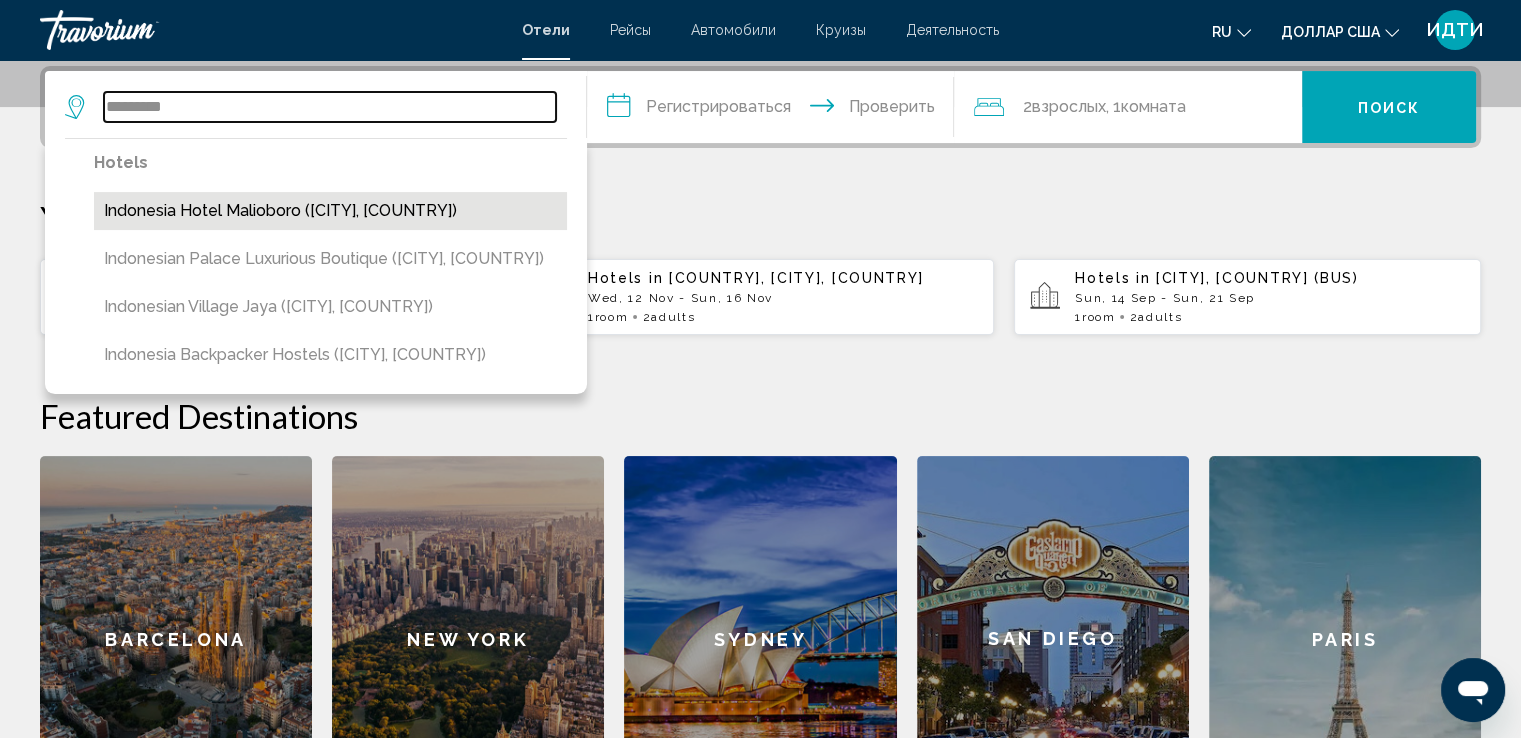type on "**********" 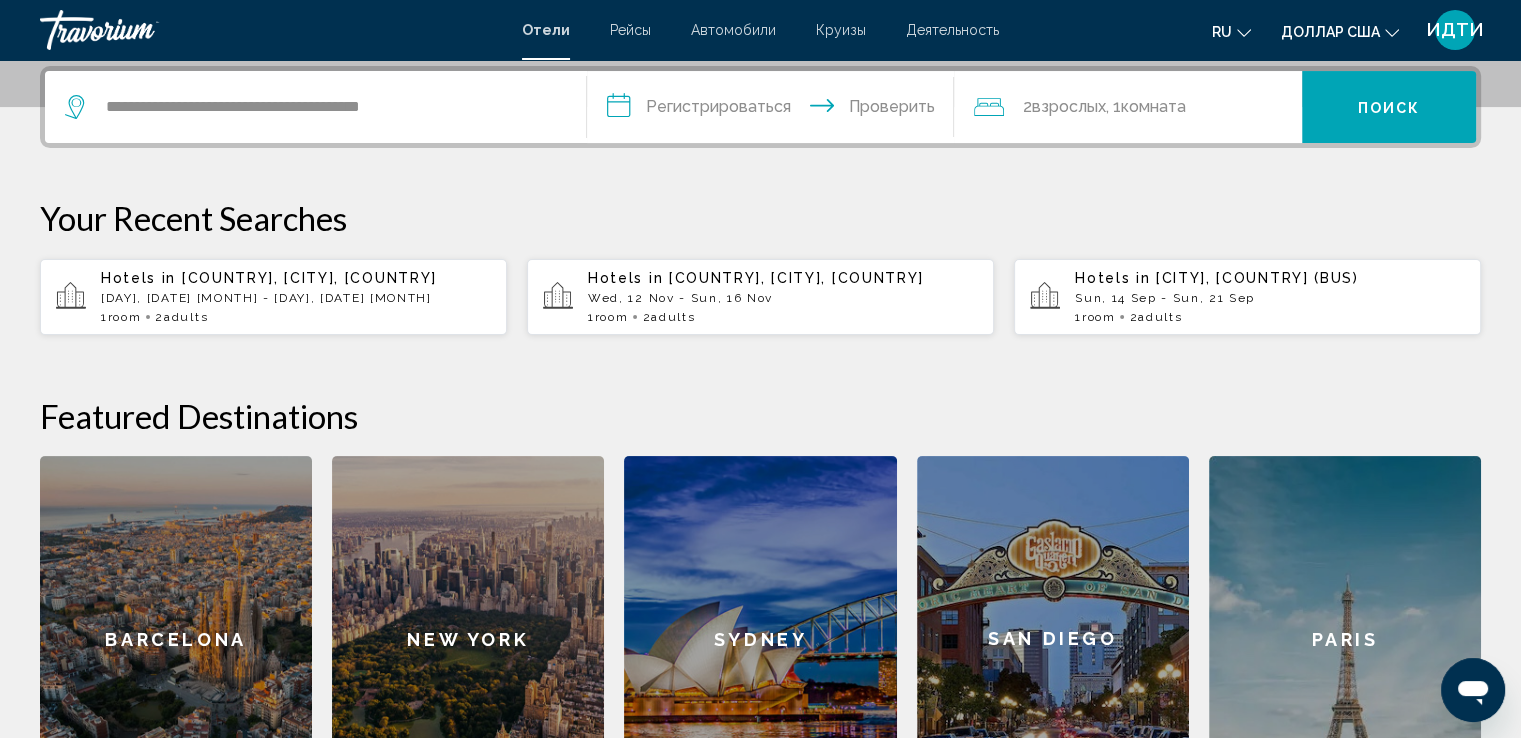 click on "**********" at bounding box center [775, 110] 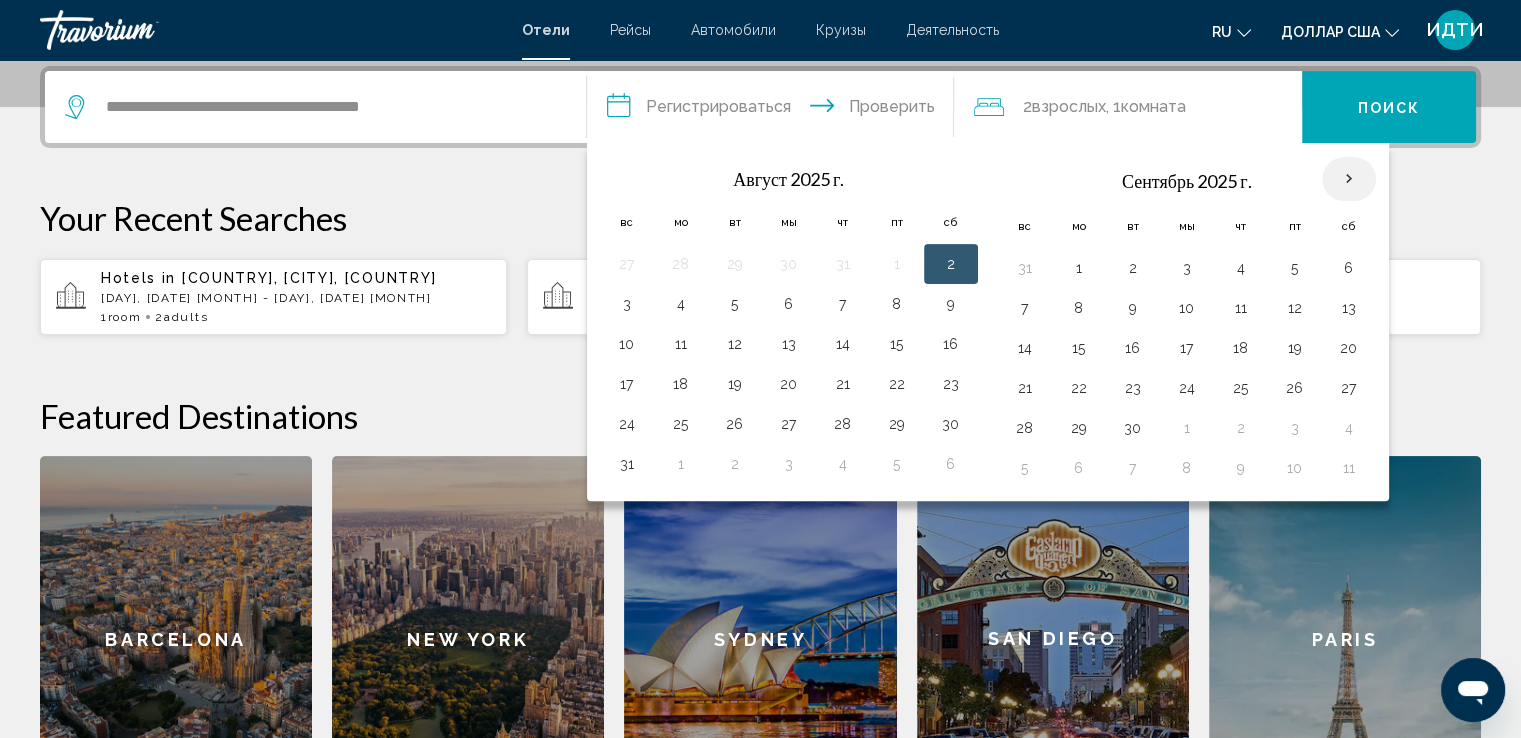 click at bounding box center (1349, 179) 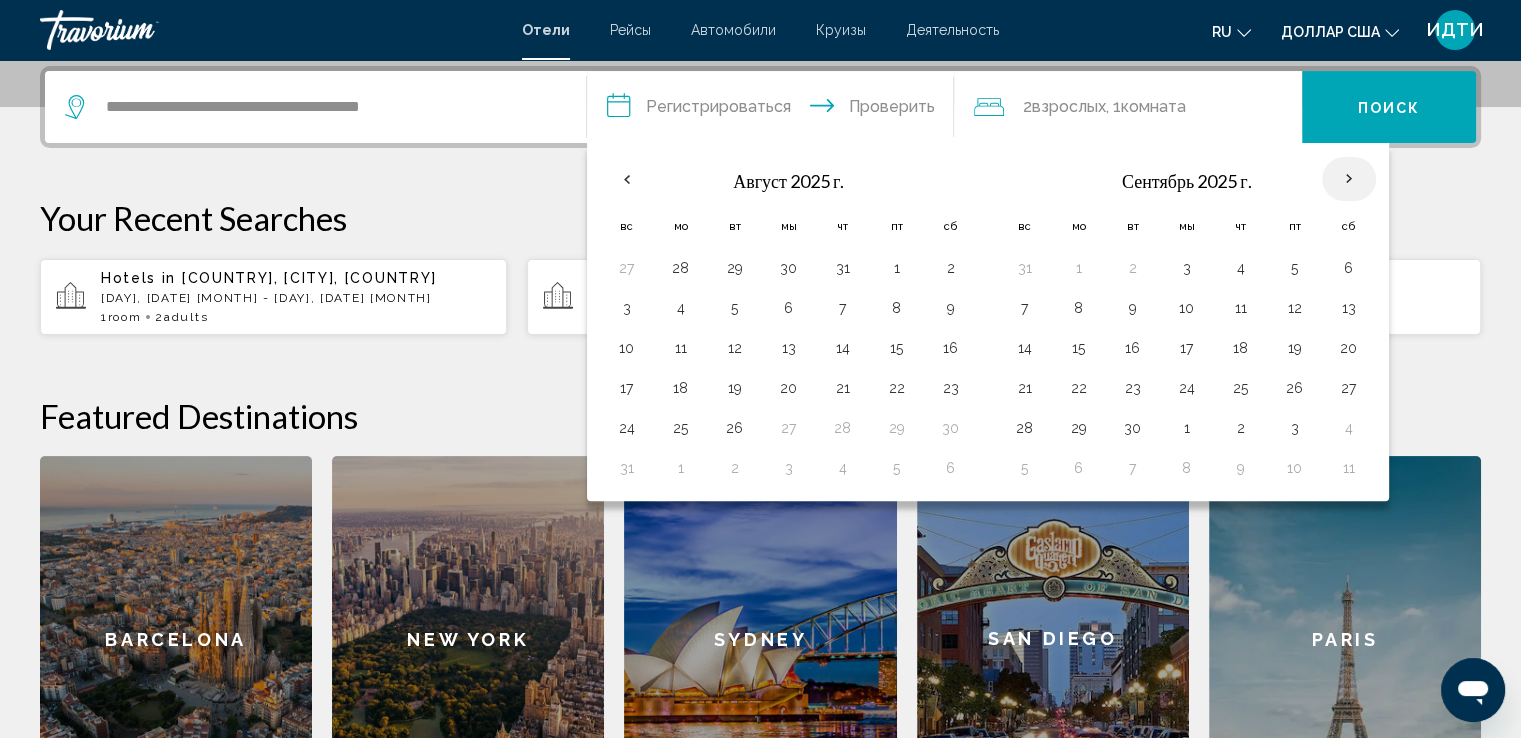 click at bounding box center (1349, 179) 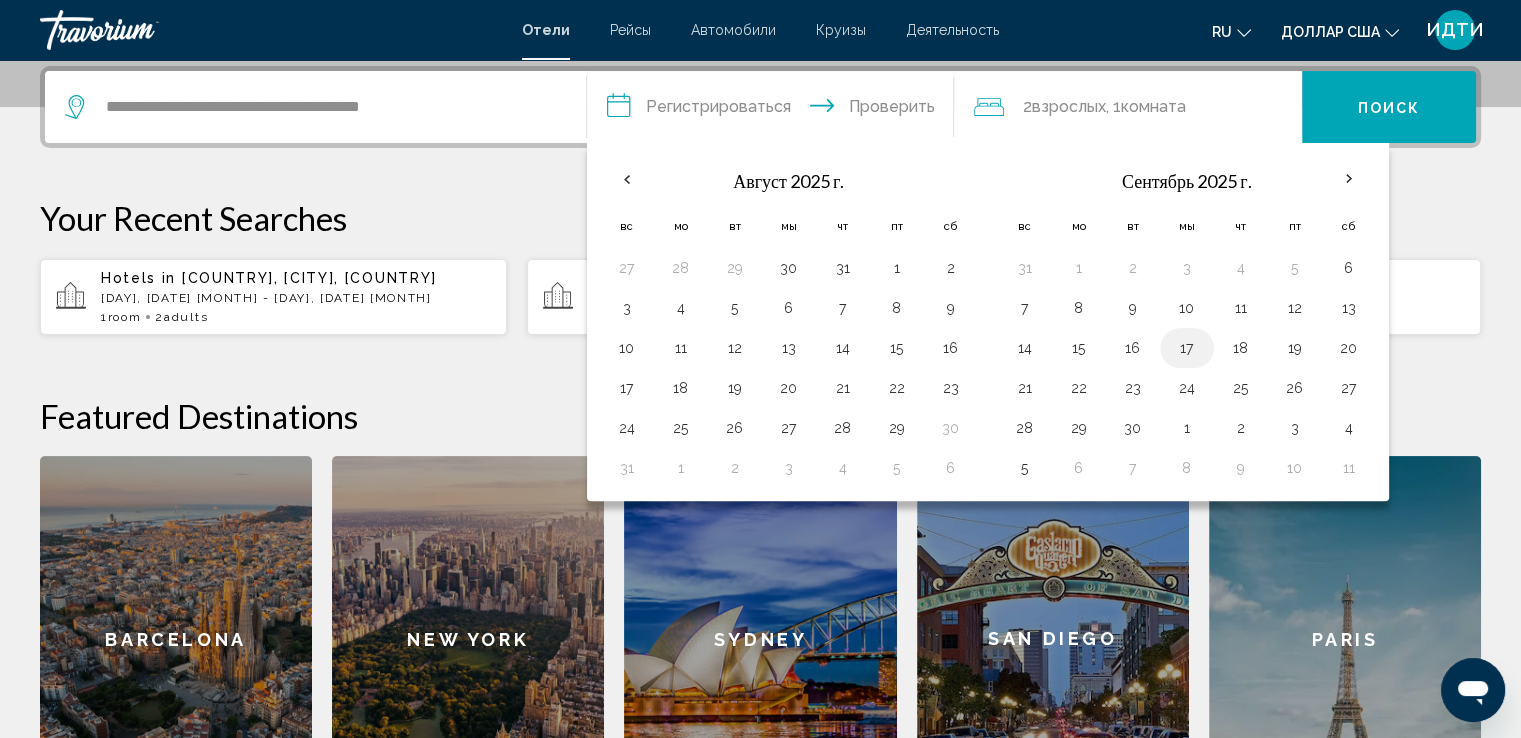 click on "17" at bounding box center [1187, 348] 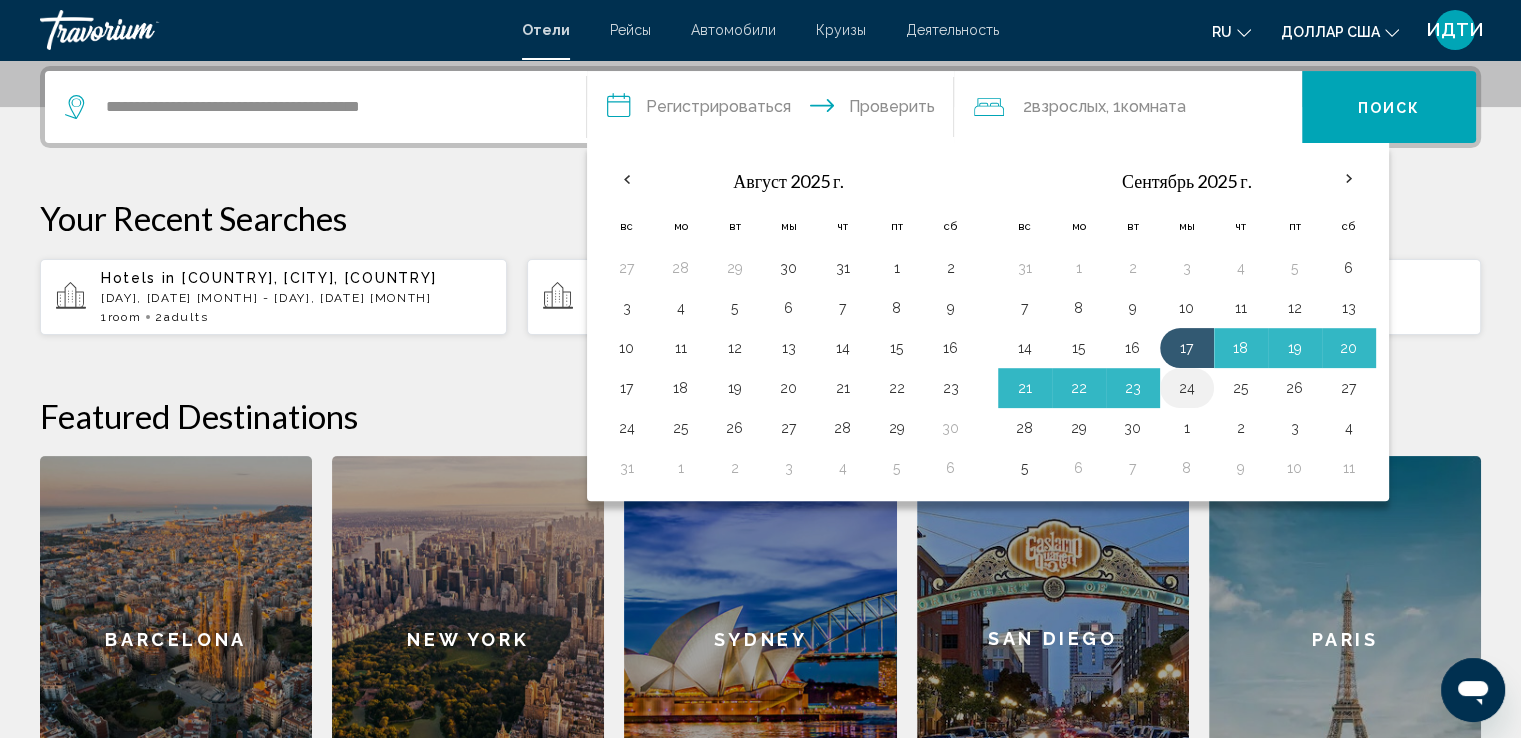 drag, startPoint x: 1177, startPoint y: 341, endPoint x: 1173, endPoint y: 396, distance: 55.145264 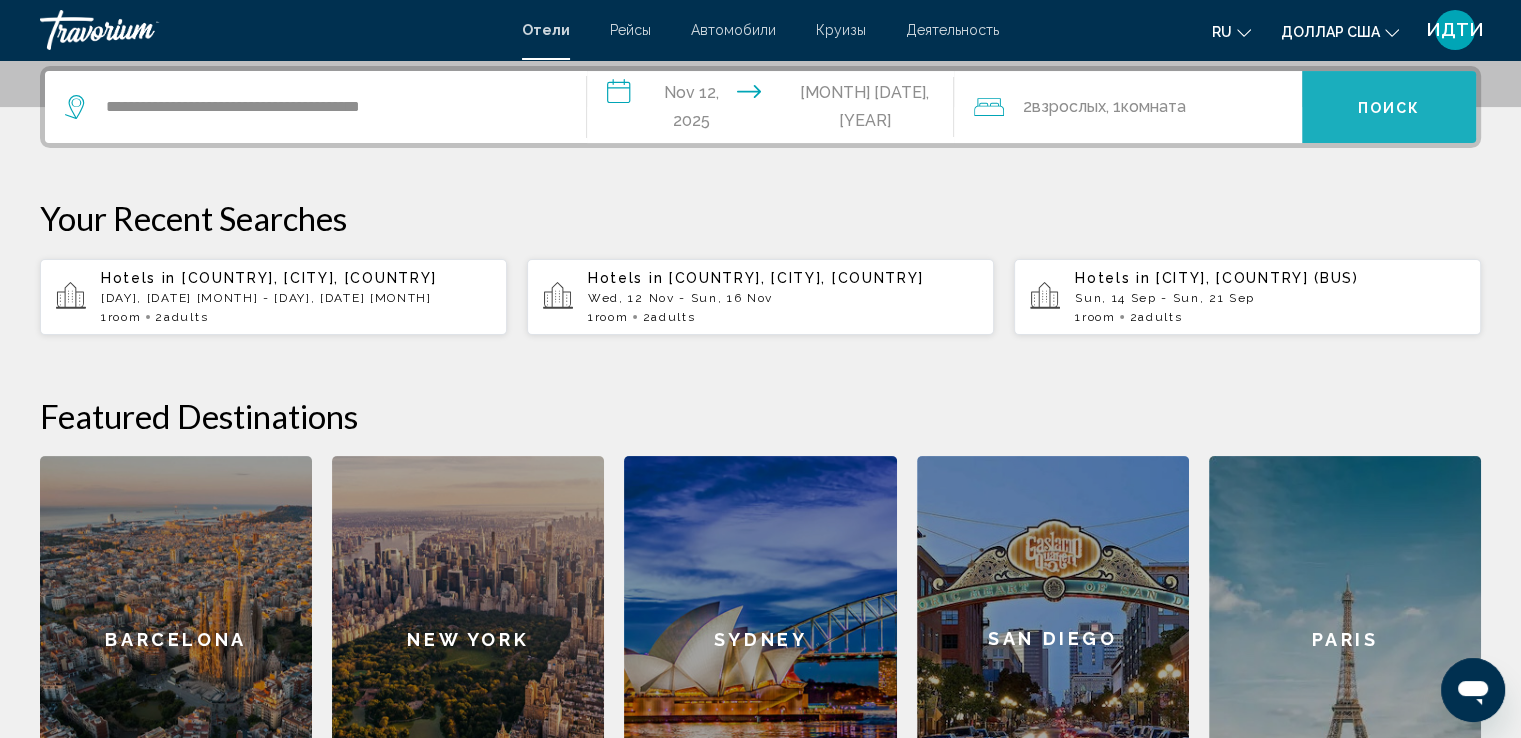 click on "Поиск" at bounding box center [1389, 107] 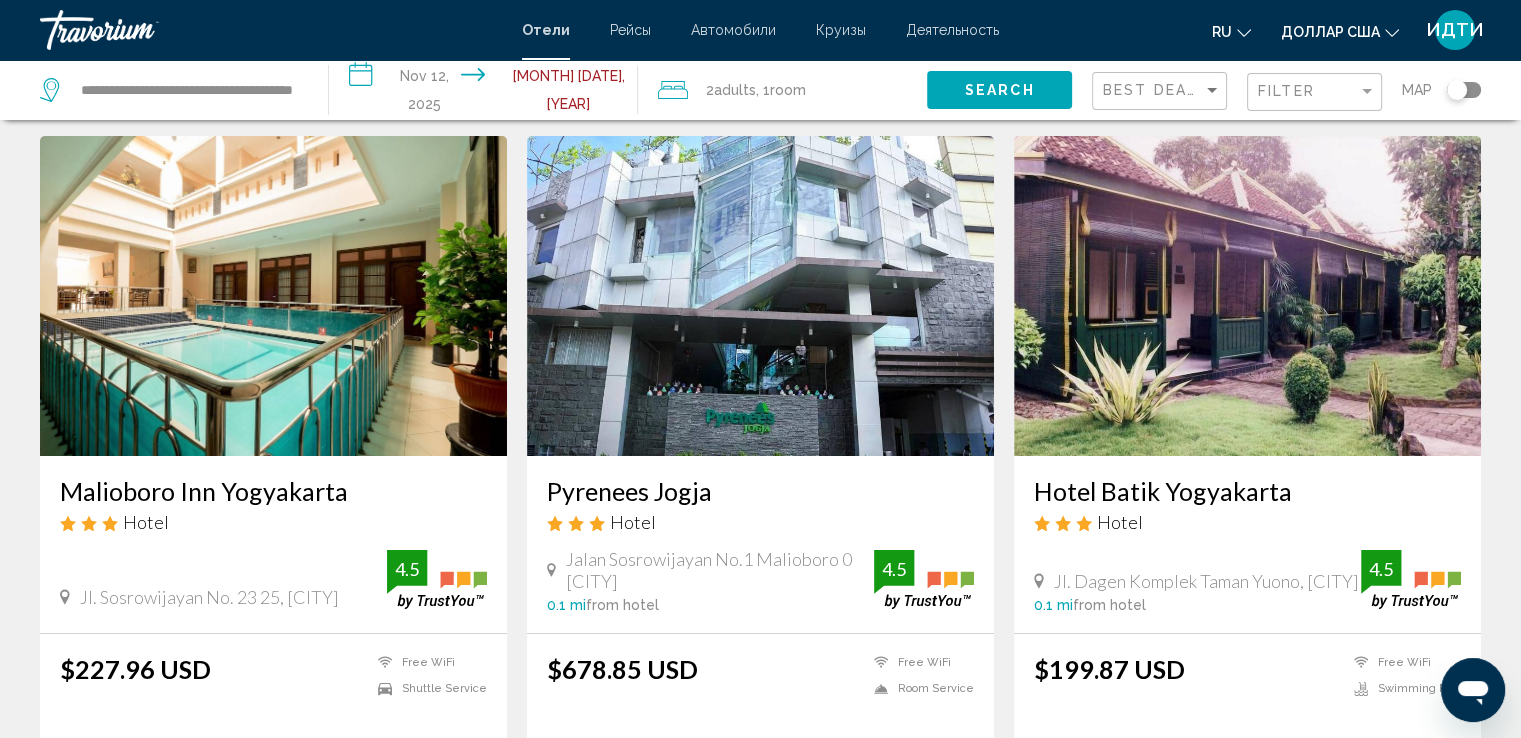 scroll, scrollTop: 100, scrollLeft: 0, axis: vertical 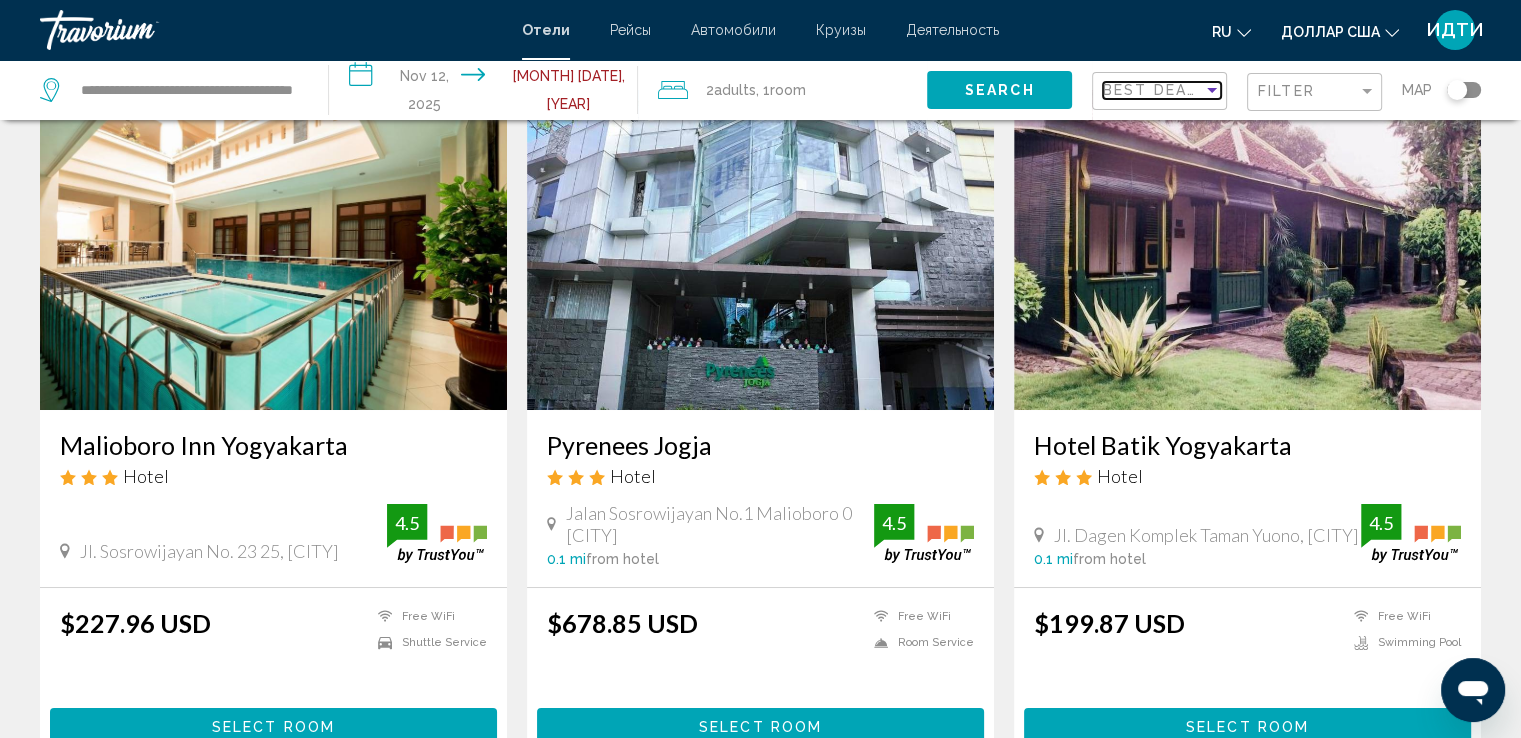 click at bounding box center (1212, 90) 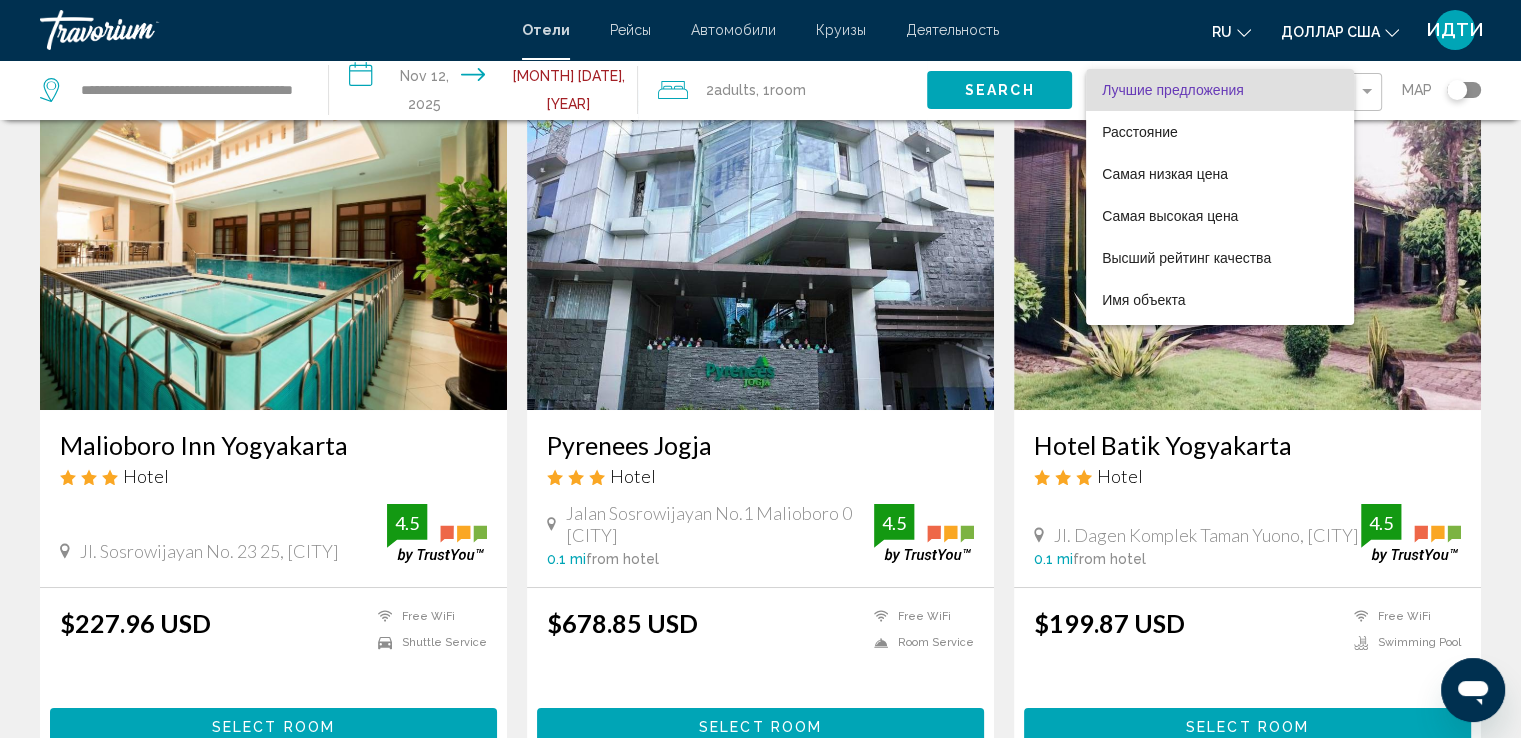 click at bounding box center (760, 369) 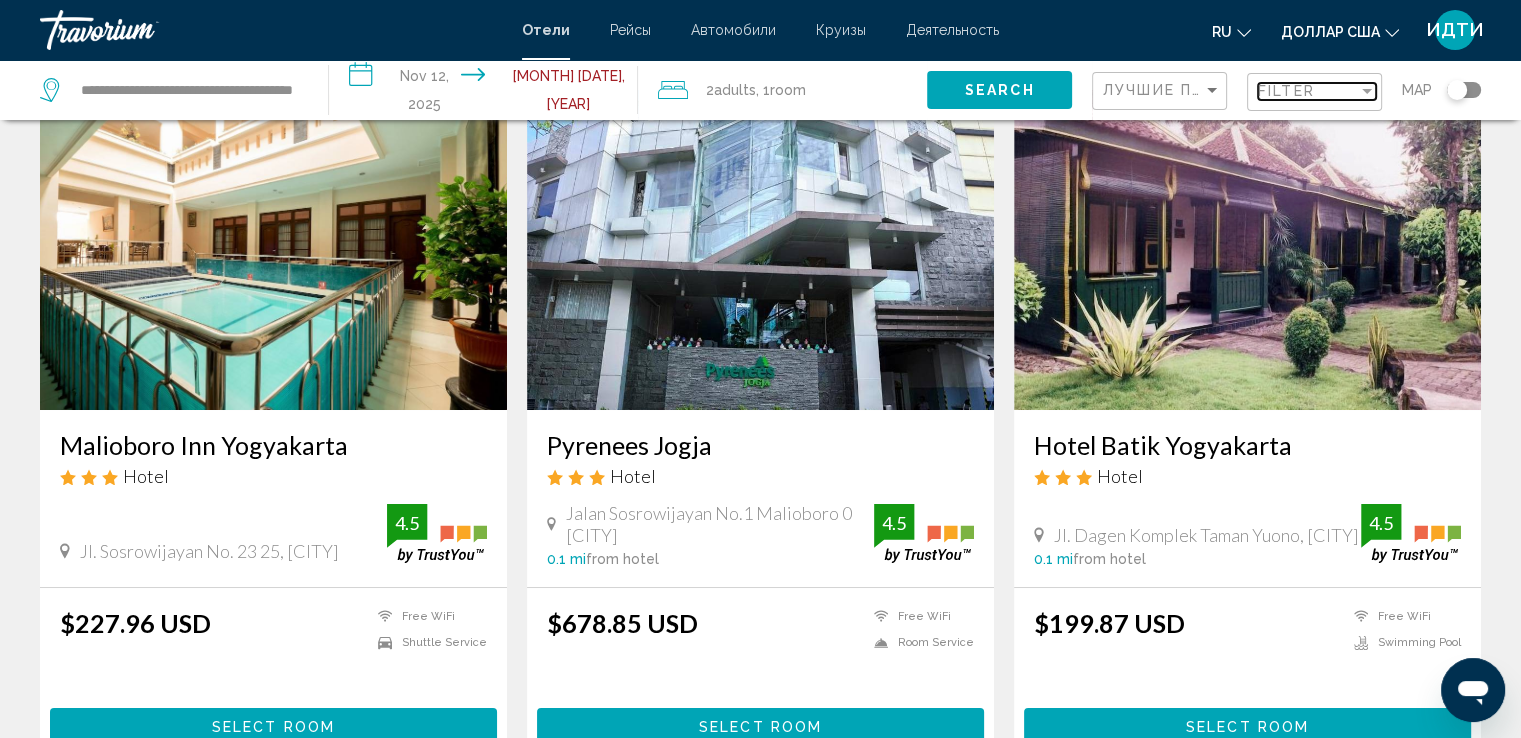 click at bounding box center (1367, 91) 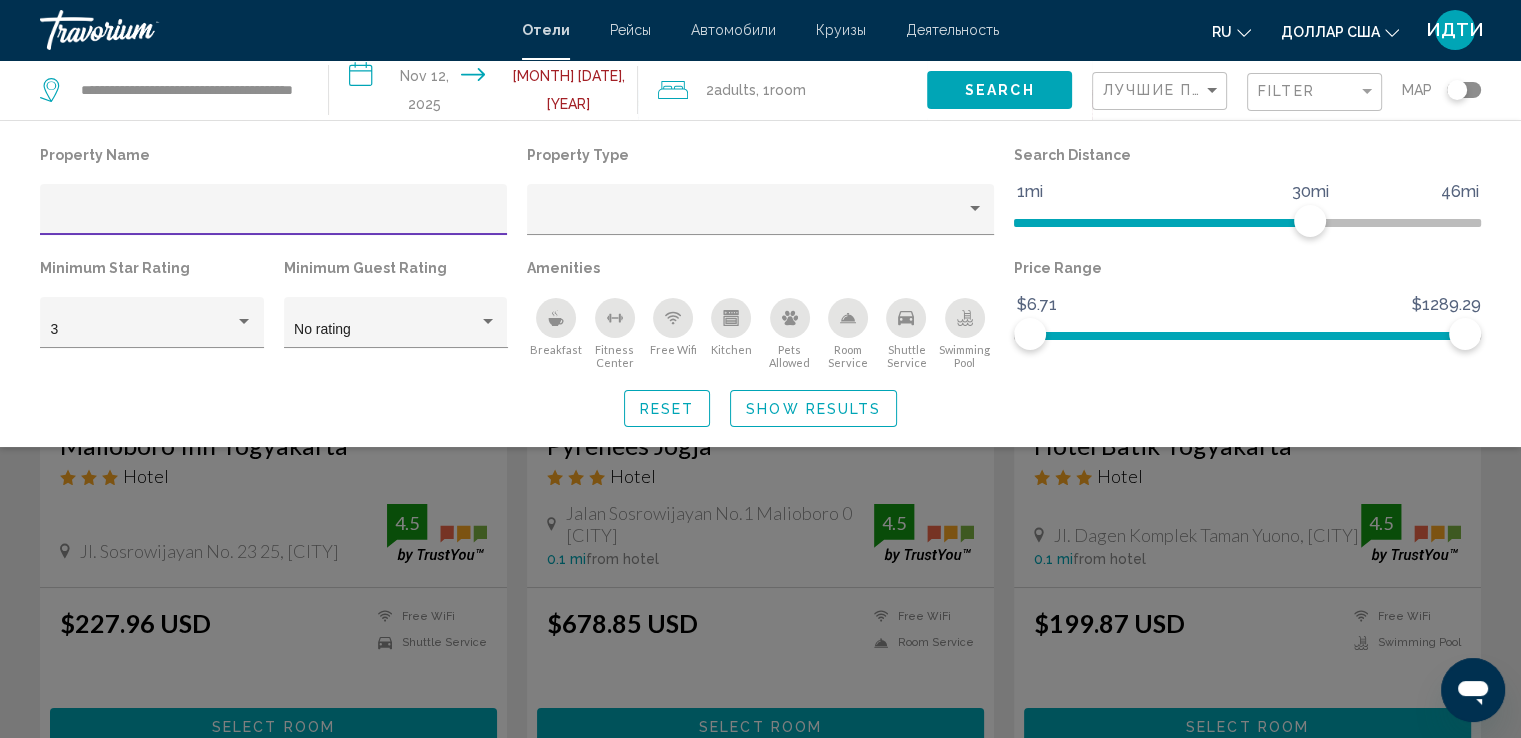 click at bounding box center (274, 217) 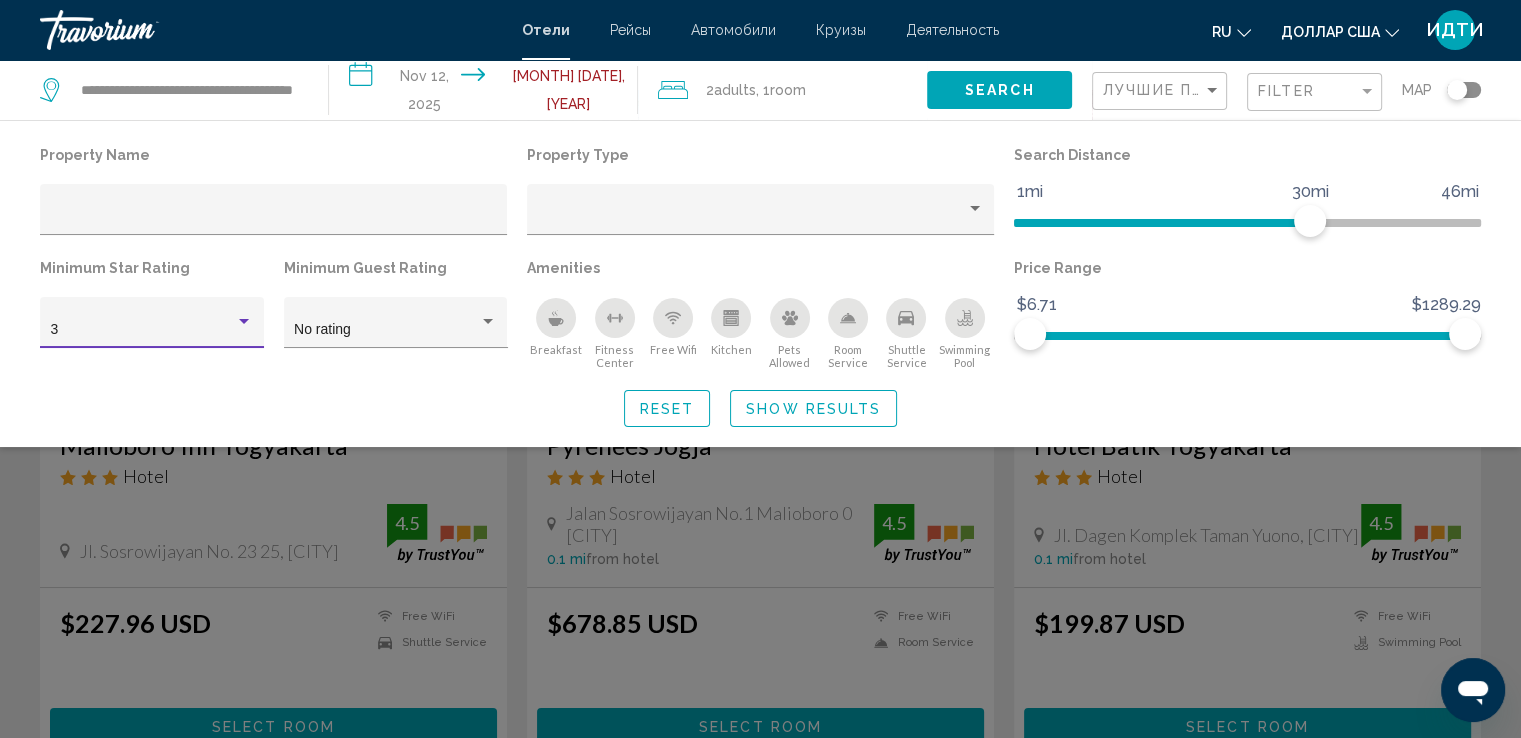 click at bounding box center [244, 322] 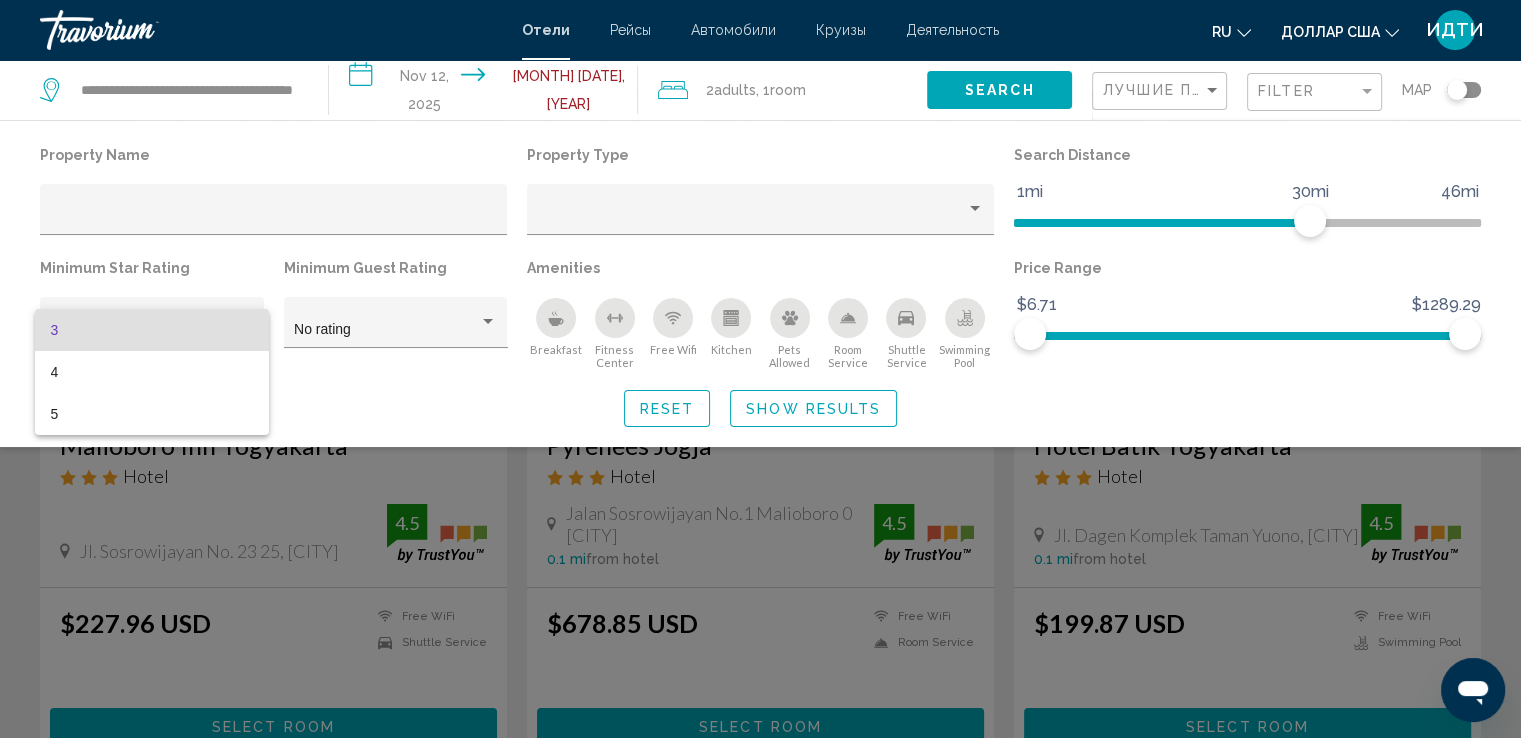 click at bounding box center [760, 369] 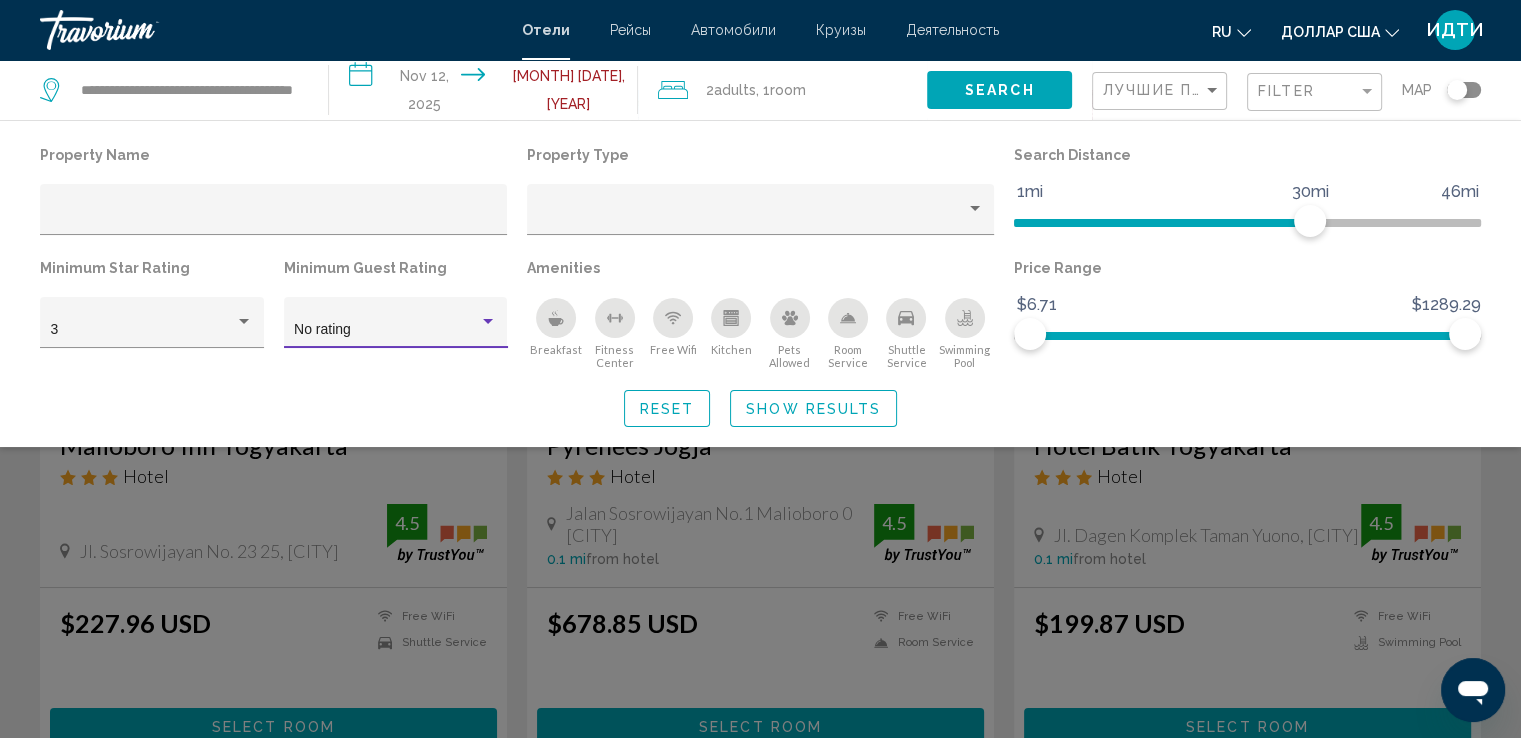 click at bounding box center (488, 322) 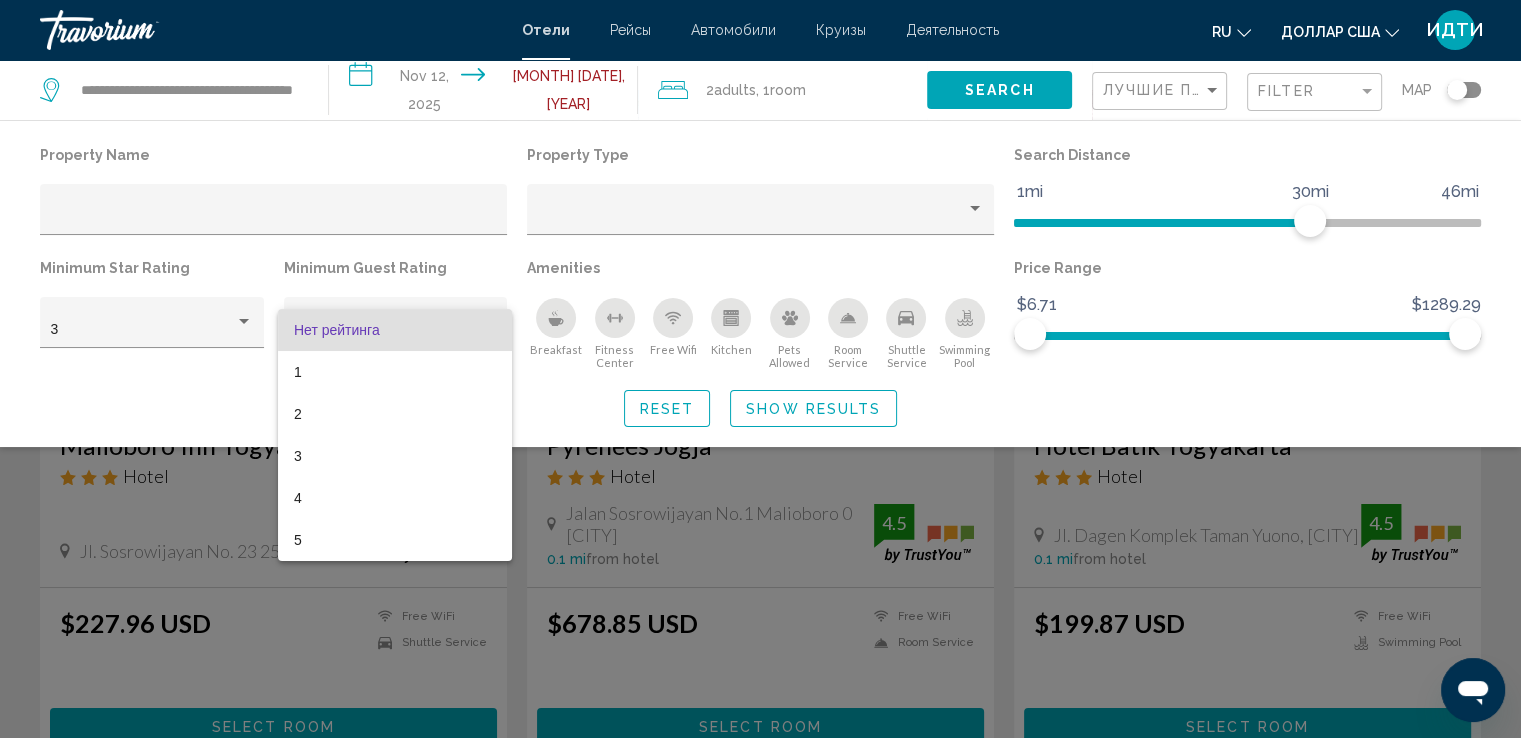 click at bounding box center [760, 369] 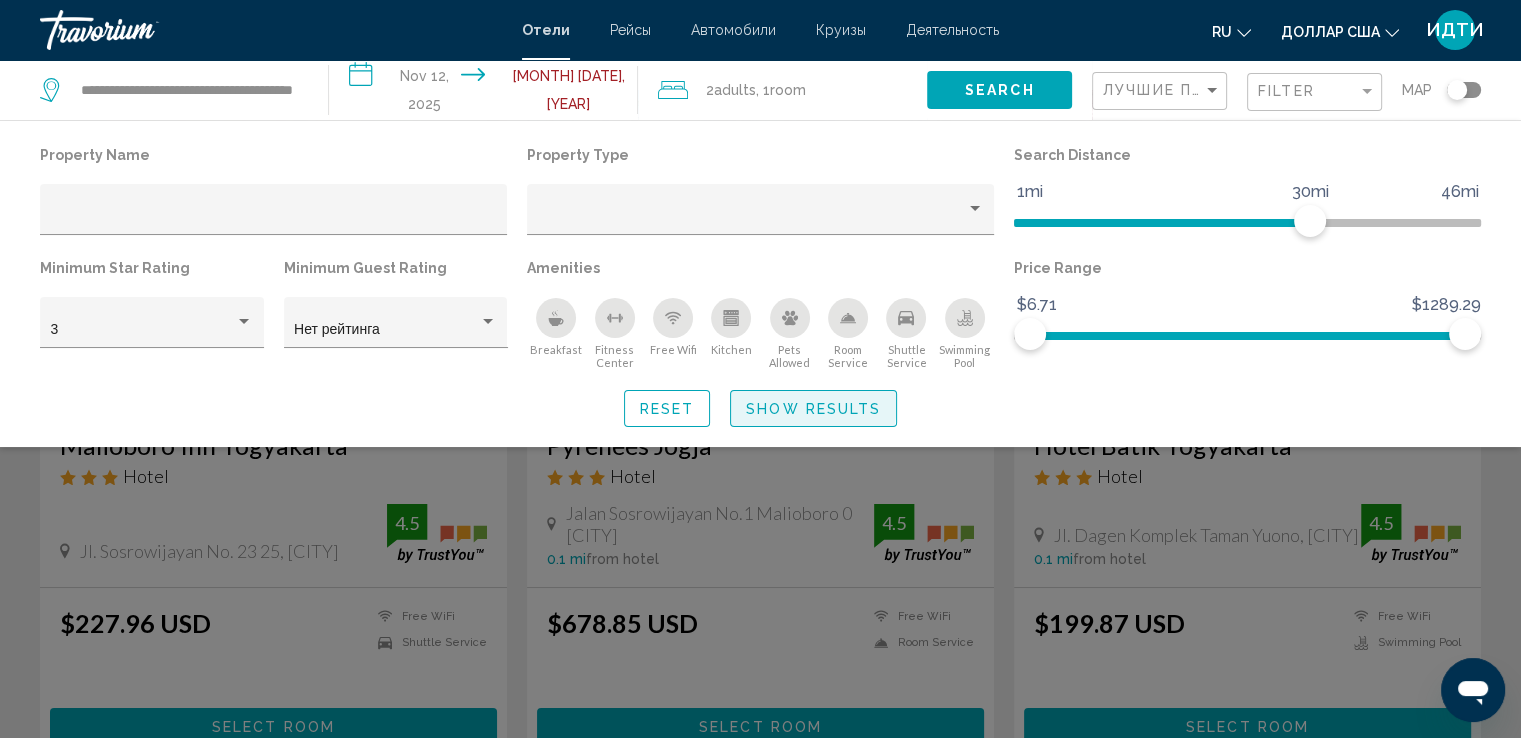 click on "Show Results" 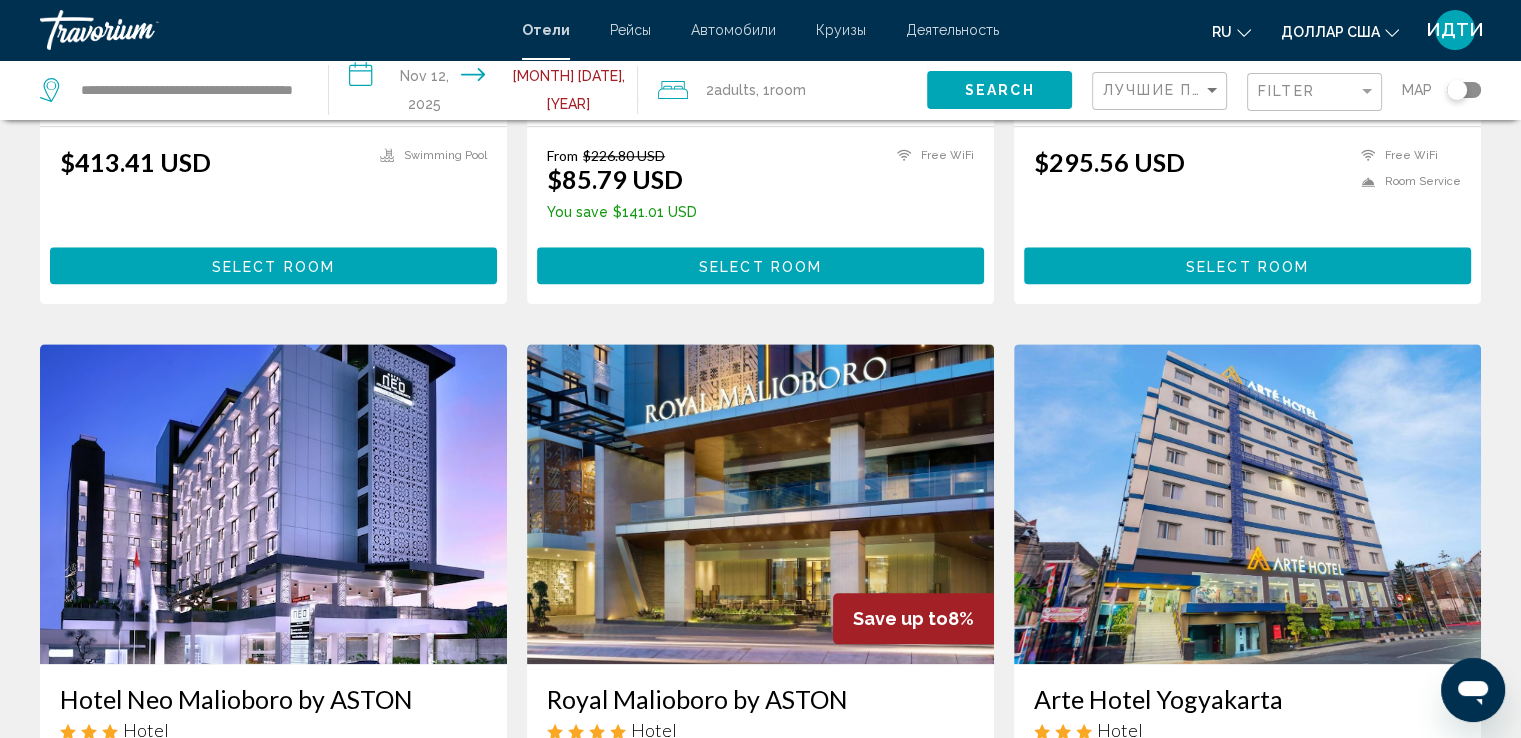 scroll, scrollTop: 2100, scrollLeft: 0, axis: vertical 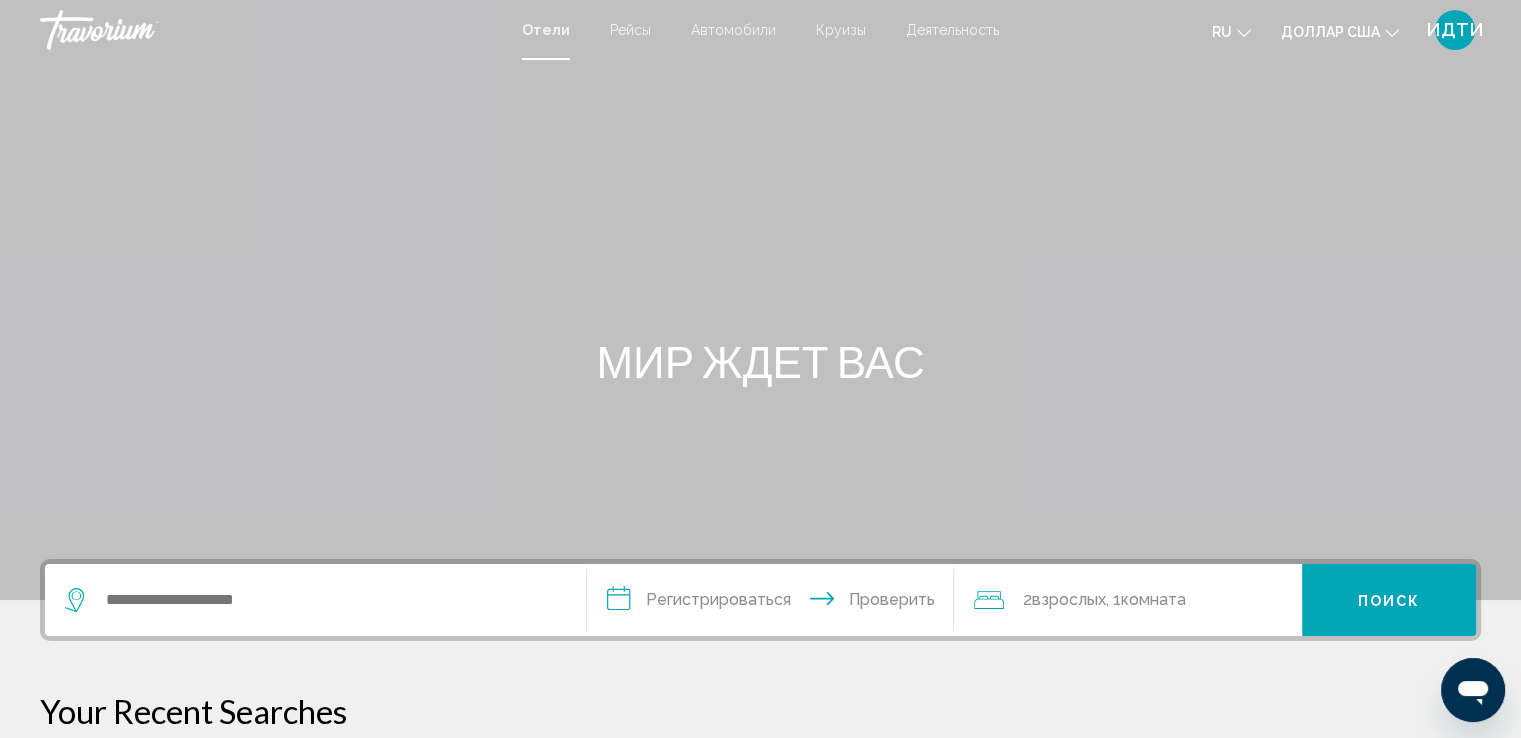 click at bounding box center [310, 600] 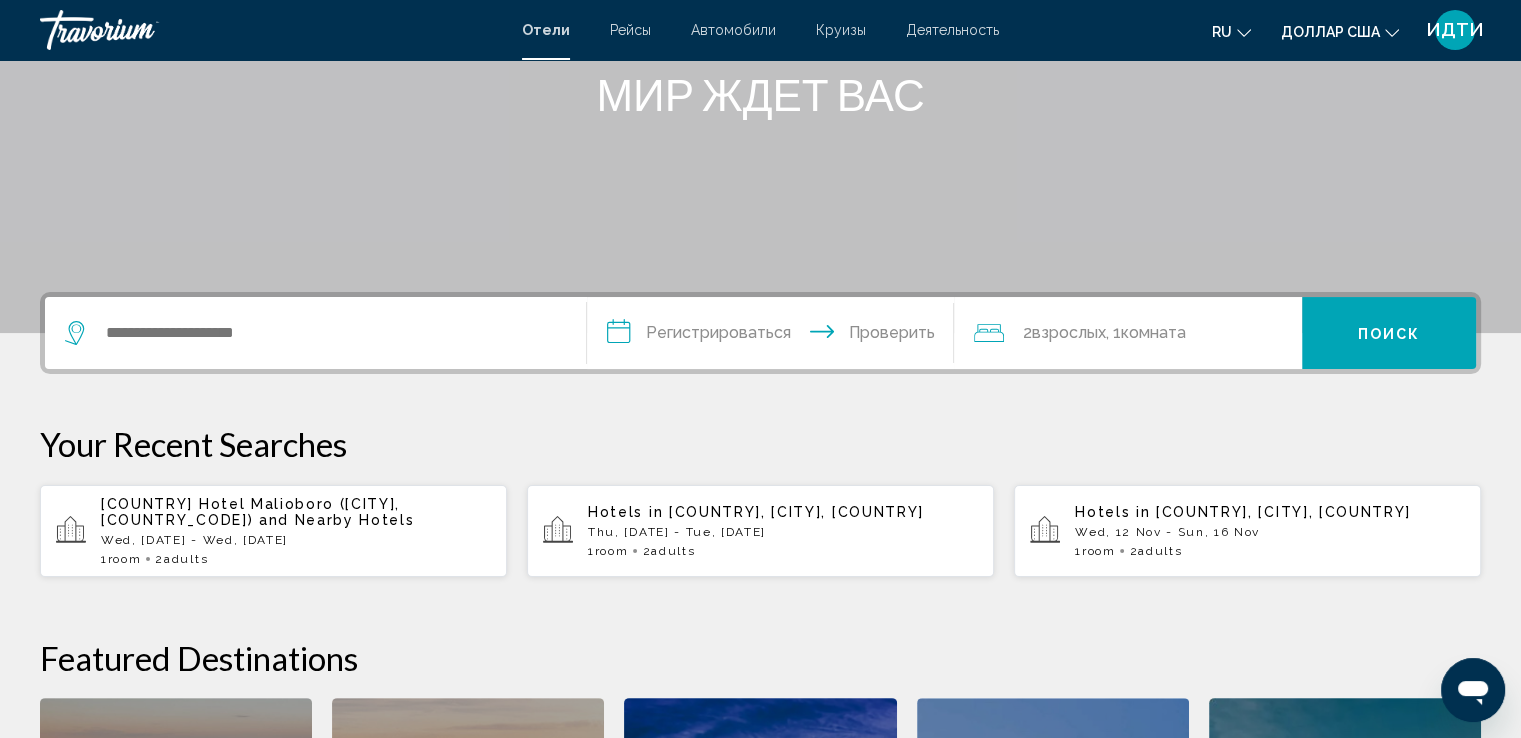 scroll, scrollTop: 493, scrollLeft: 0, axis: vertical 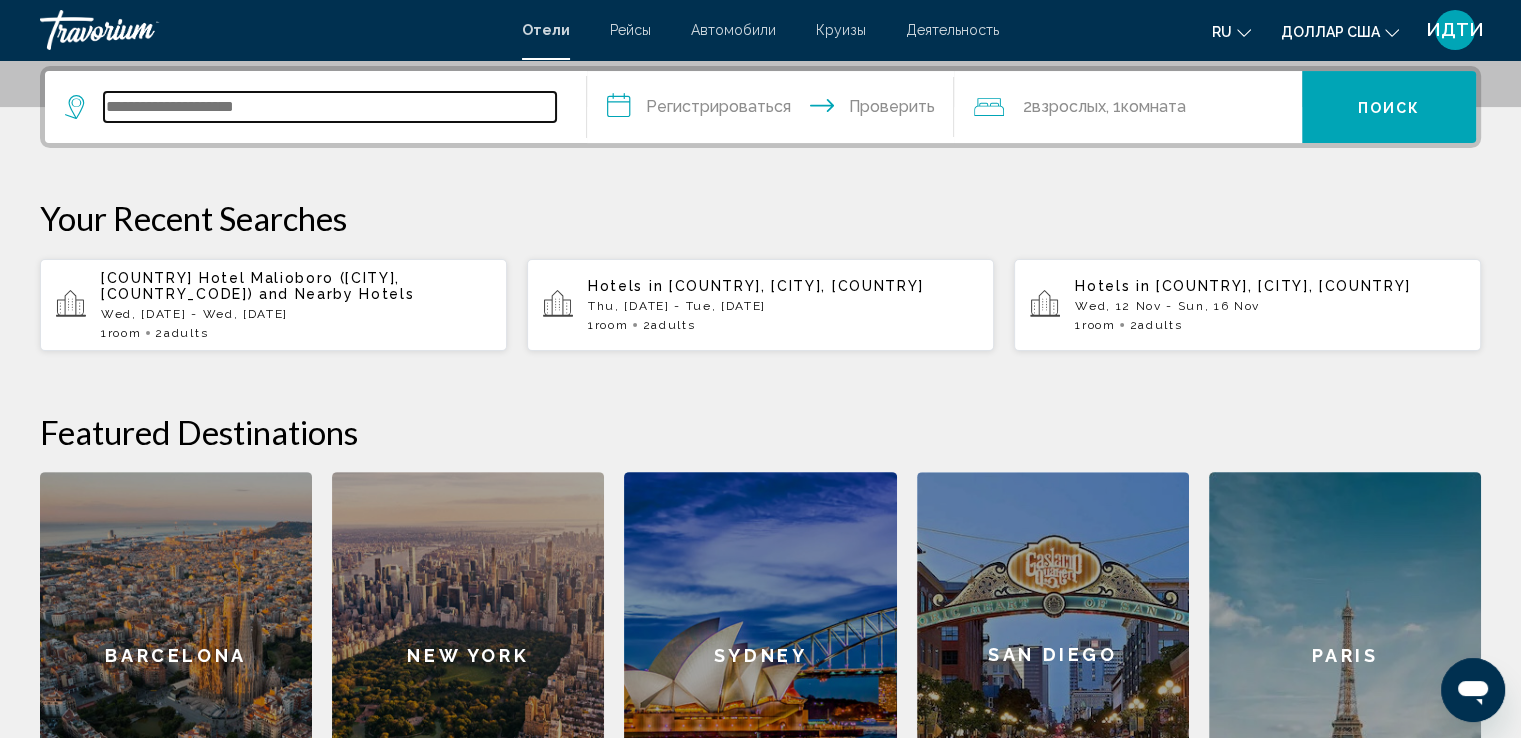 click at bounding box center [330, 107] 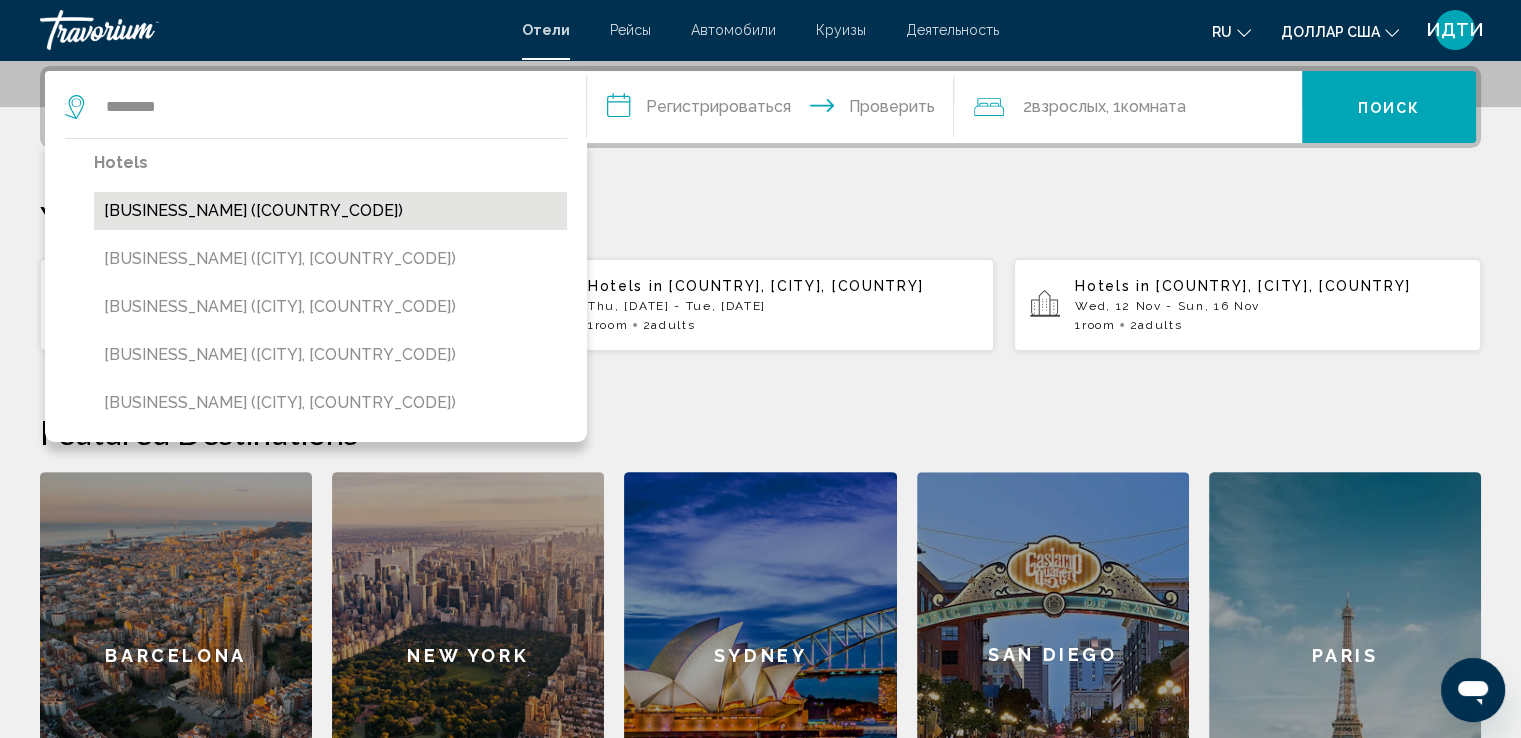 click on "Mongolian Tent Hotel ([COUNTRY])" at bounding box center (330, 211) 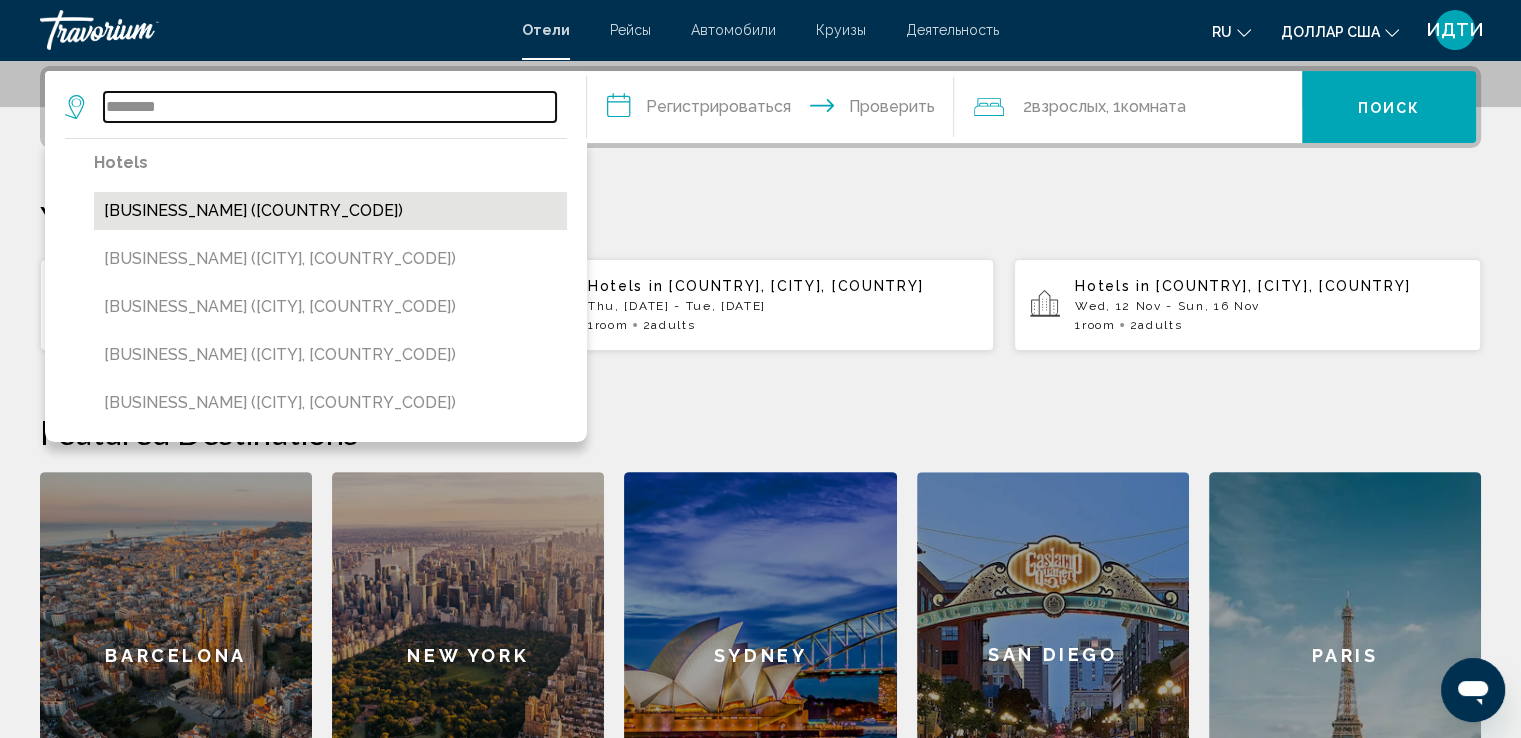 type on "**********" 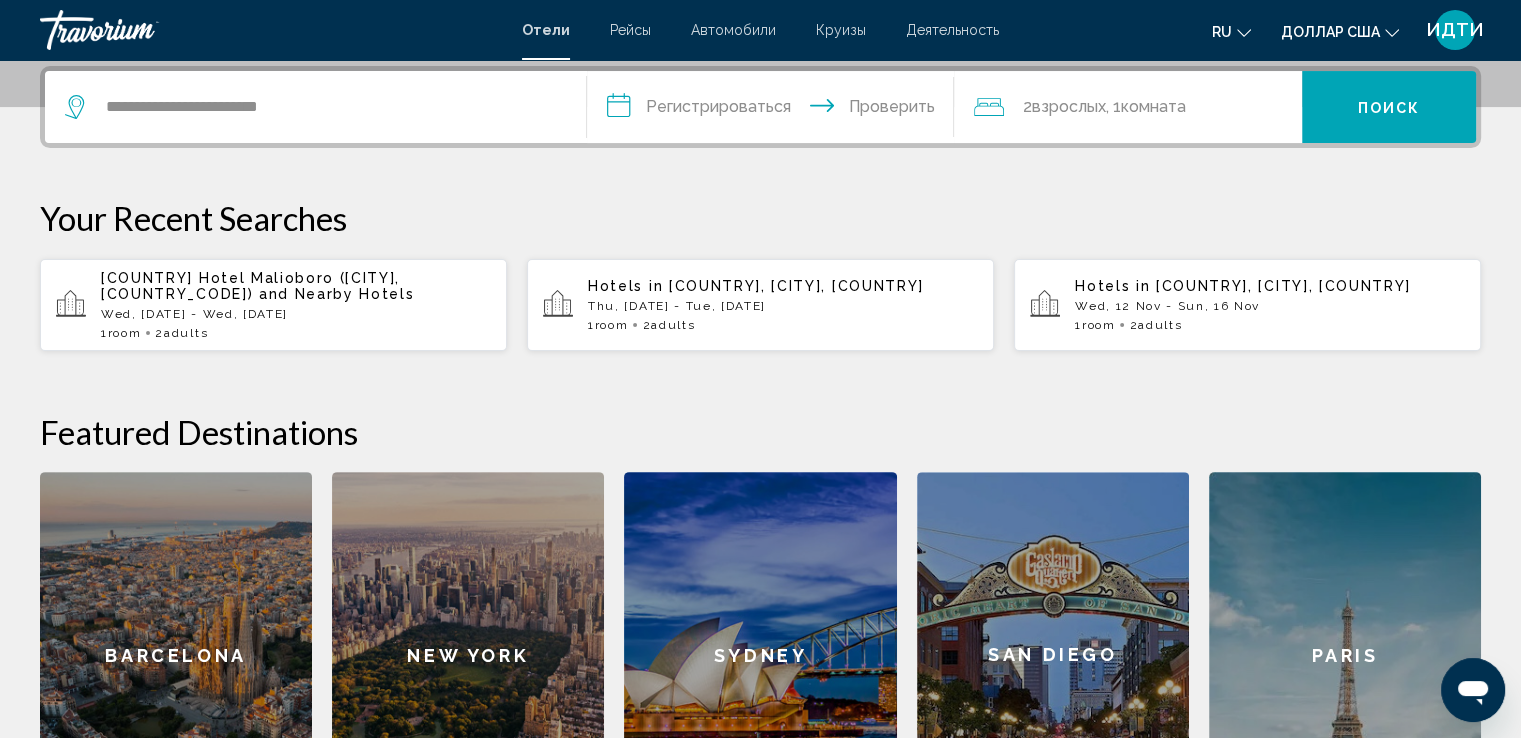 click on "**********" at bounding box center [775, 110] 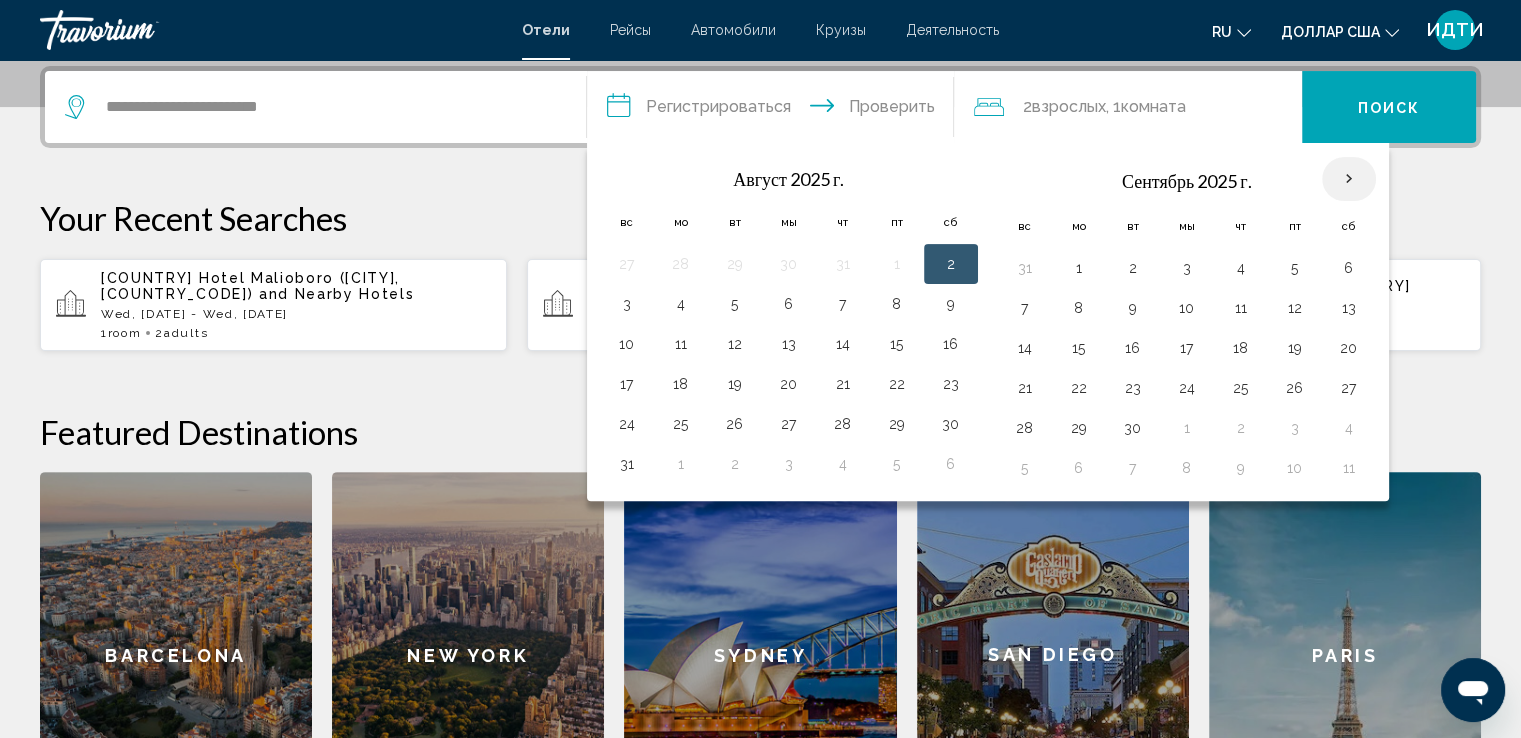 click at bounding box center (1349, 179) 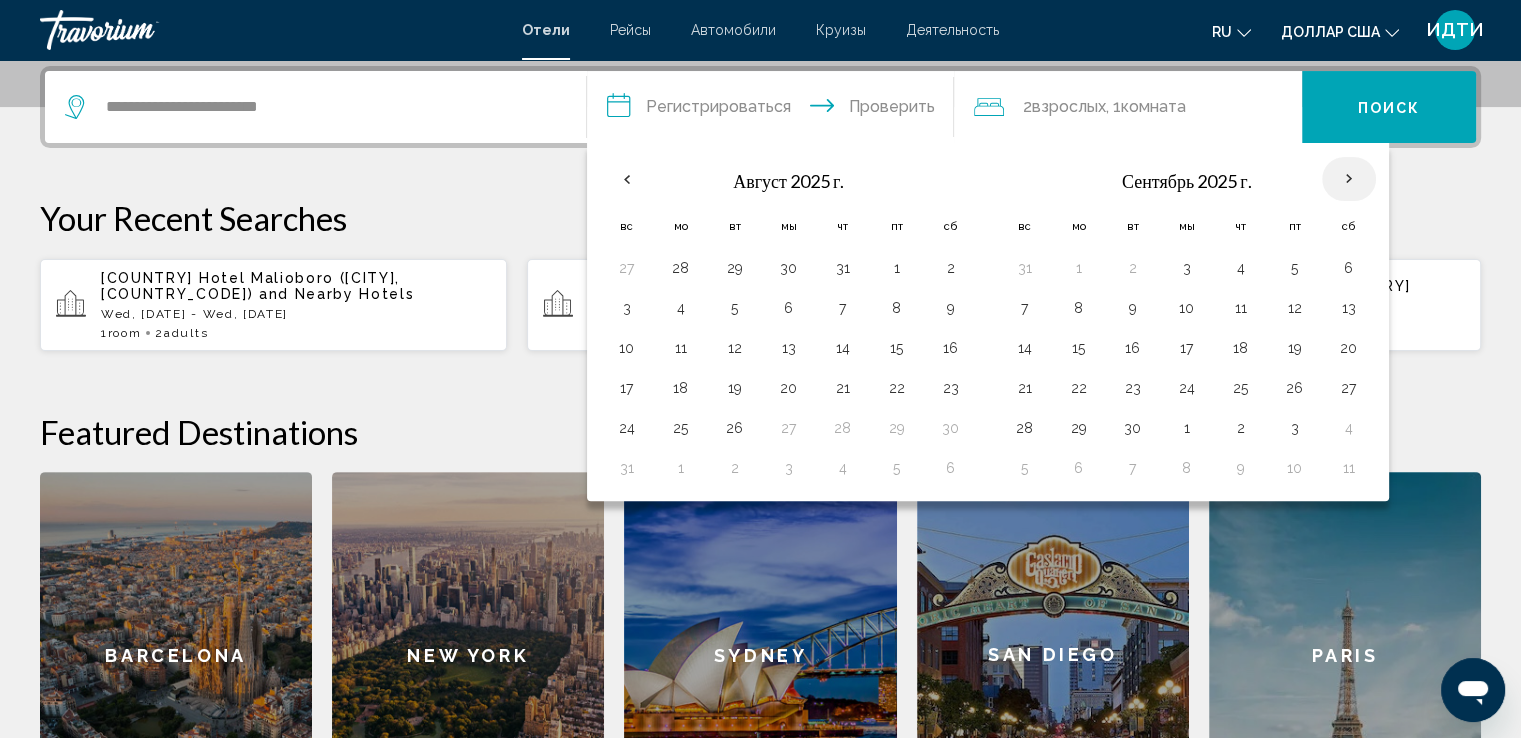 click at bounding box center [1349, 179] 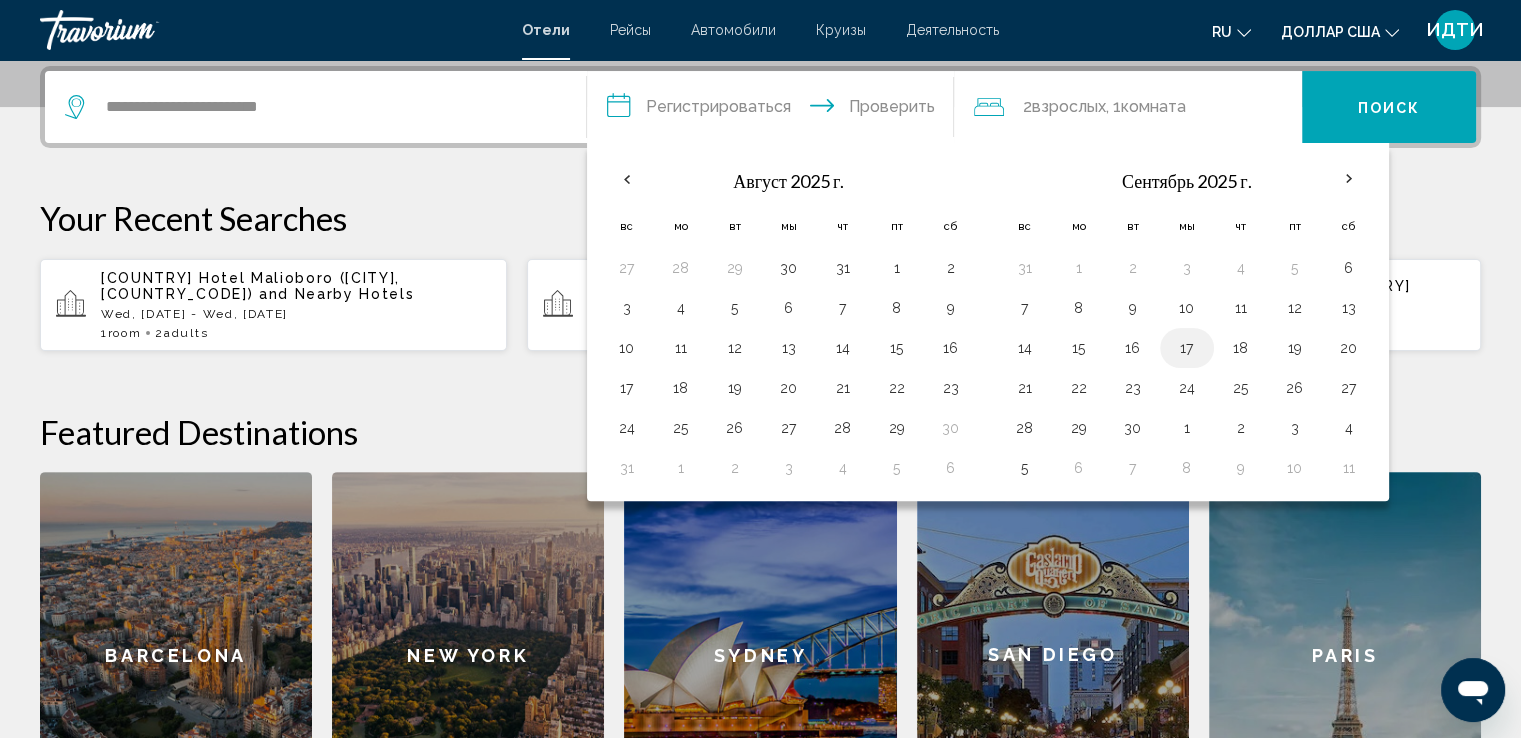 click on "17" at bounding box center (1187, 348) 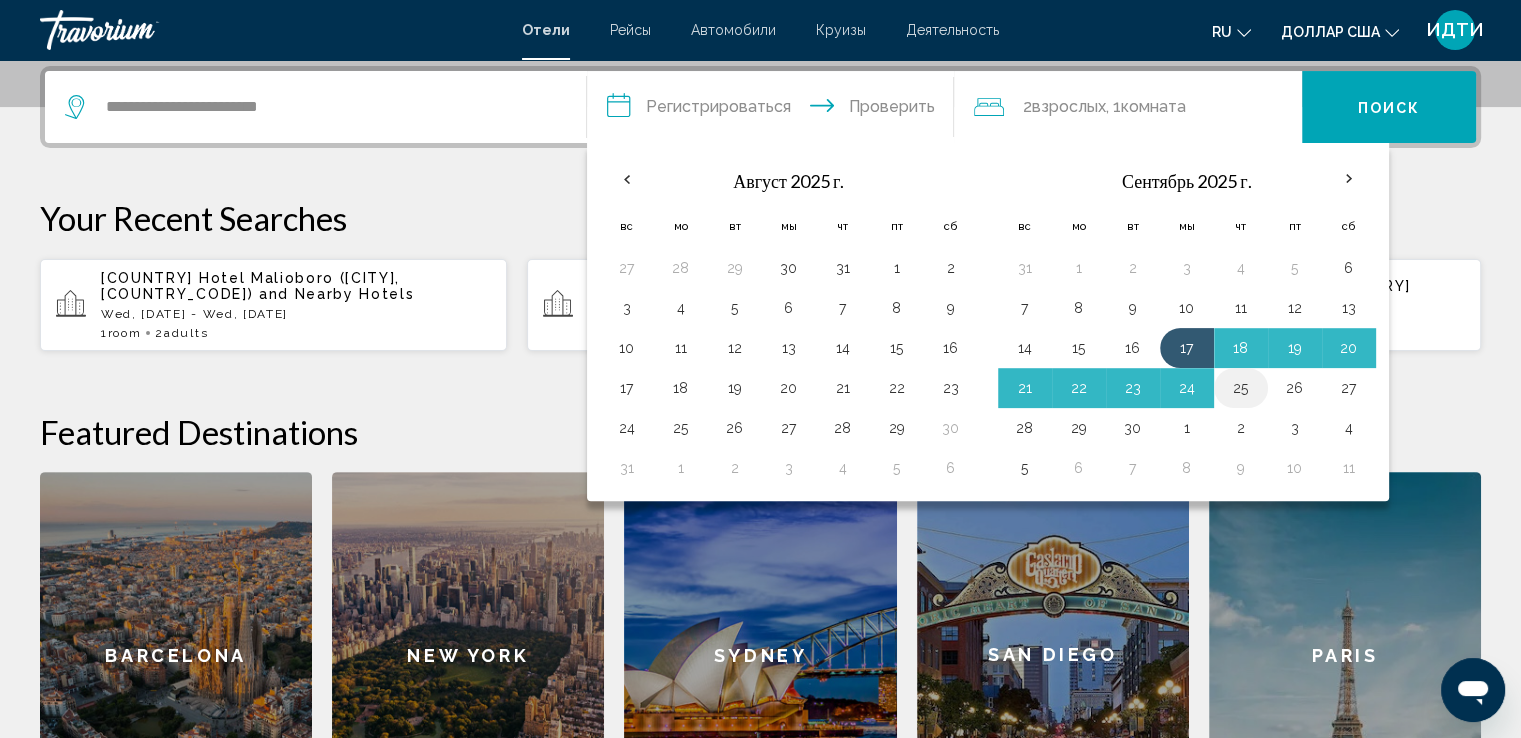 drag, startPoint x: 1181, startPoint y: 341, endPoint x: 1216, endPoint y: 386, distance: 57.00877 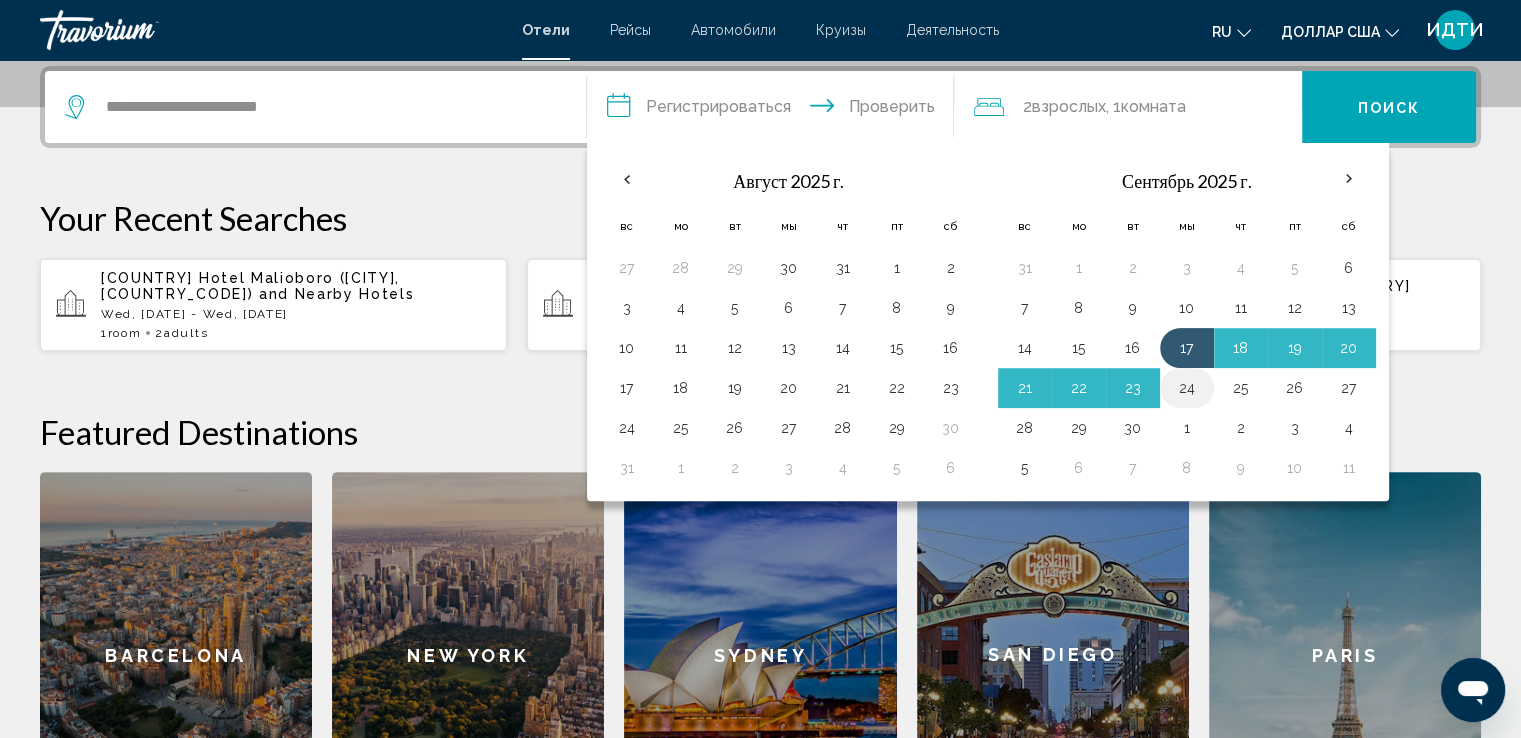 drag, startPoint x: 1186, startPoint y: 337, endPoint x: 1204, endPoint y: 381, distance: 47.539455 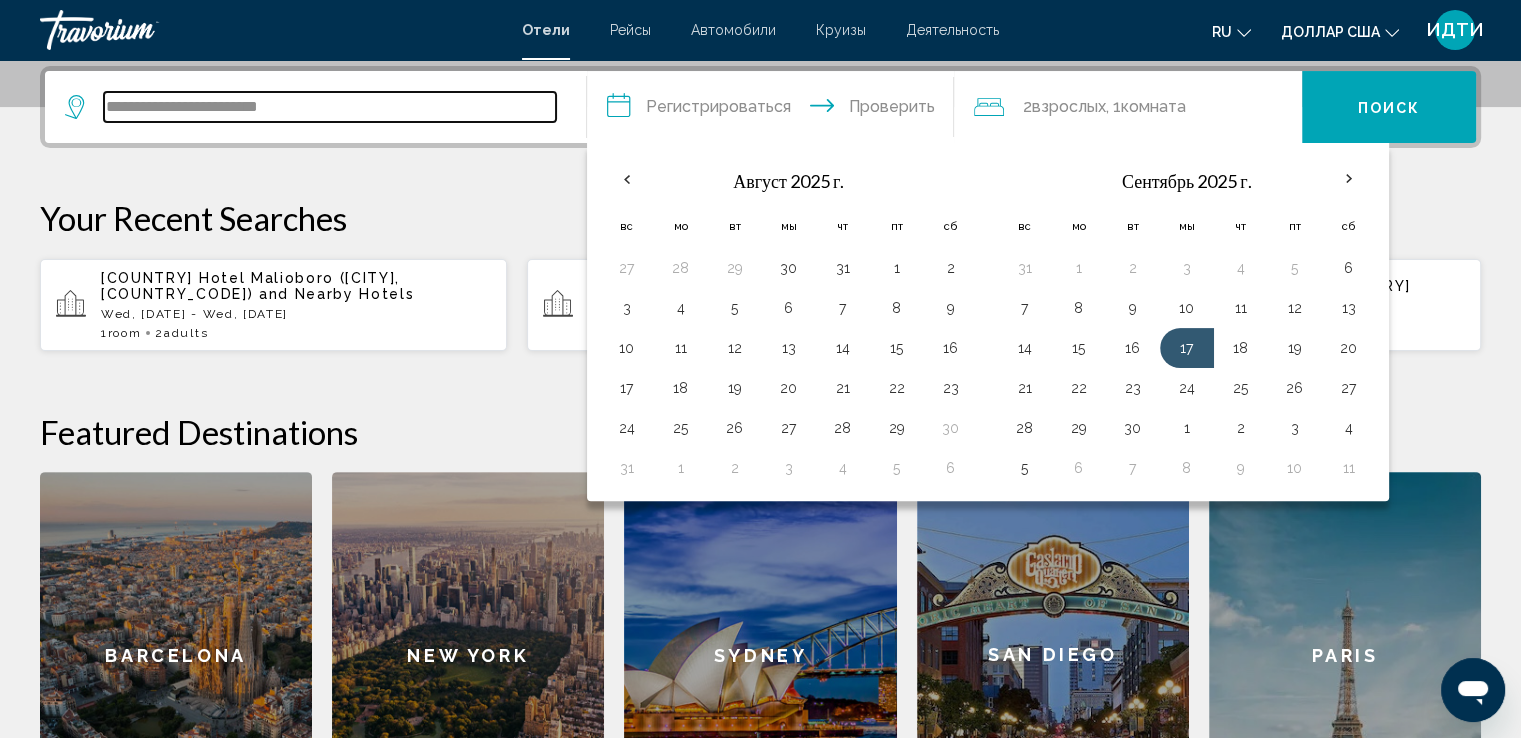 click on "**********" at bounding box center [330, 107] 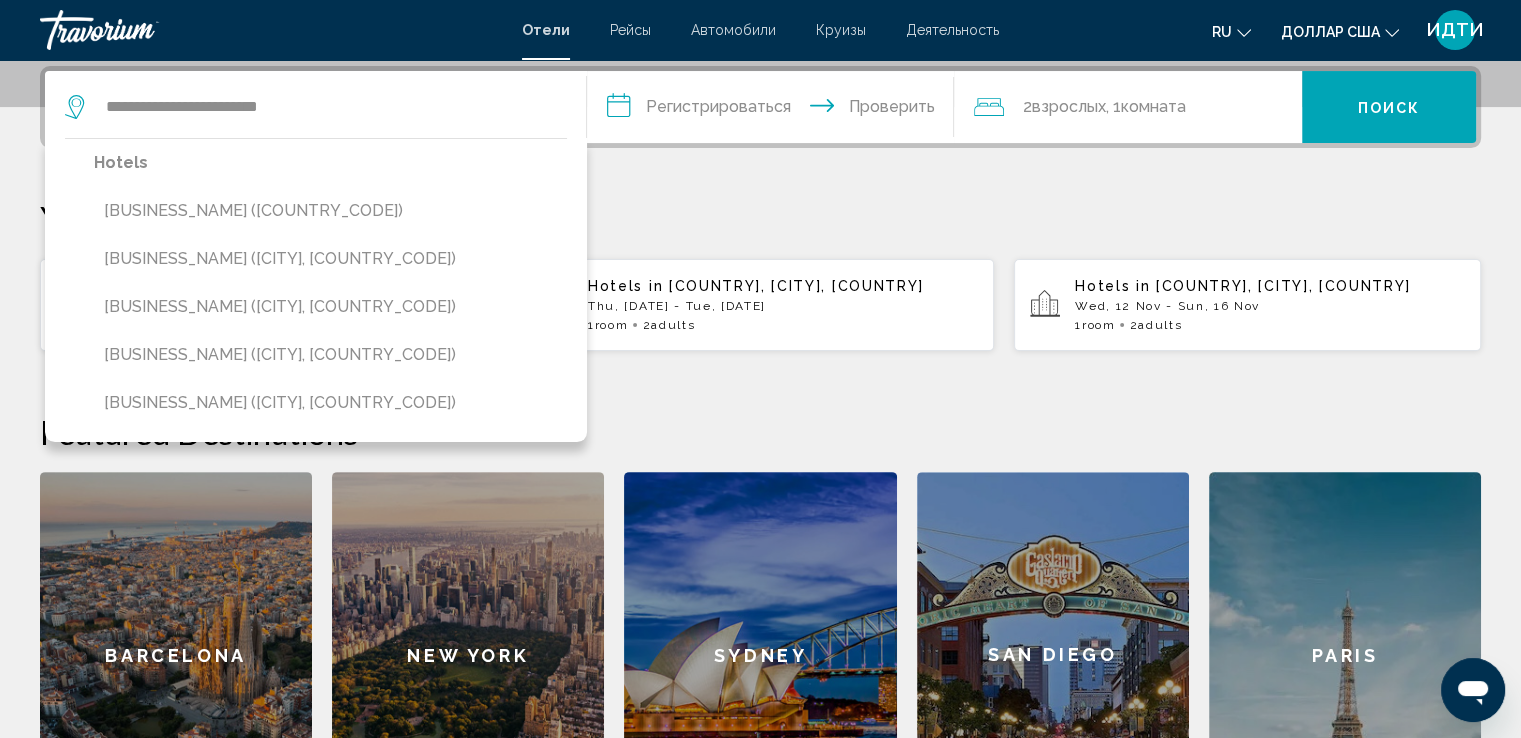 click on "**********" at bounding box center [775, 110] 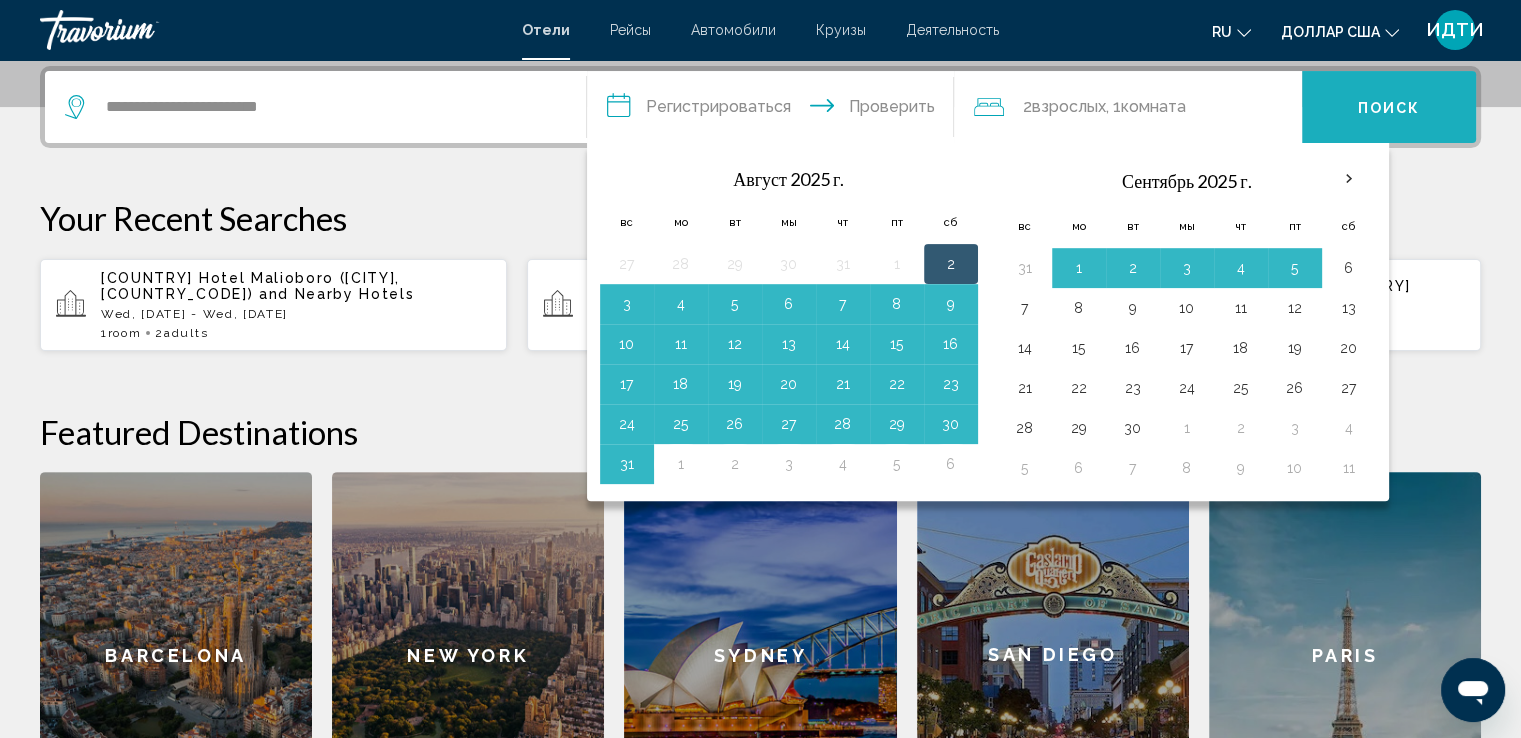 click on "Поиск" at bounding box center (1389, 108) 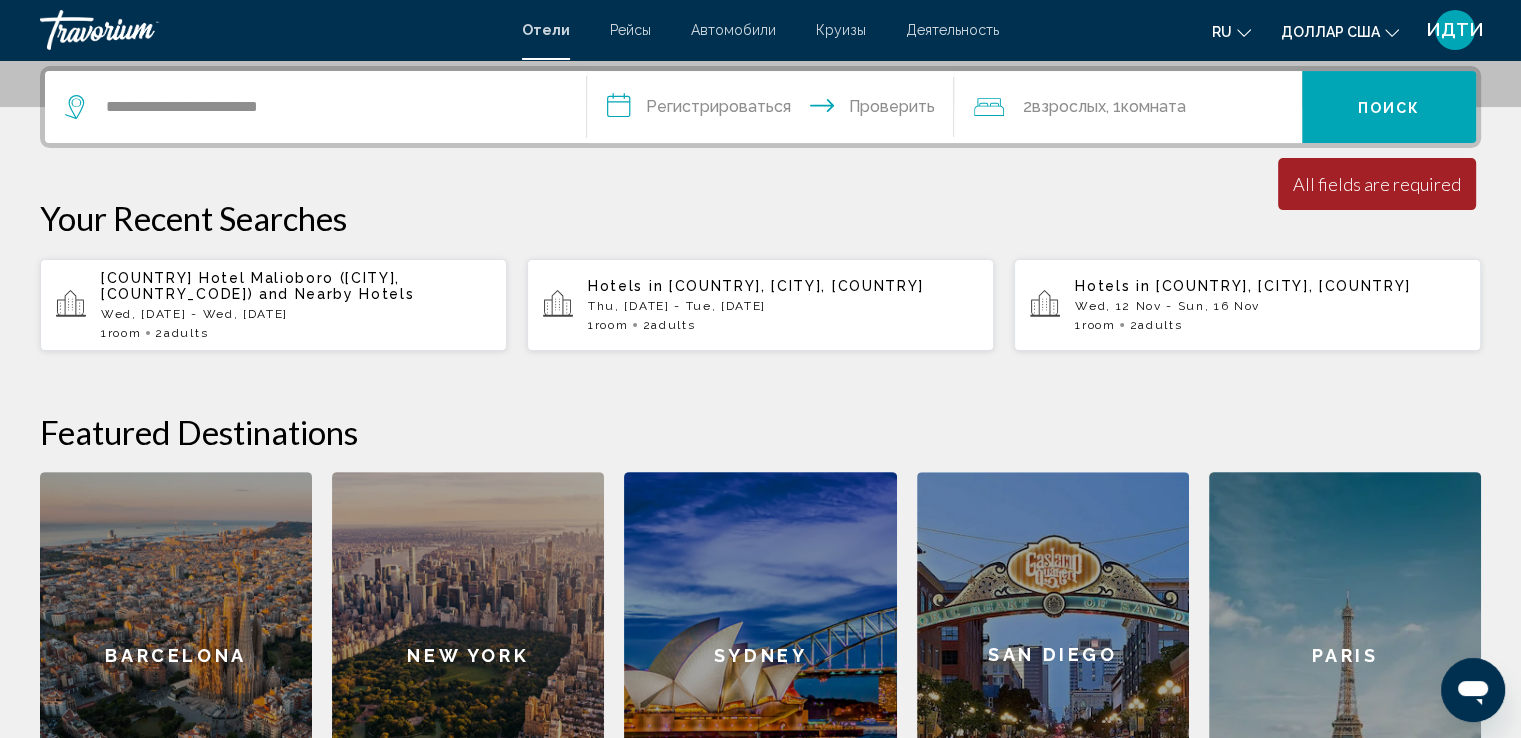 click on "**********" at bounding box center [775, 110] 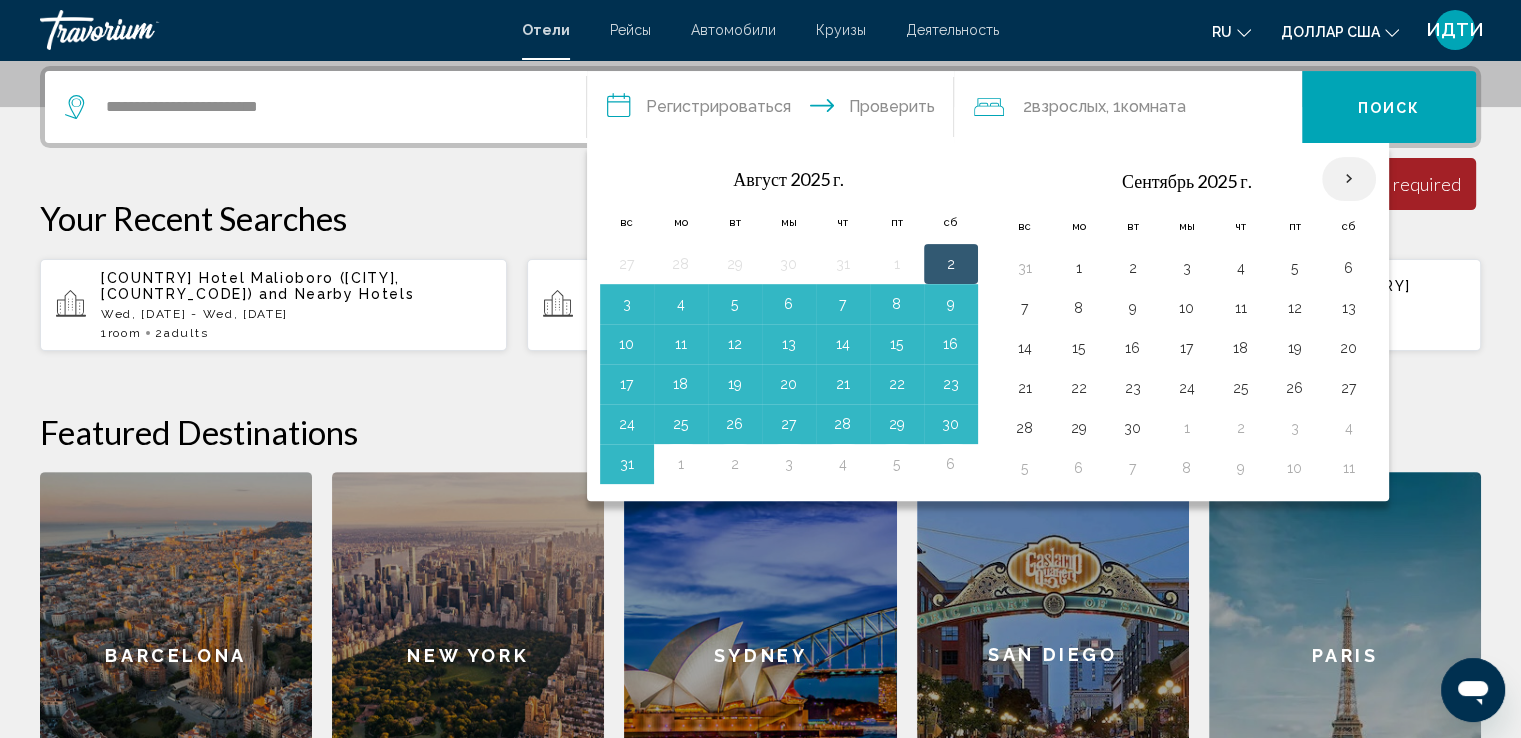 click at bounding box center (1349, 179) 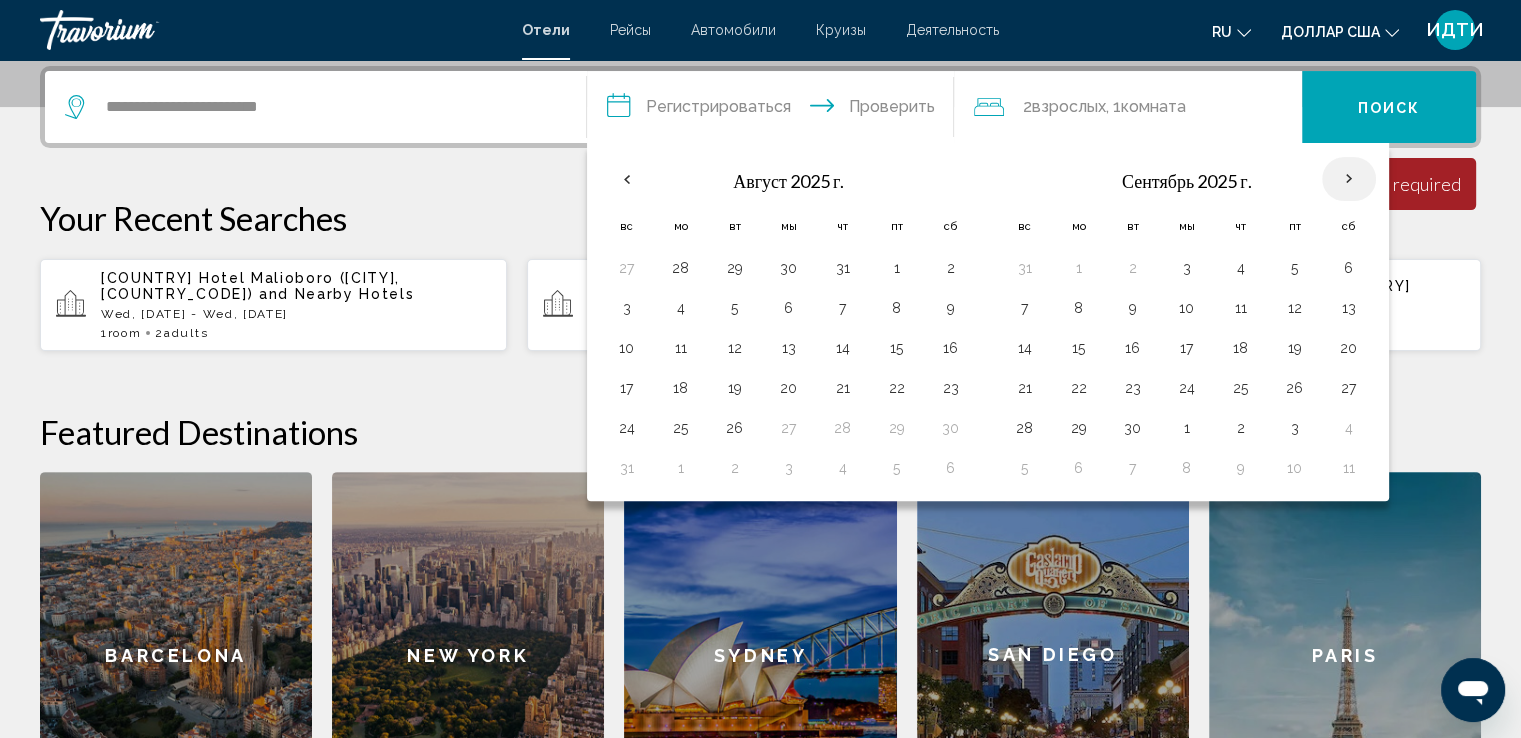 click at bounding box center (1349, 179) 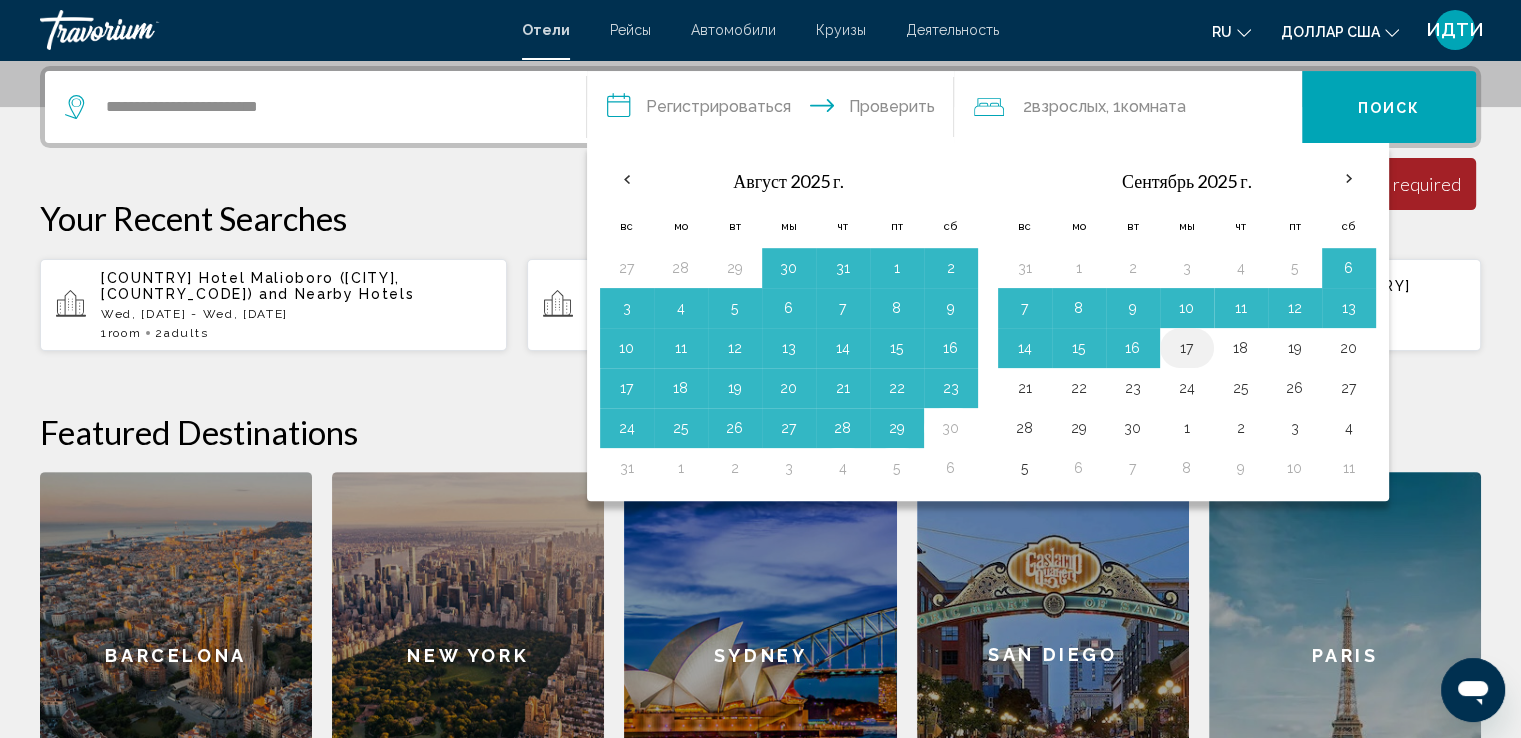 click on "17" at bounding box center (1187, 348) 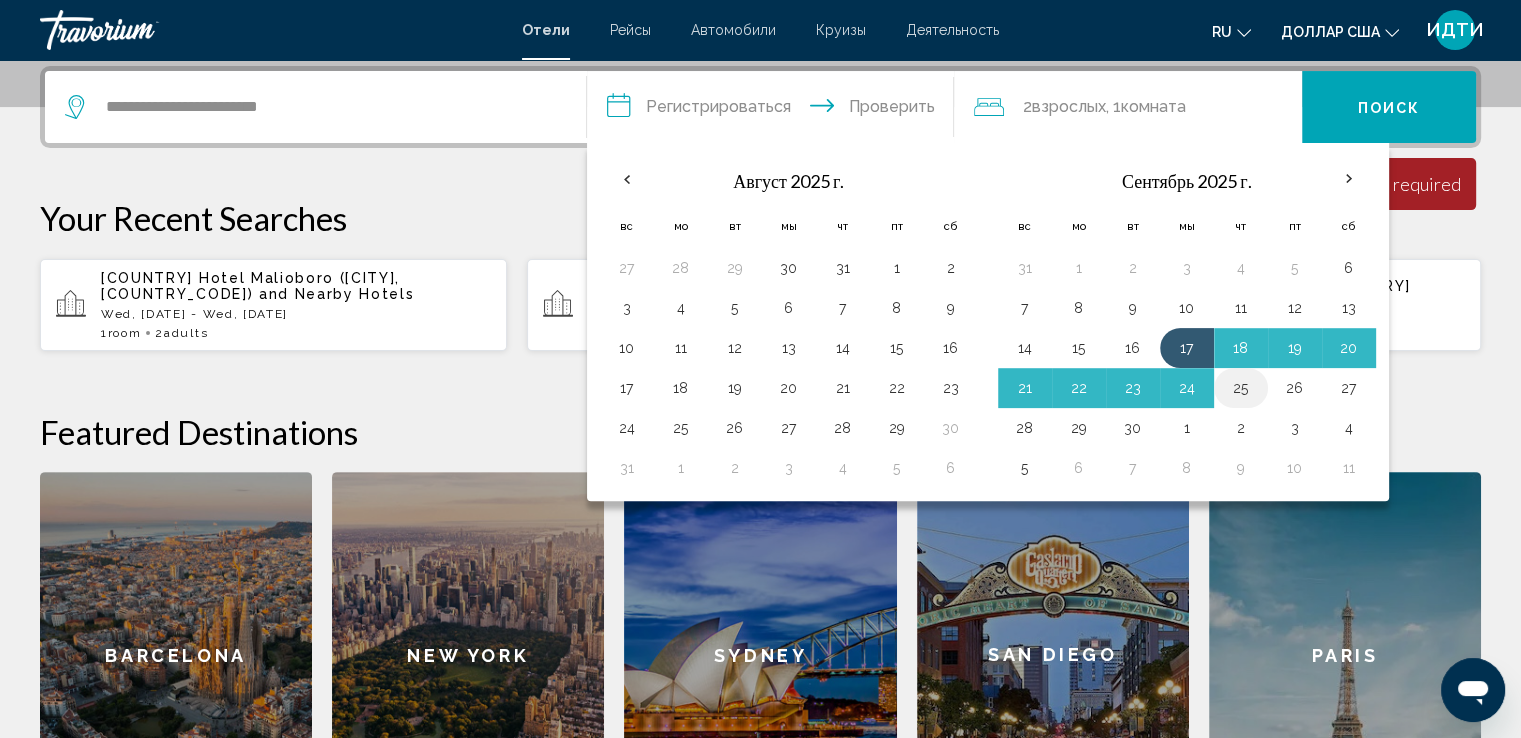 drag, startPoint x: 1179, startPoint y: 343, endPoint x: 1243, endPoint y: 378, distance: 72.94518 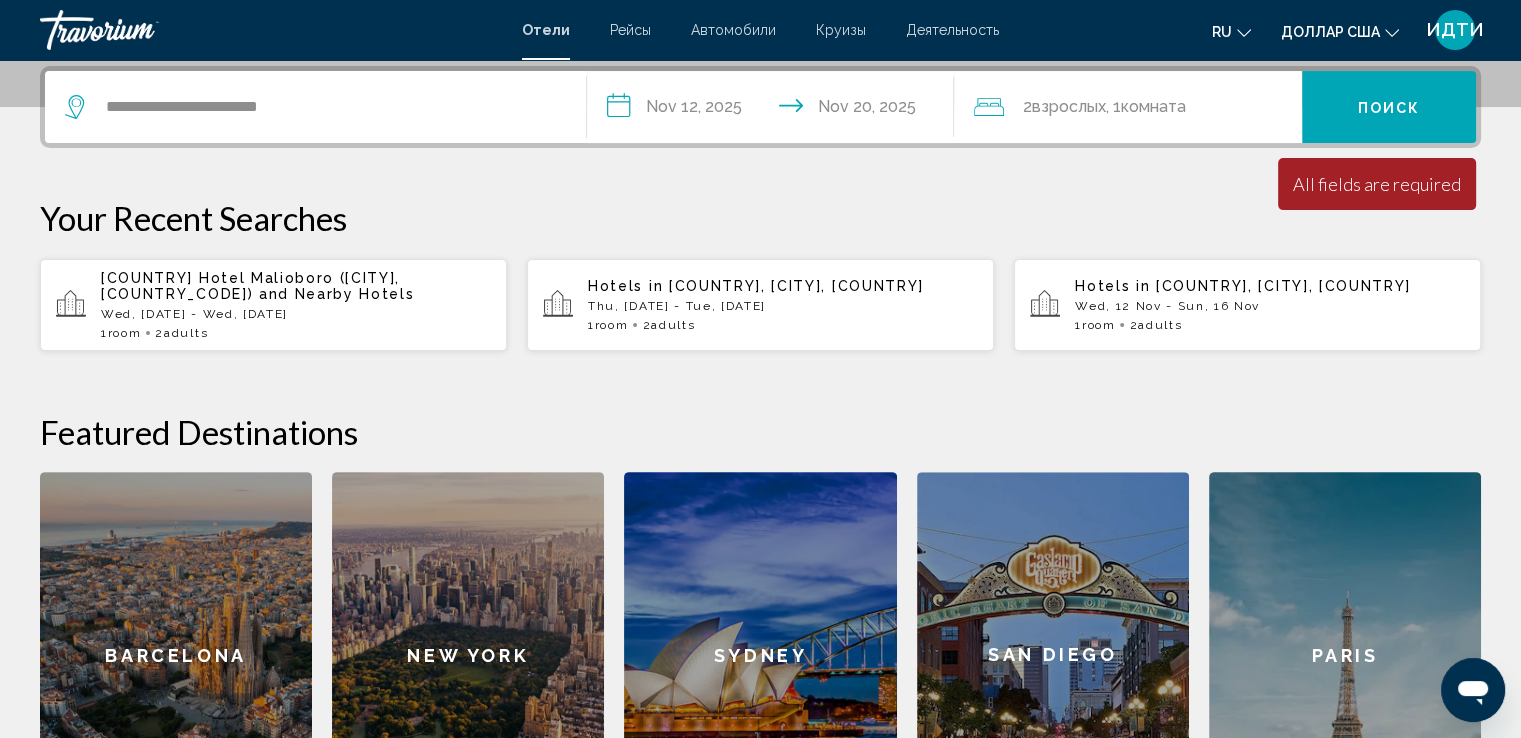 click on "Поиск" at bounding box center [1389, 108] 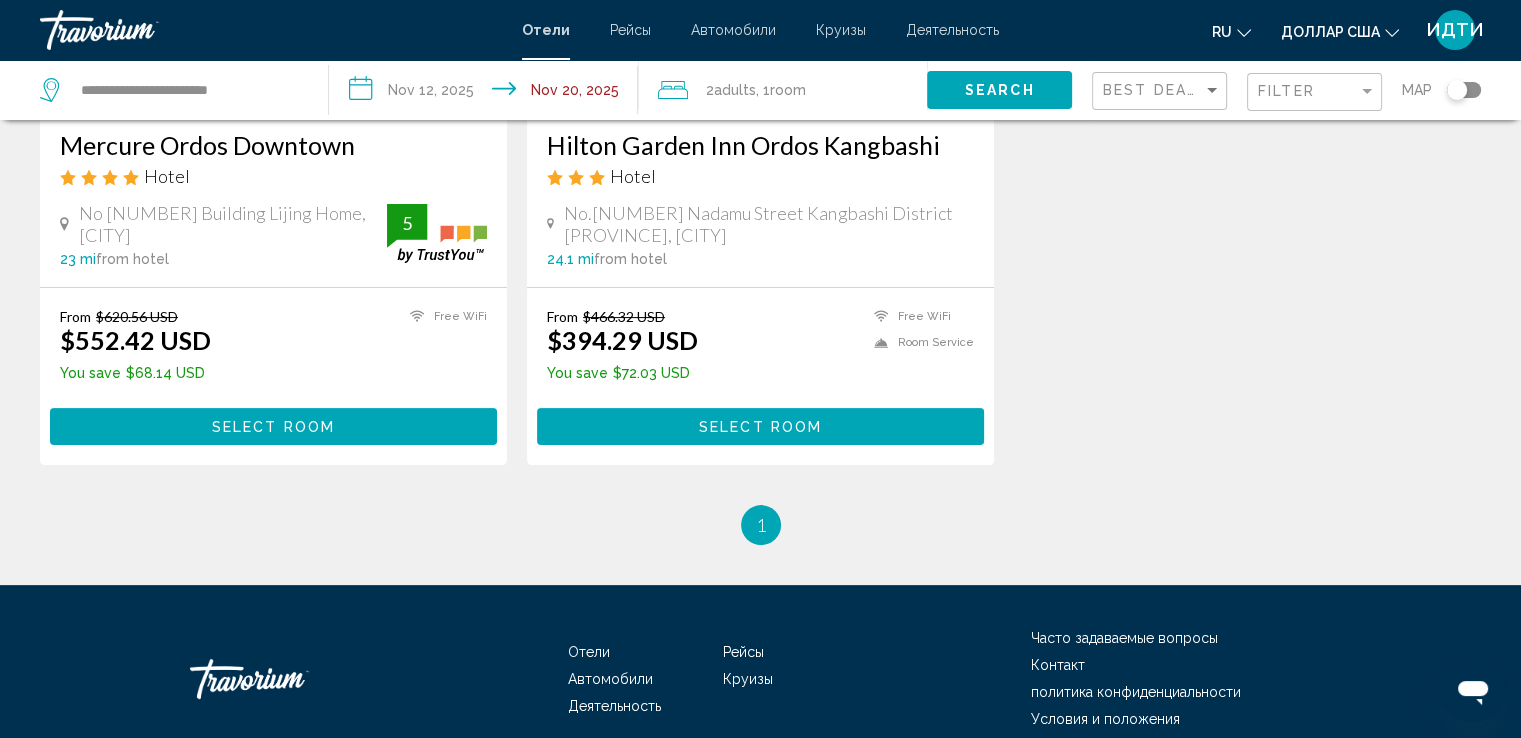 scroll, scrollTop: 0, scrollLeft: 0, axis: both 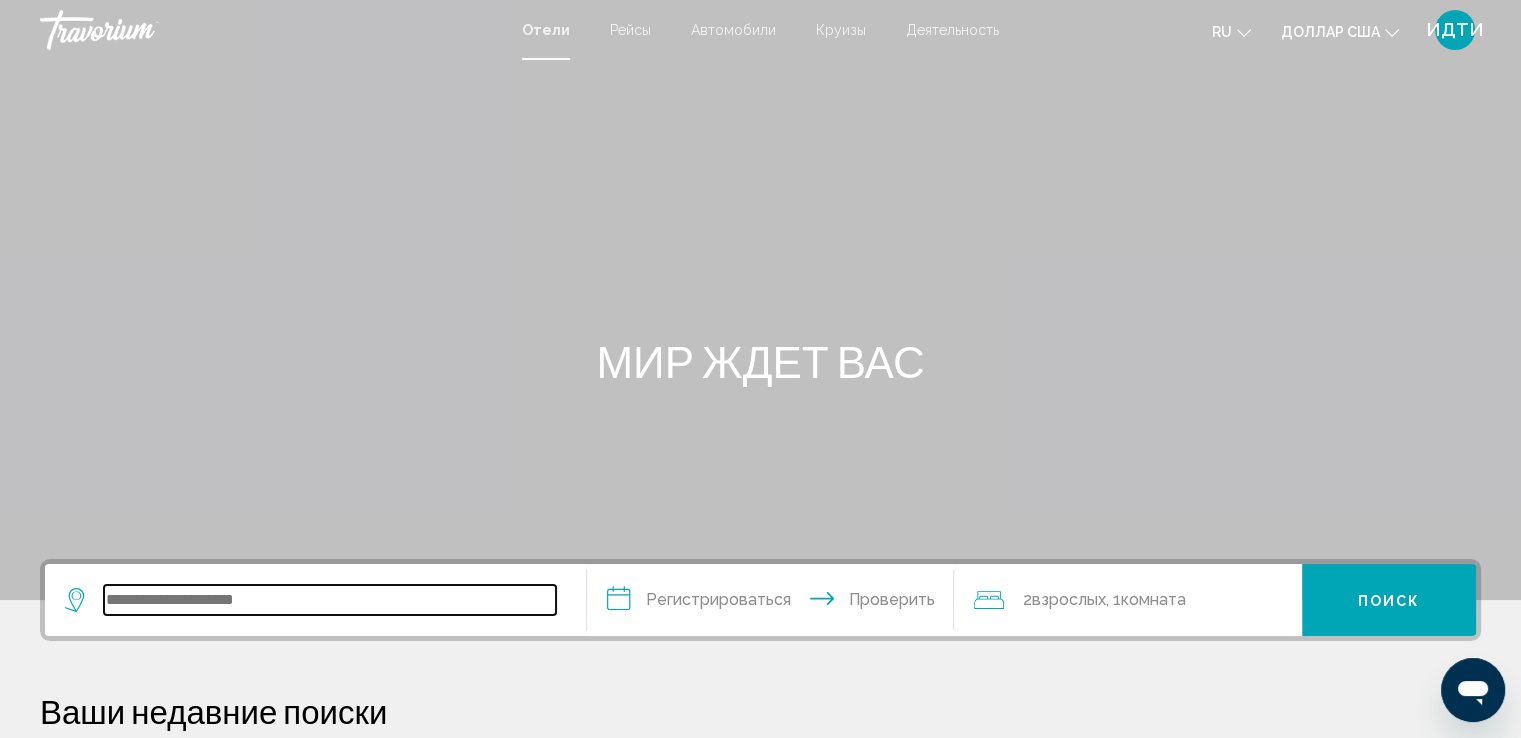 click at bounding box center [330, 600] 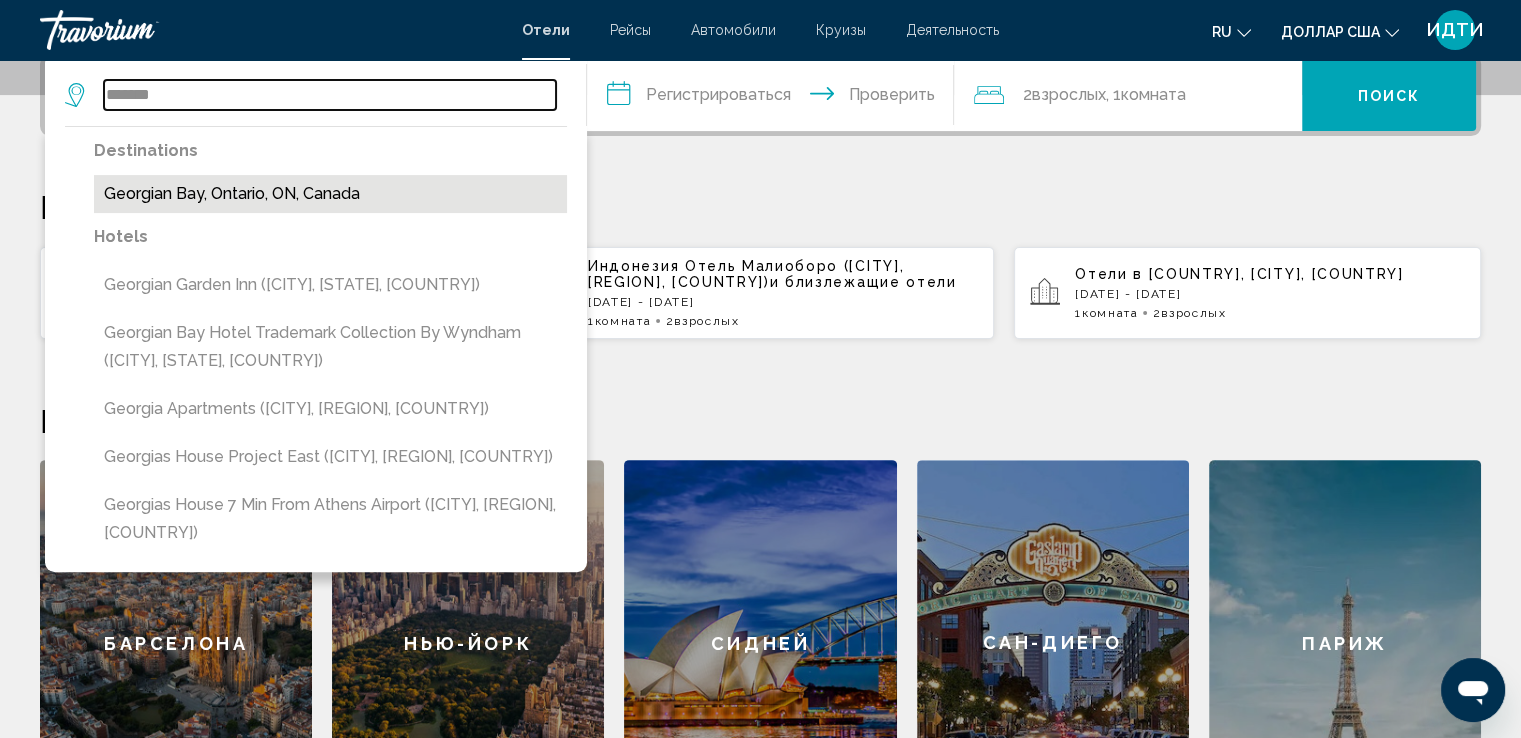 scroll, scrollTop: 493, scrollLeft: 0, axis: vertical 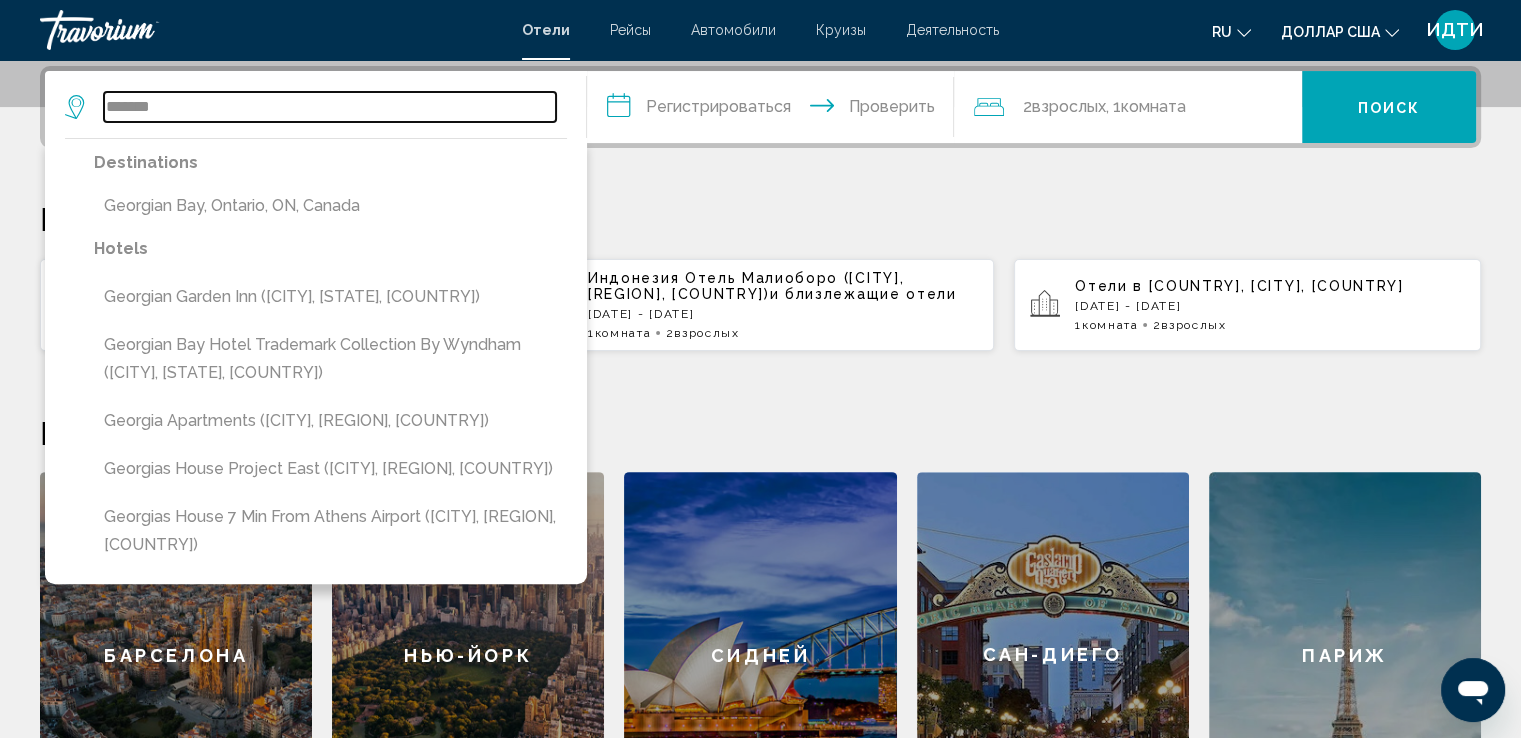 type on "*******" 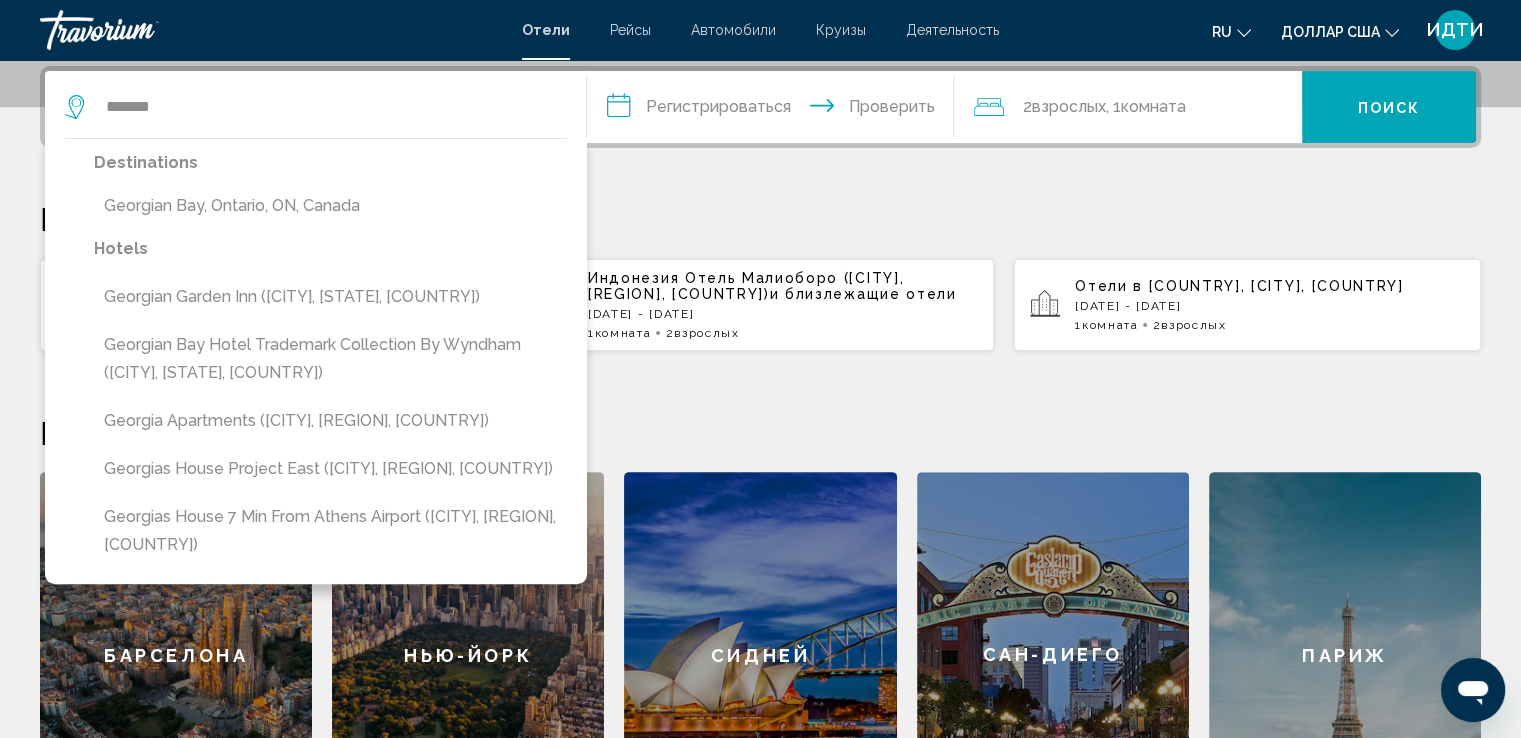 click on "Ваши недавние поиски" at bounding box center (760, 218) 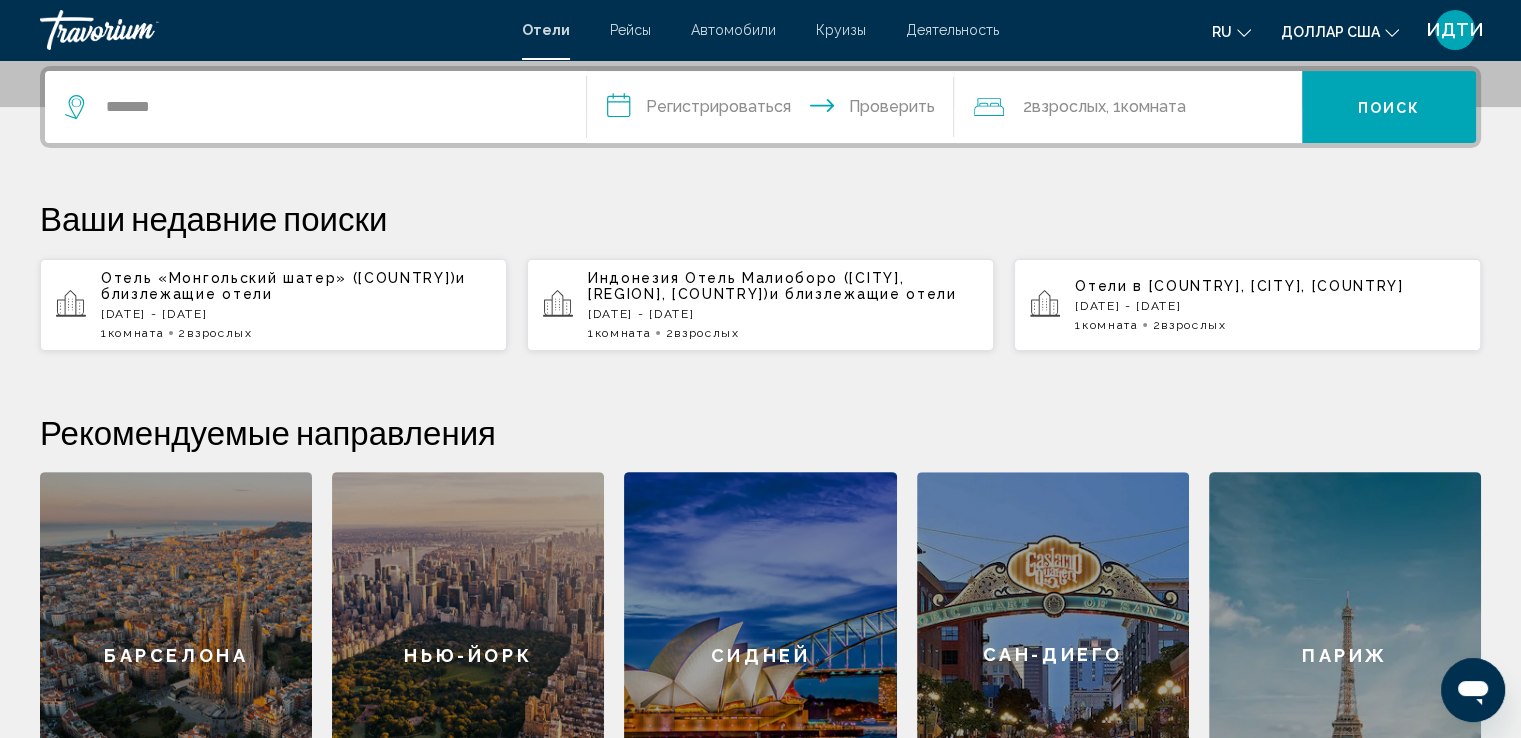 click on "**********" at bounding box center (775, 110) 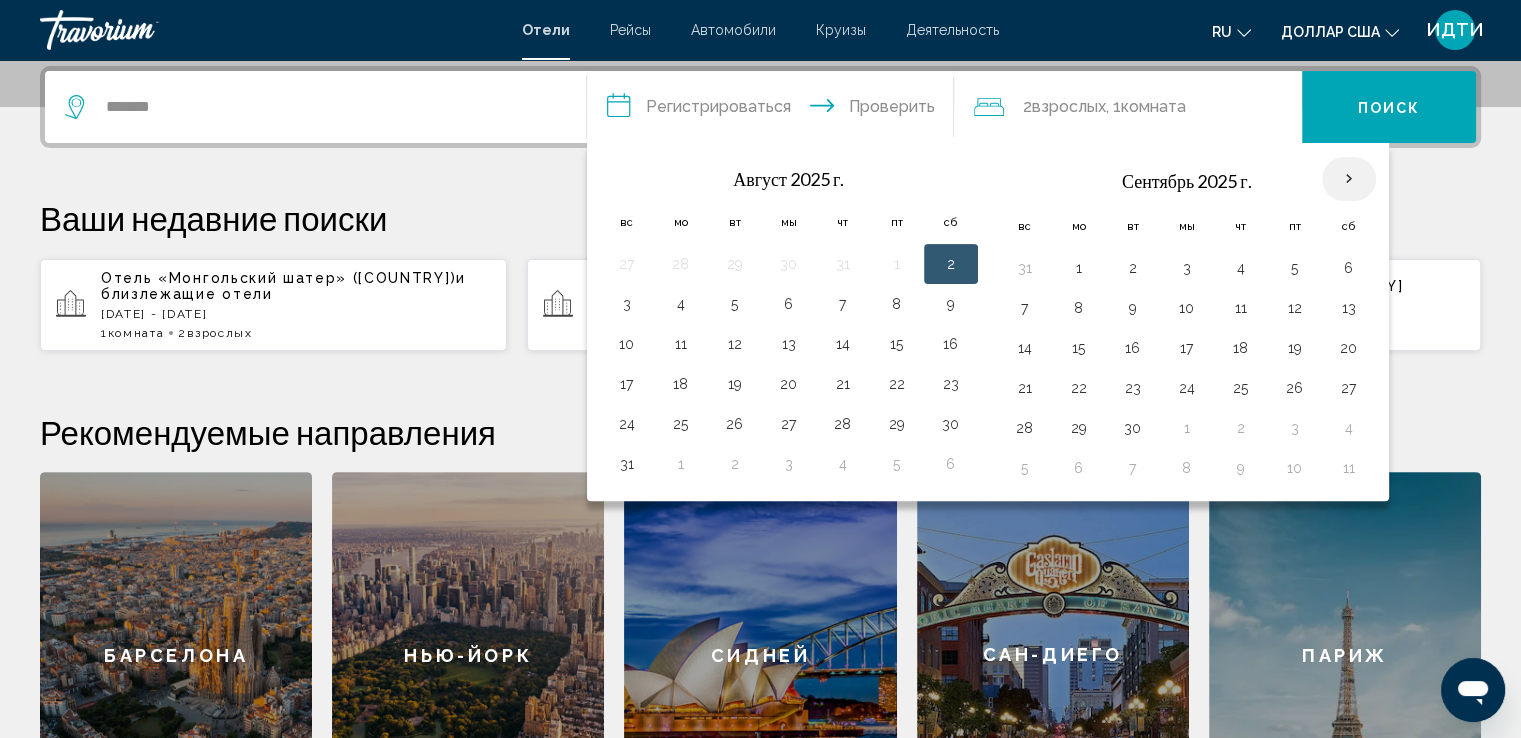 click at bounding box center [1349, 179] 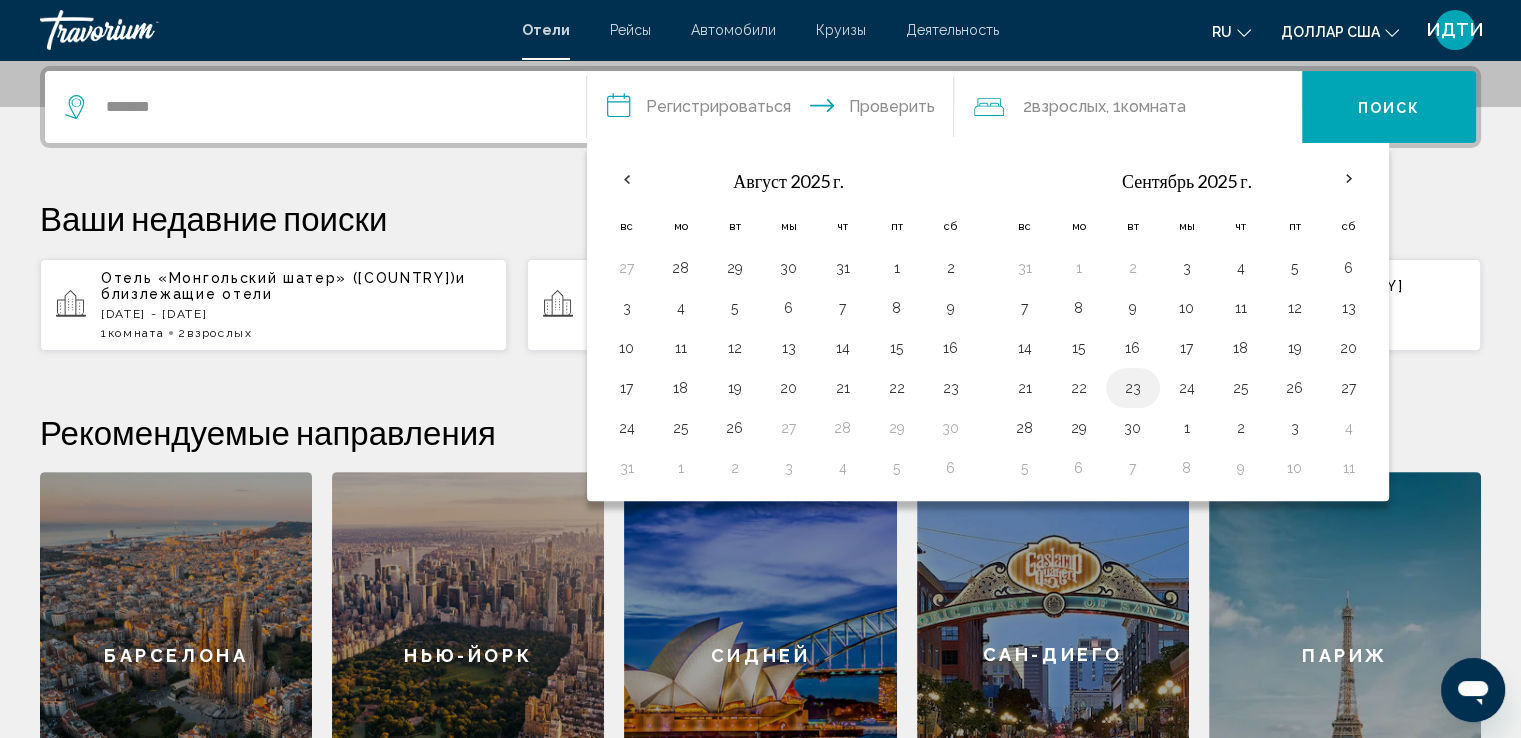 click on "23" at bounding box center (1133, 388) 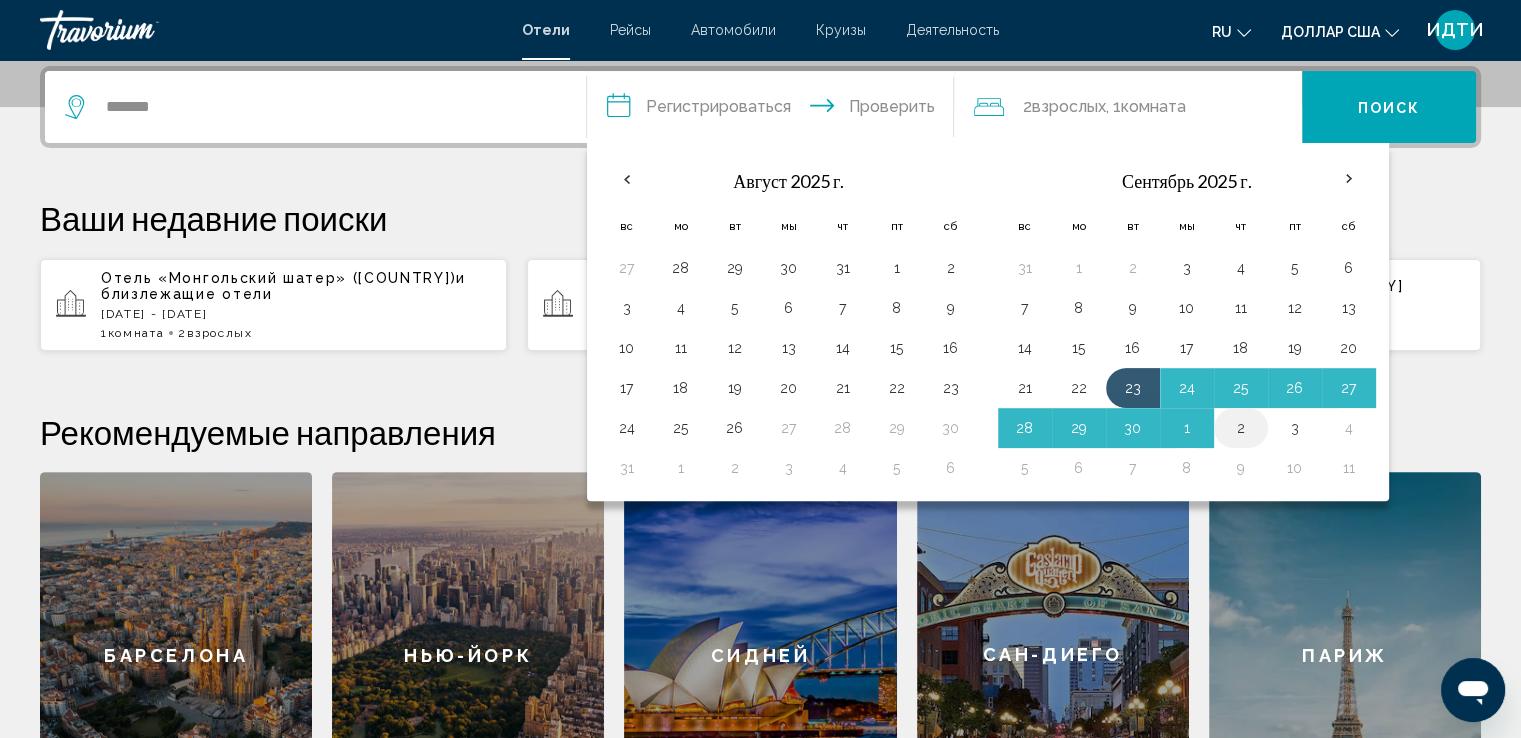 drag, startPoint x: 1127, startPoint y: 374, endPoint x: 1217, endPoint y: 425, distance: 103.44564 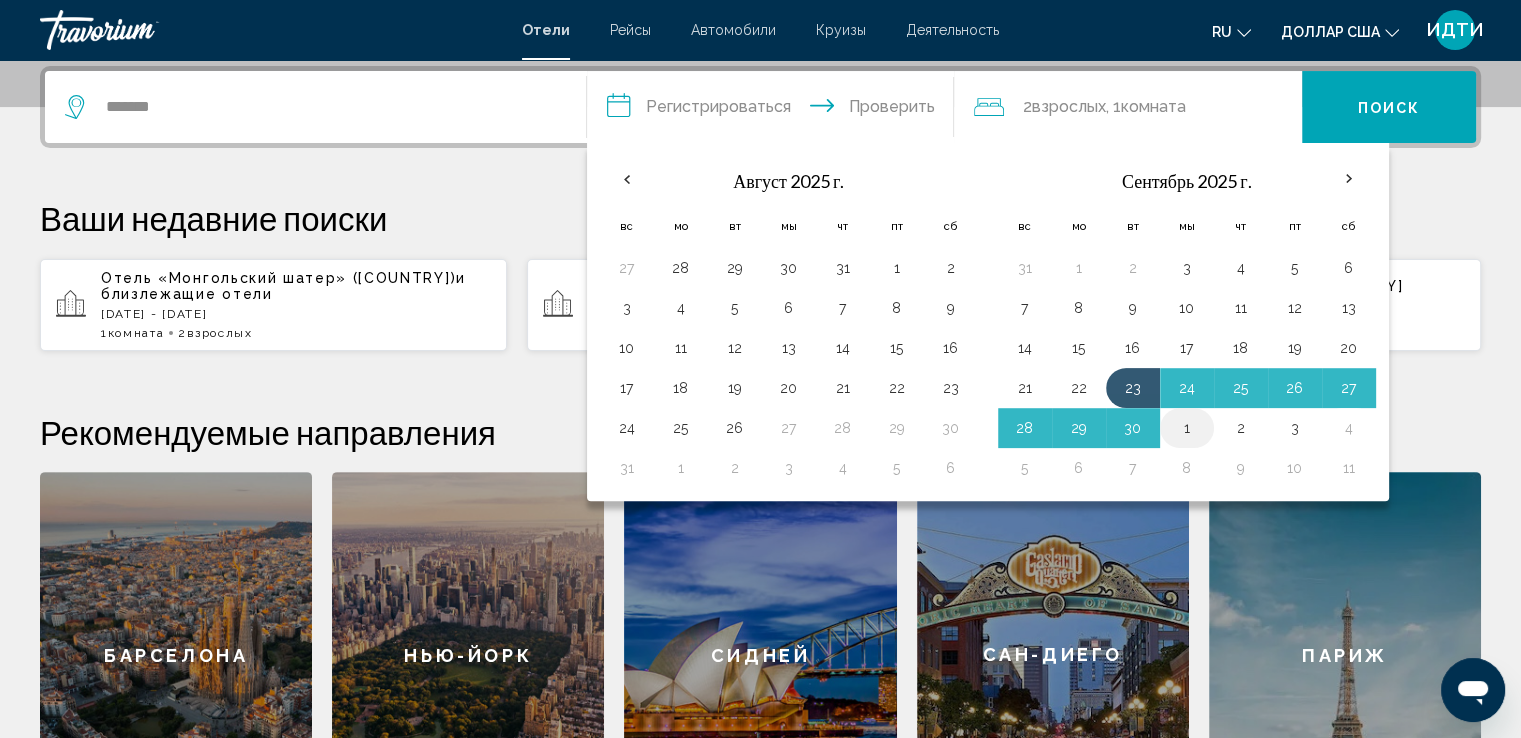 click on "1" at bounding box center [1187, 428] 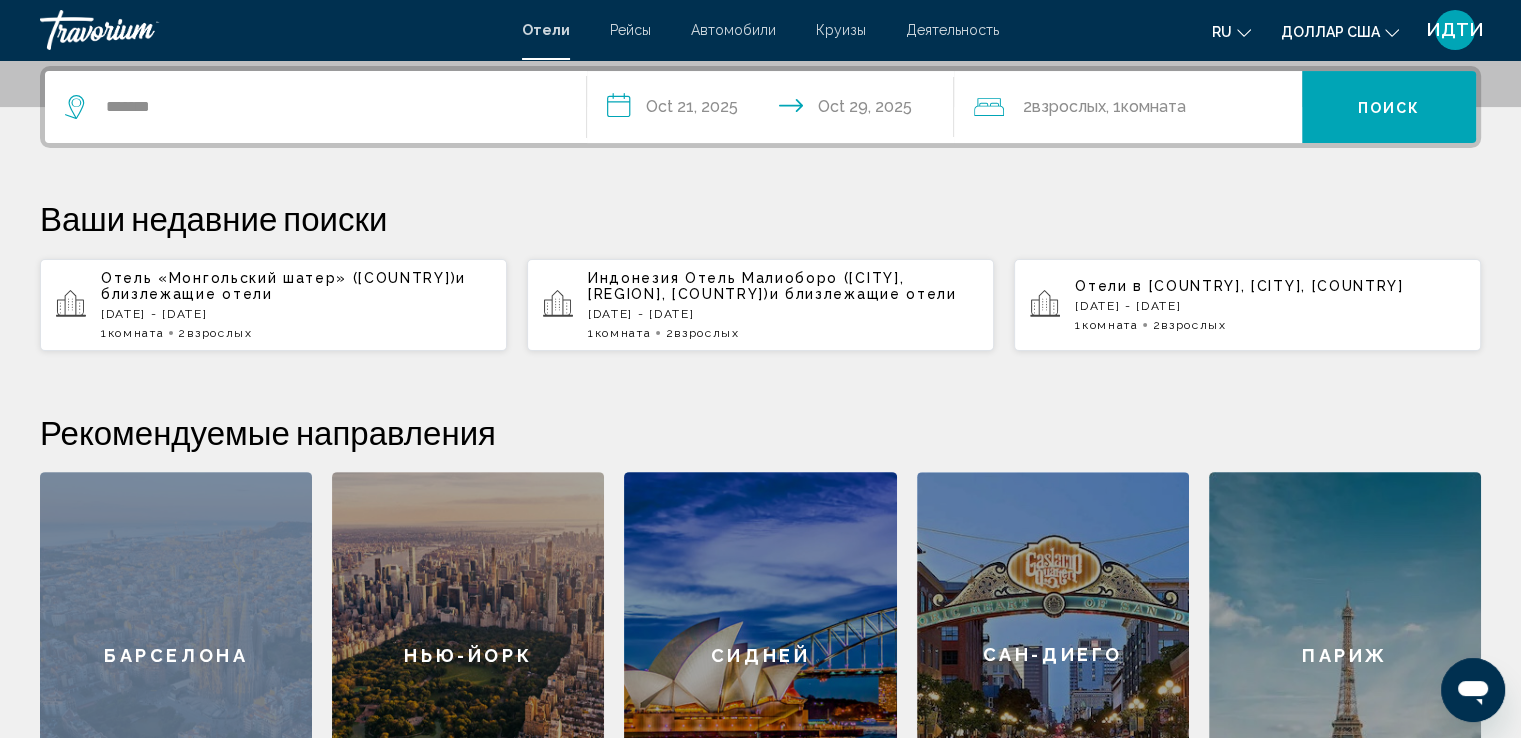 click on "Рекомендуемые направления" 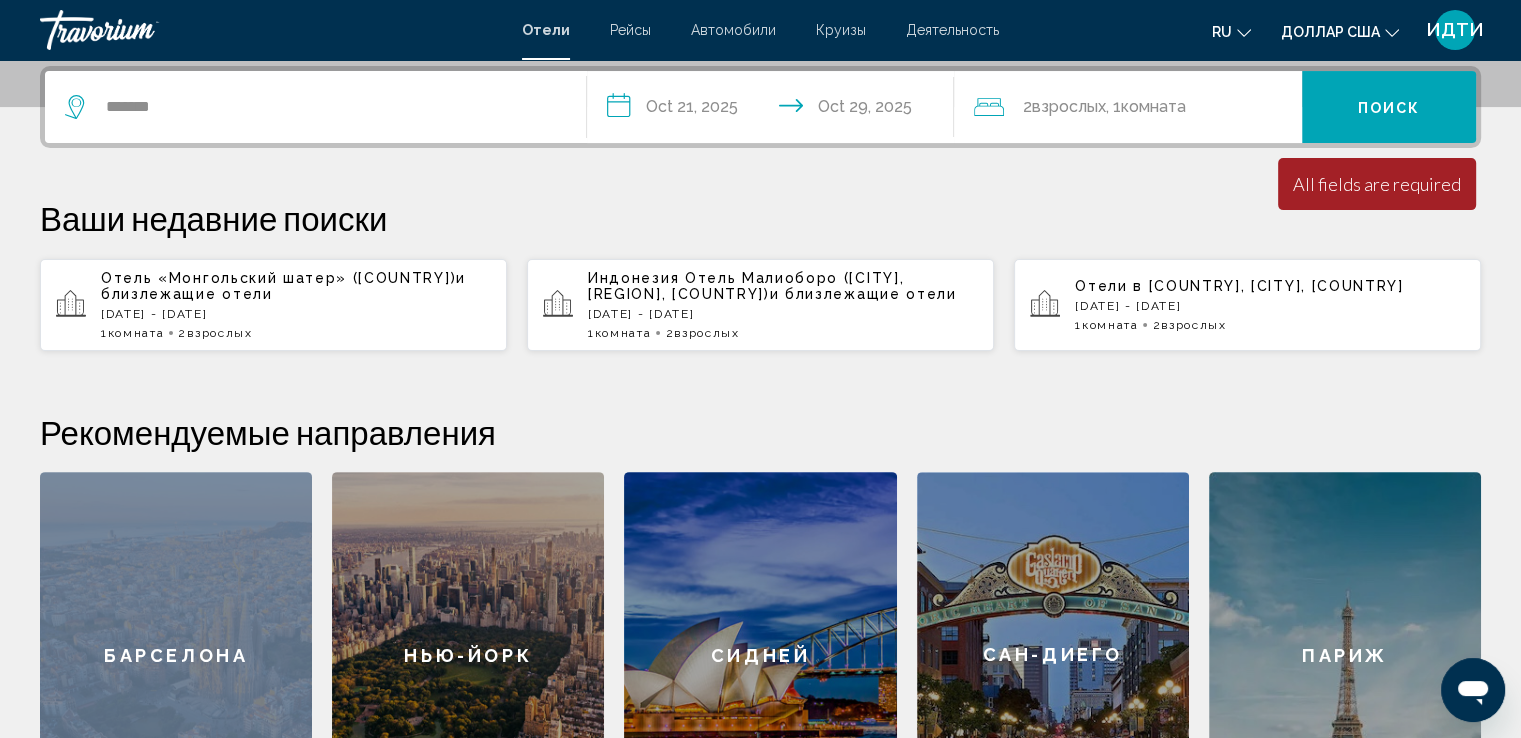 click 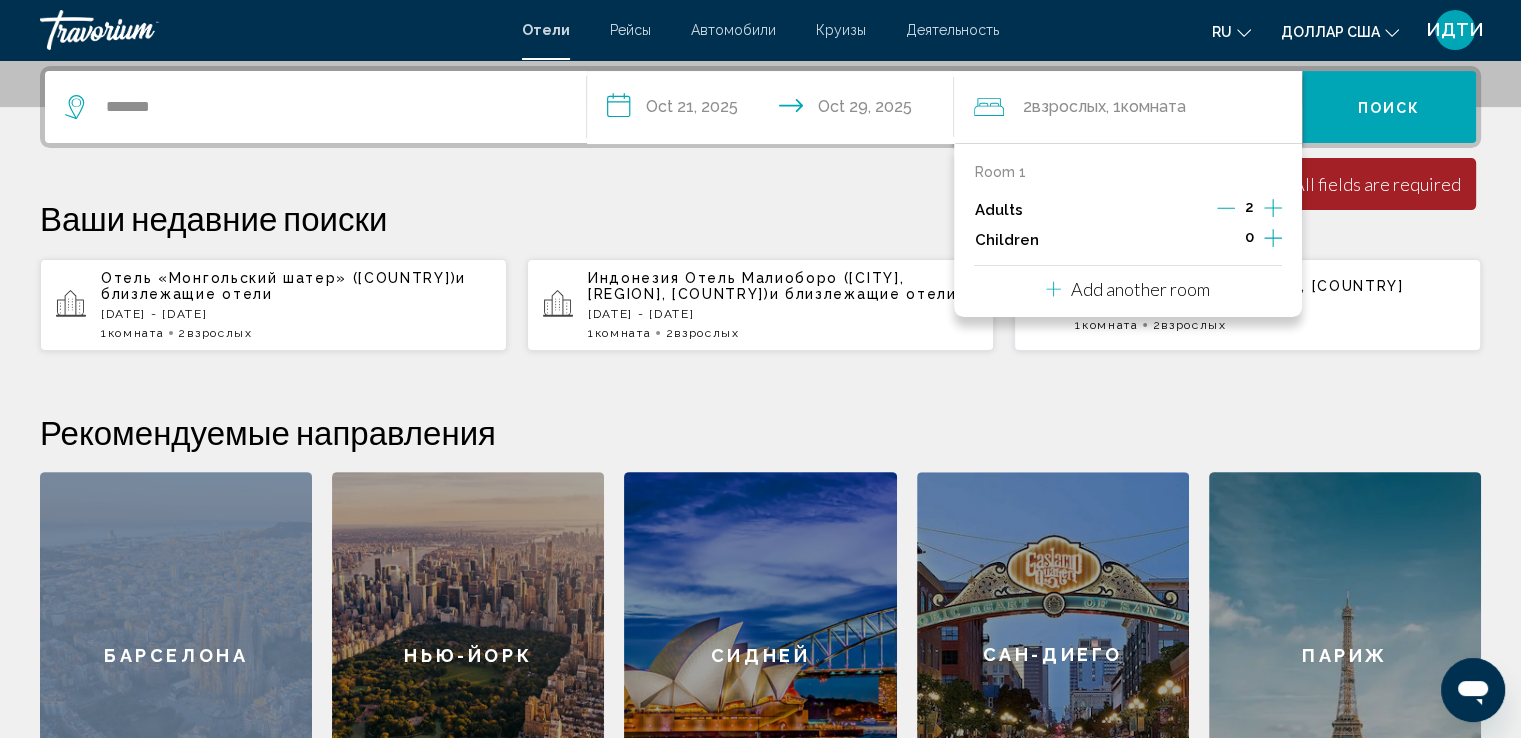 click 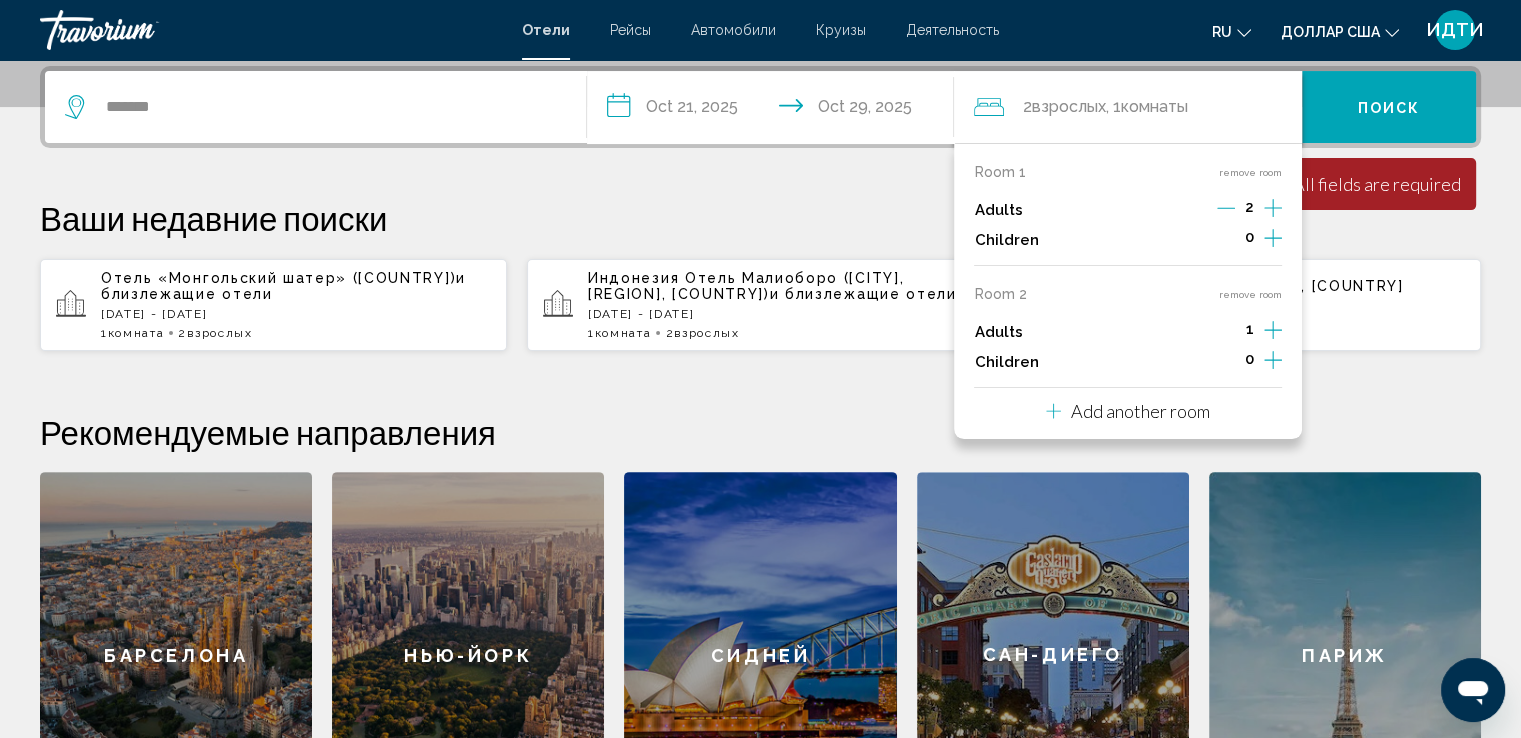 click on "Ваши недавние поиски" at bounding box center [760, 218] 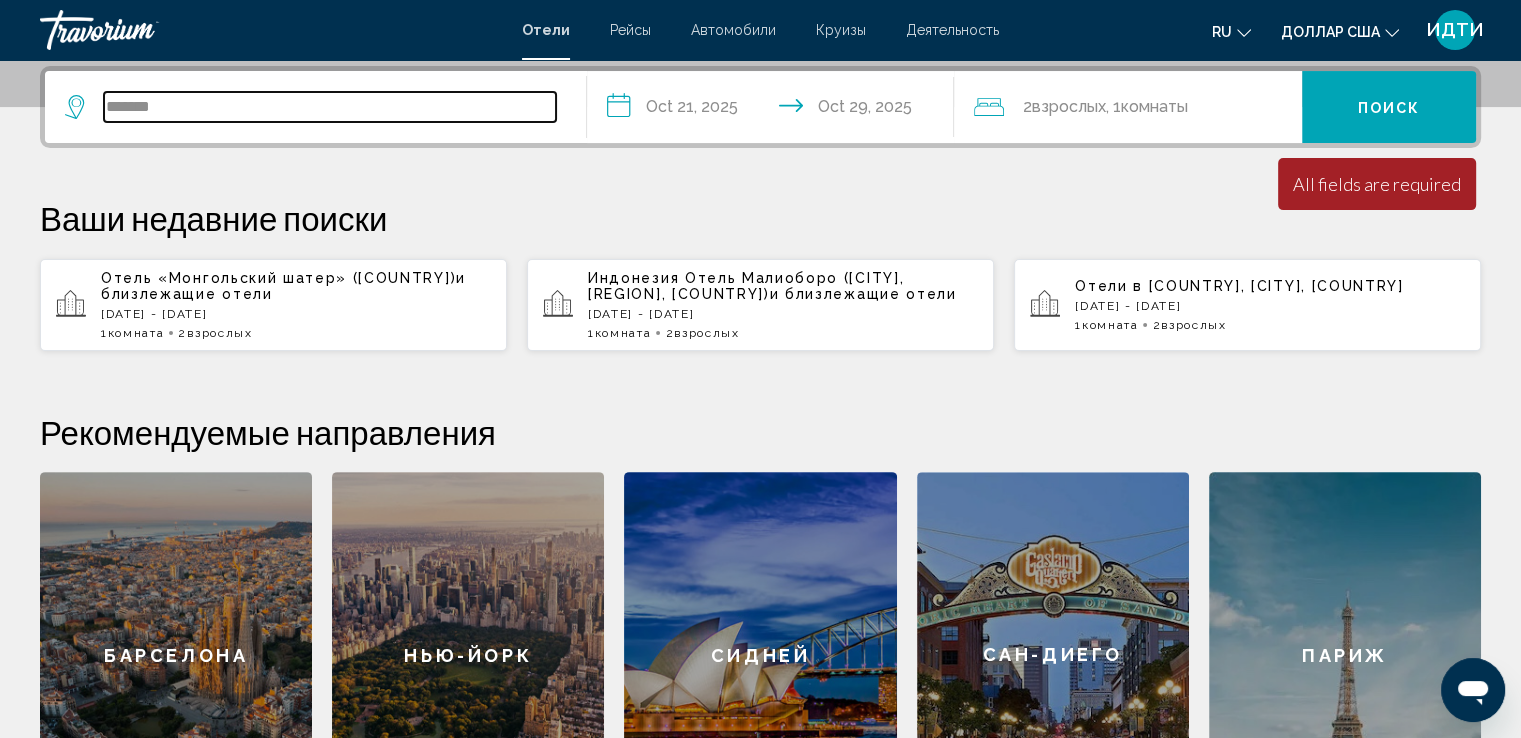 click on "*******" at bounding box center (330, 107) 